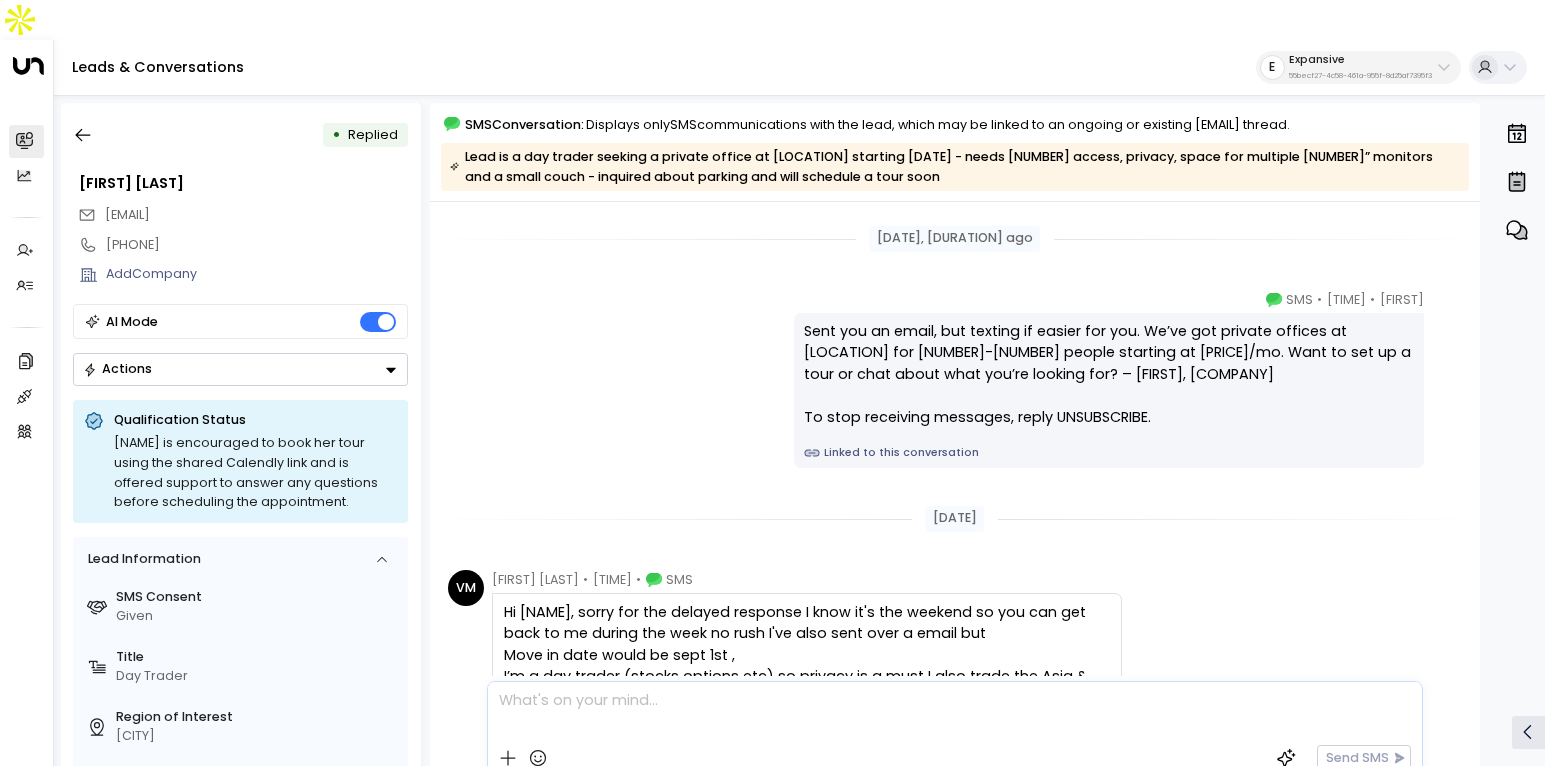 scroll, scrollTop: 0, scrollLeft: 0, axis: both 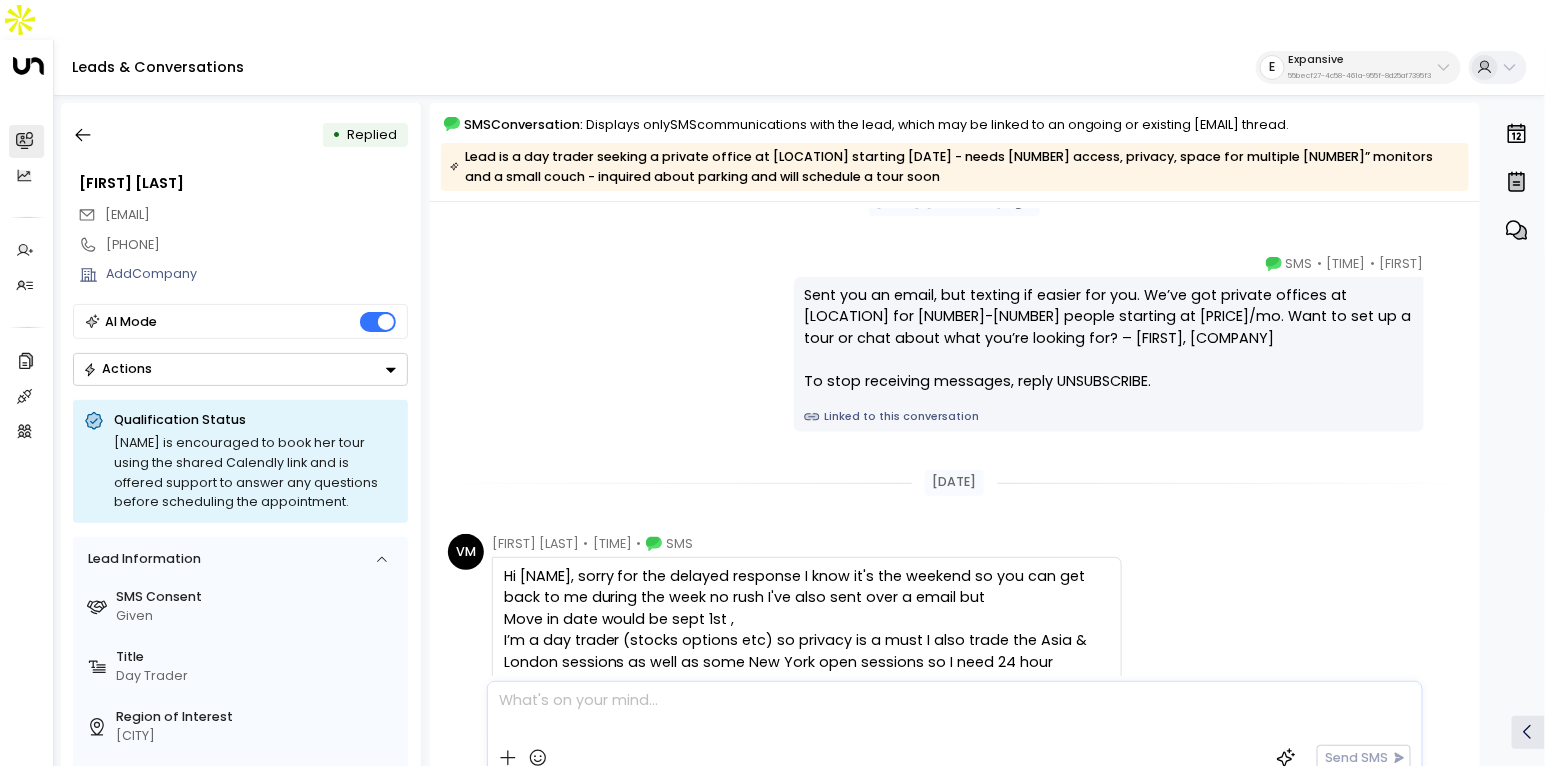 click on "55becf27-4c58-461a-955f-8d25af7395f3" at bounding box center (1360, 76) 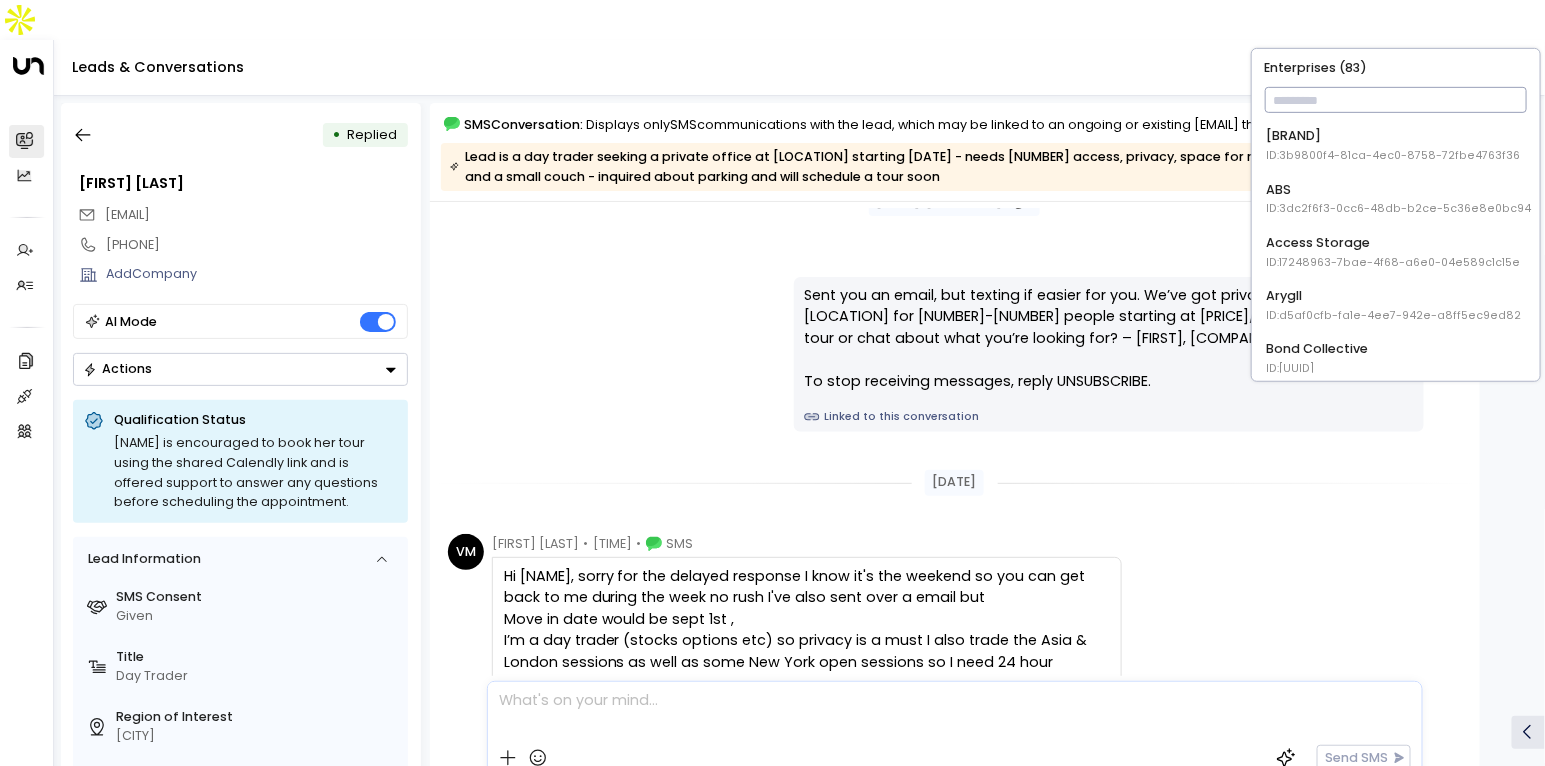 click at bounding box center [1396, 100] 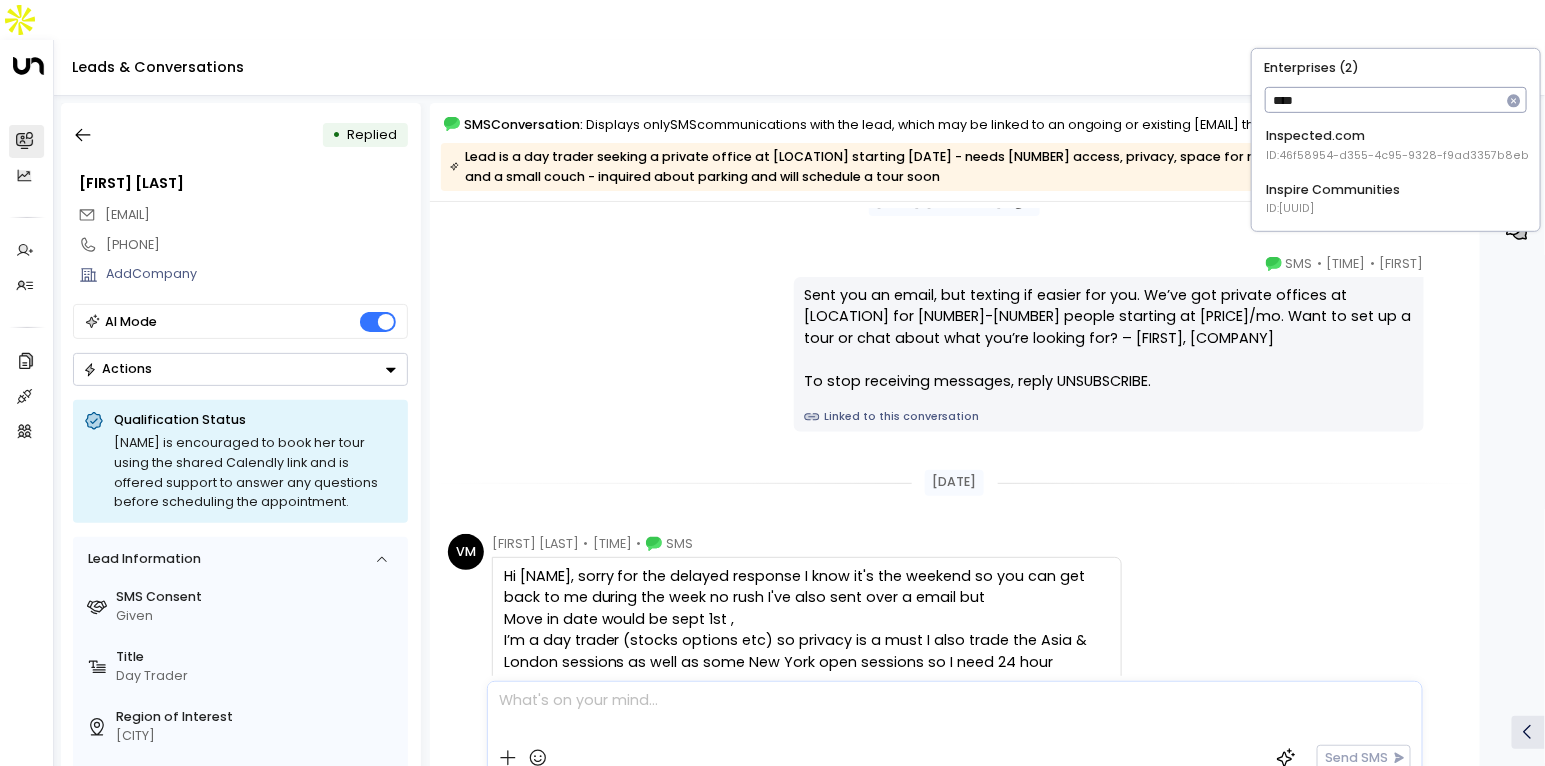 type on "****" 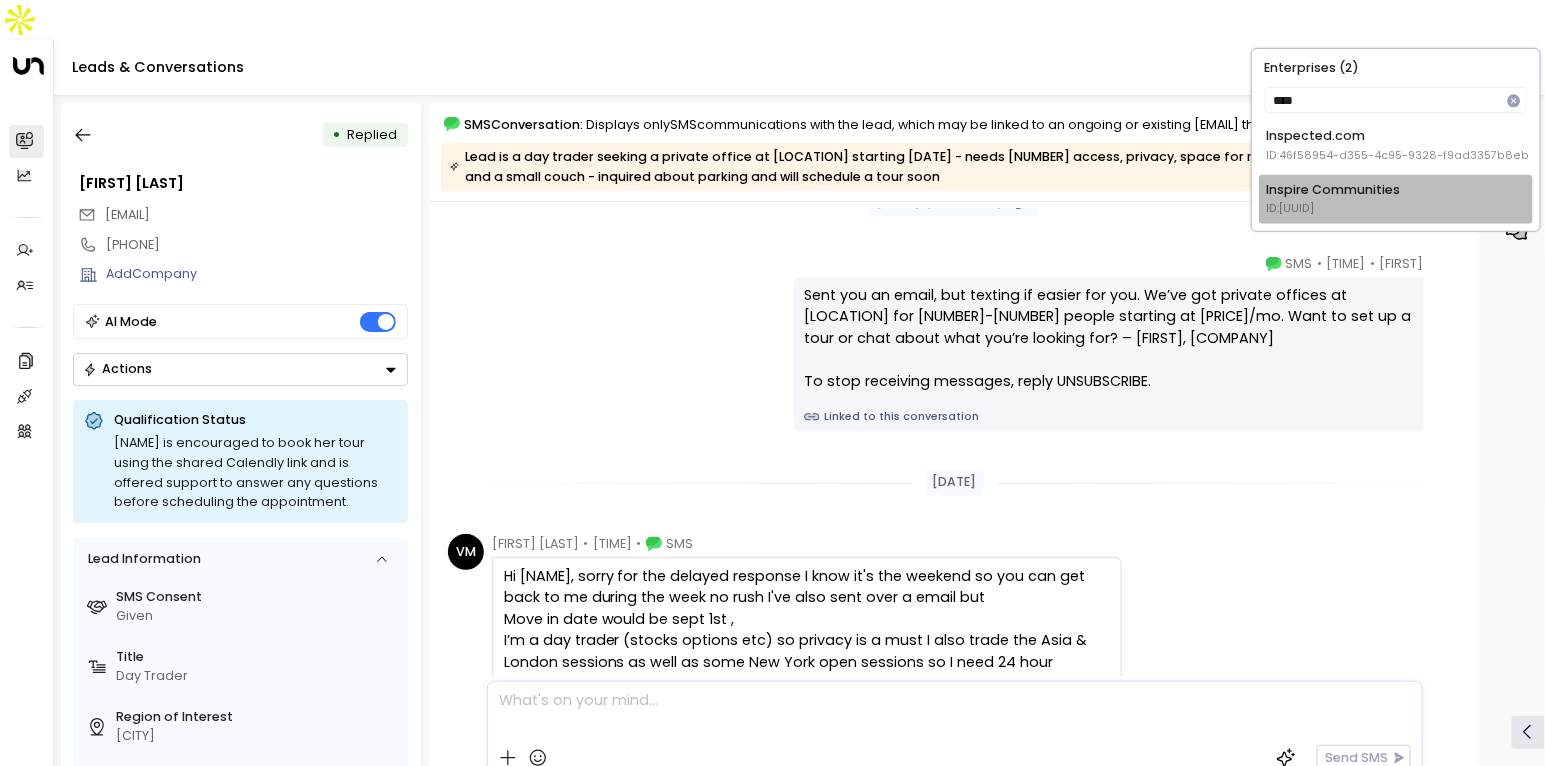 click on "ID:  5ac0484e-0702-4bbb-8380-6168aea91a66" at bounding box center [1397, 156] 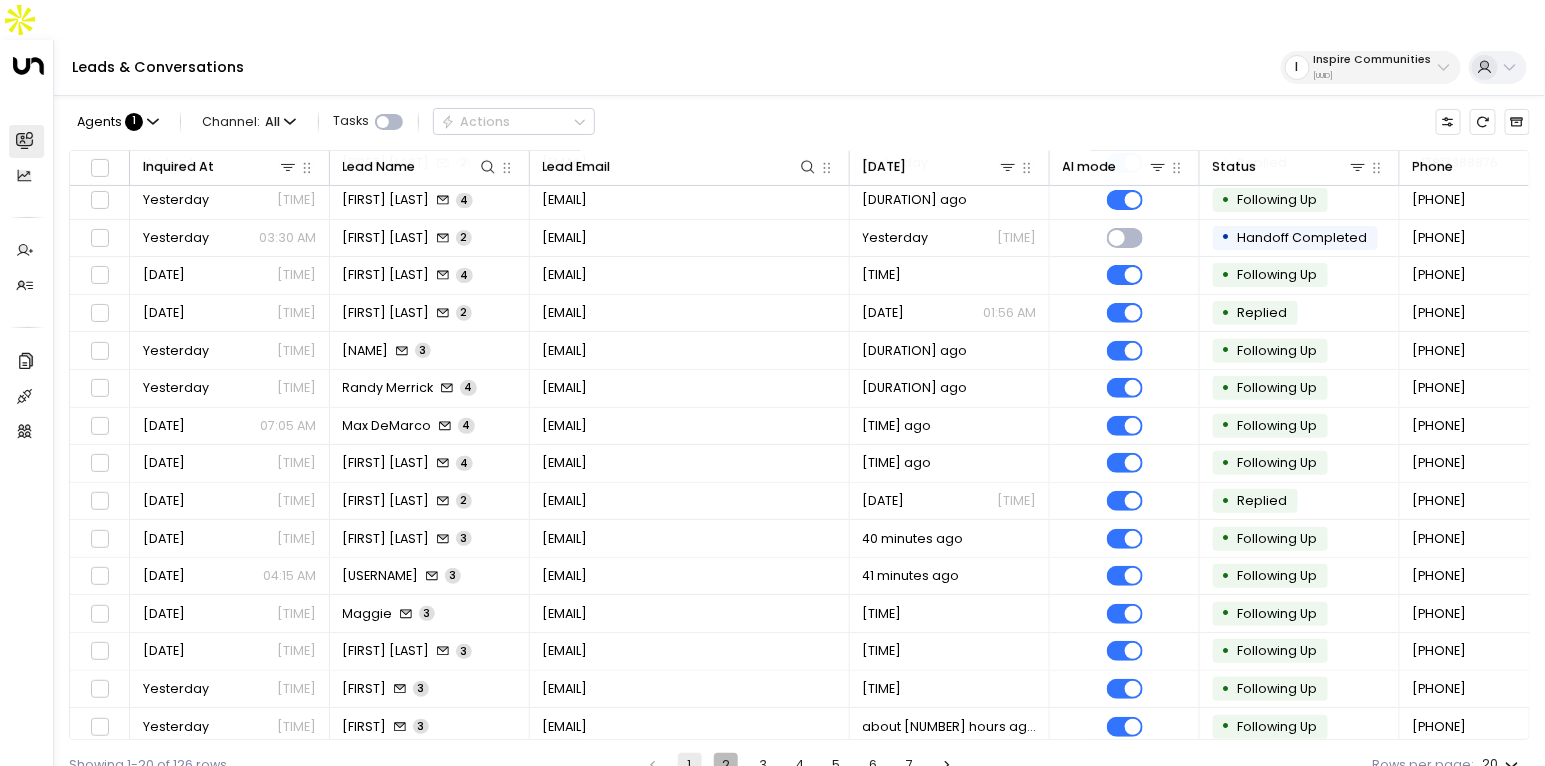 click on "2" at bounding box center [726, 765] 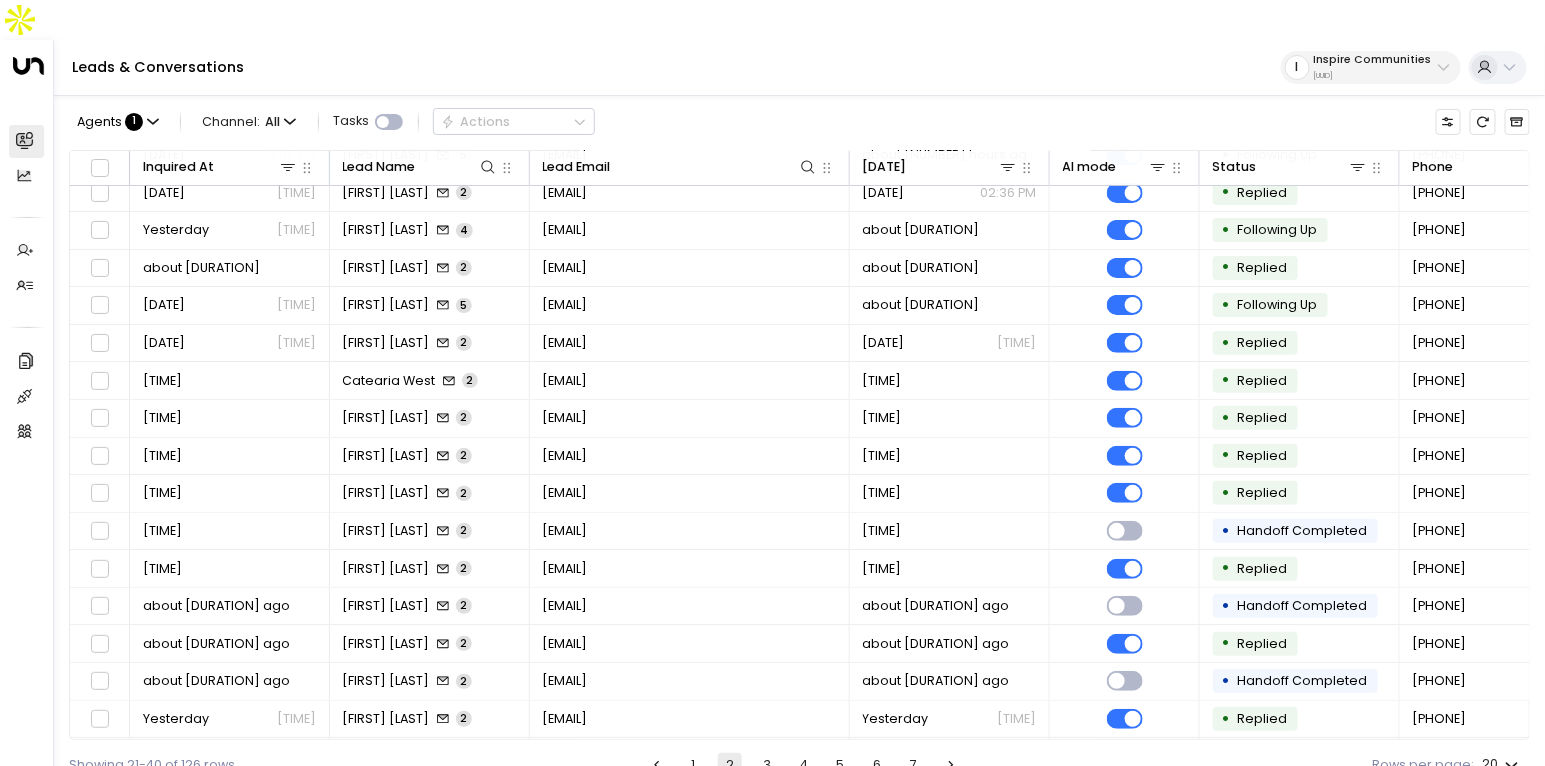 scroll, scrollTop: 192, scrollLeft: 0, axis: vertical 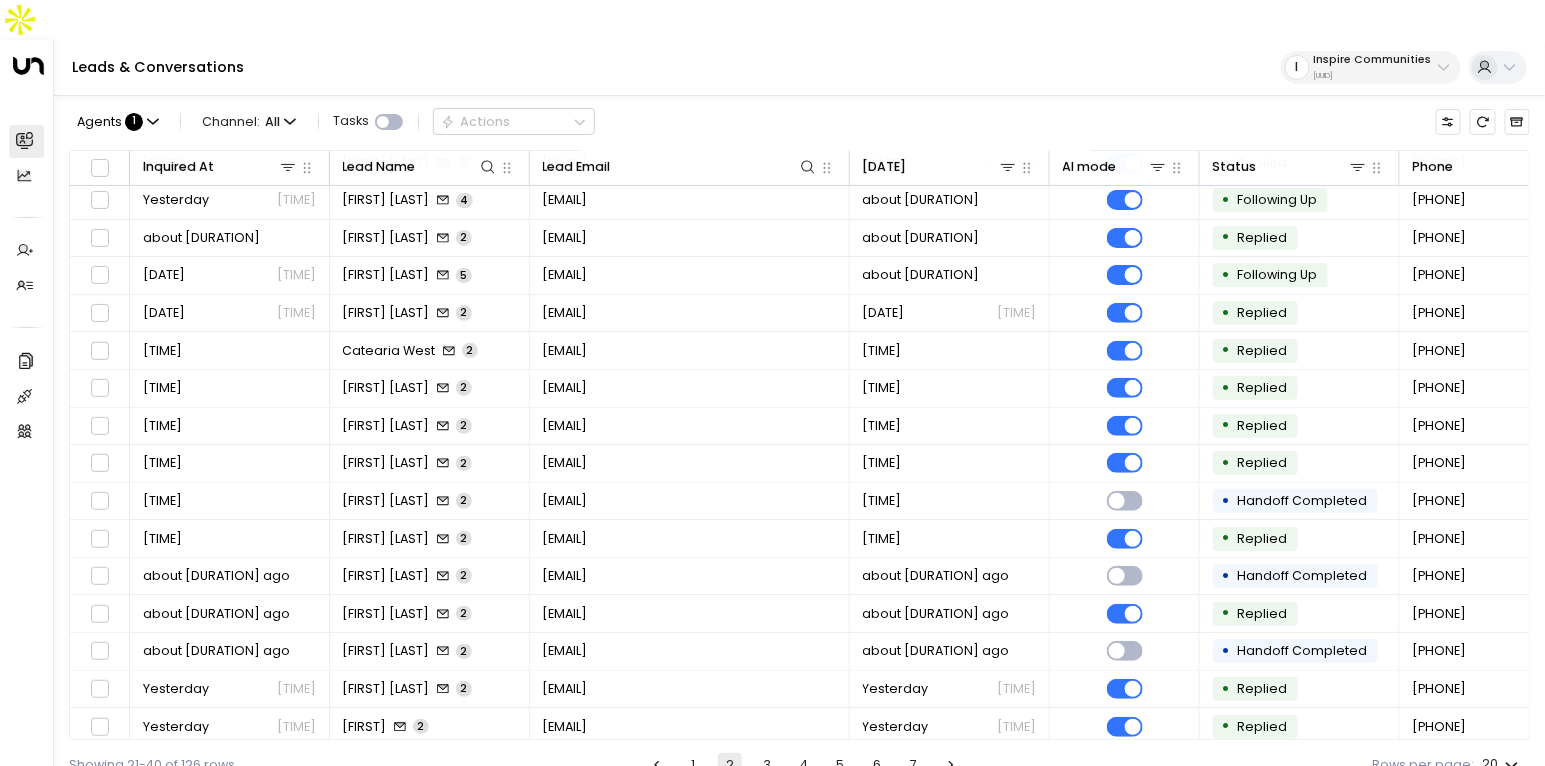 type 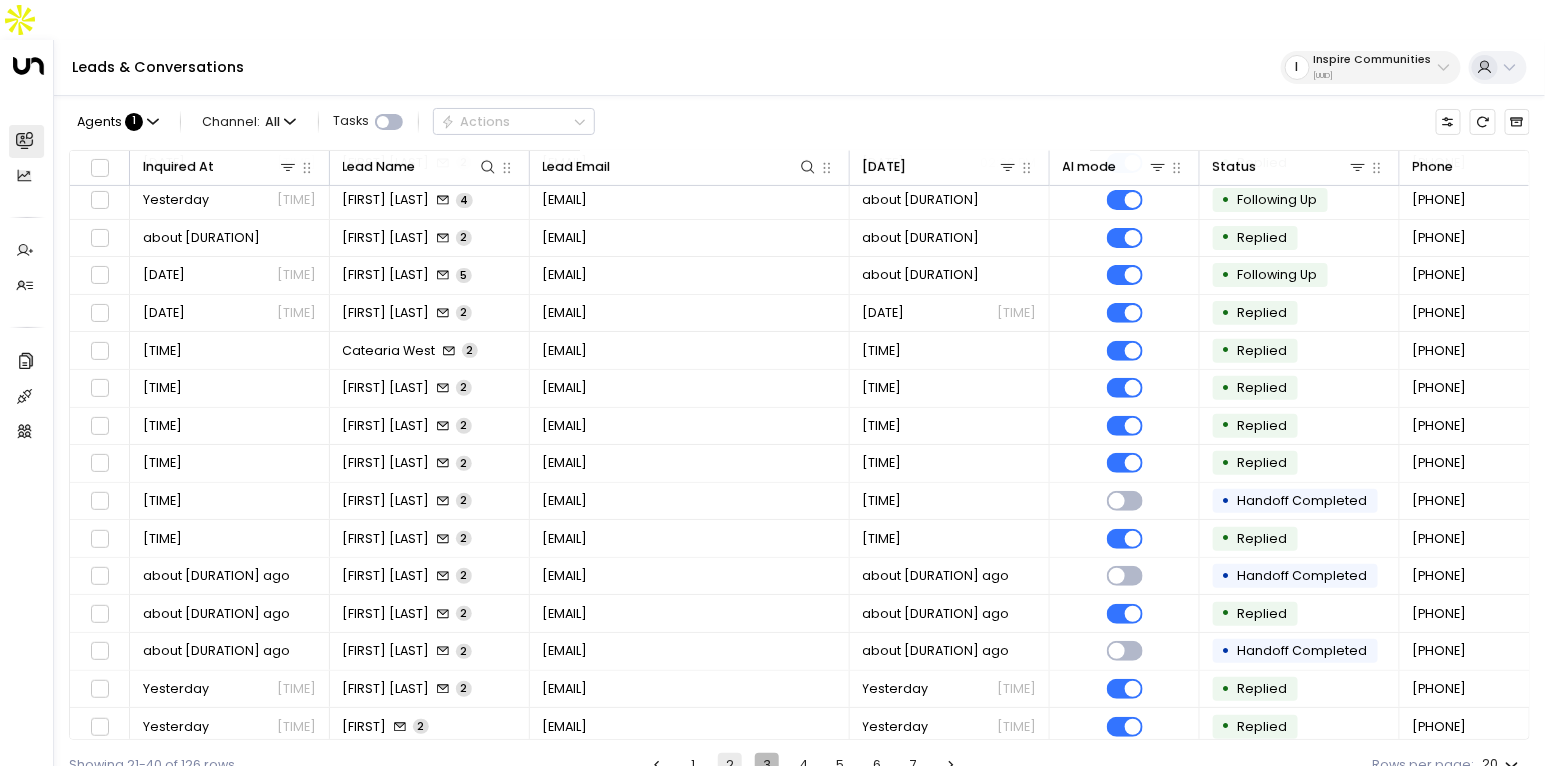 click on "3" at bounding box center [767, 765] 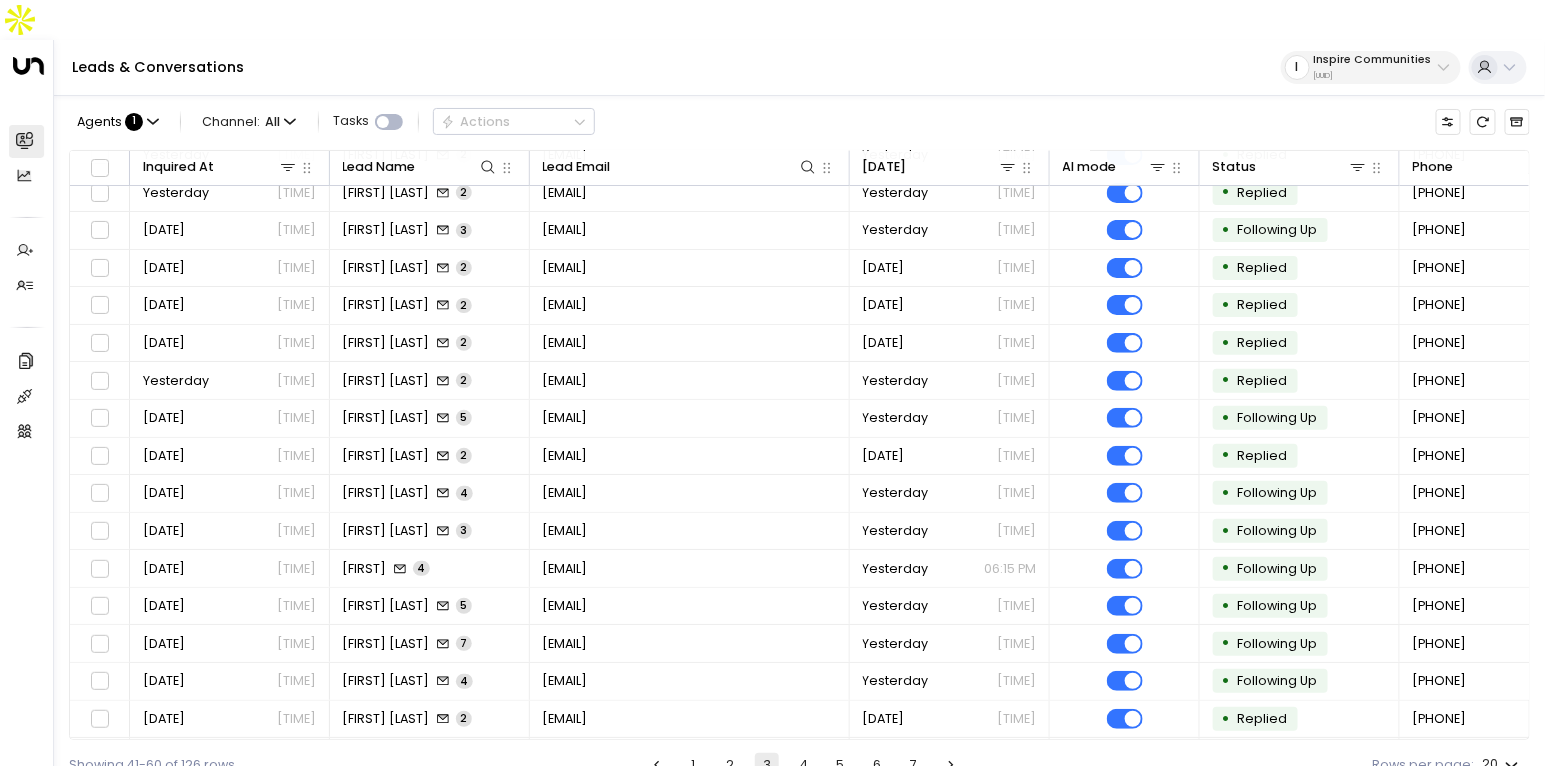 scroll, scrollTop: 192, scrollLeft: 0, axis: vertical 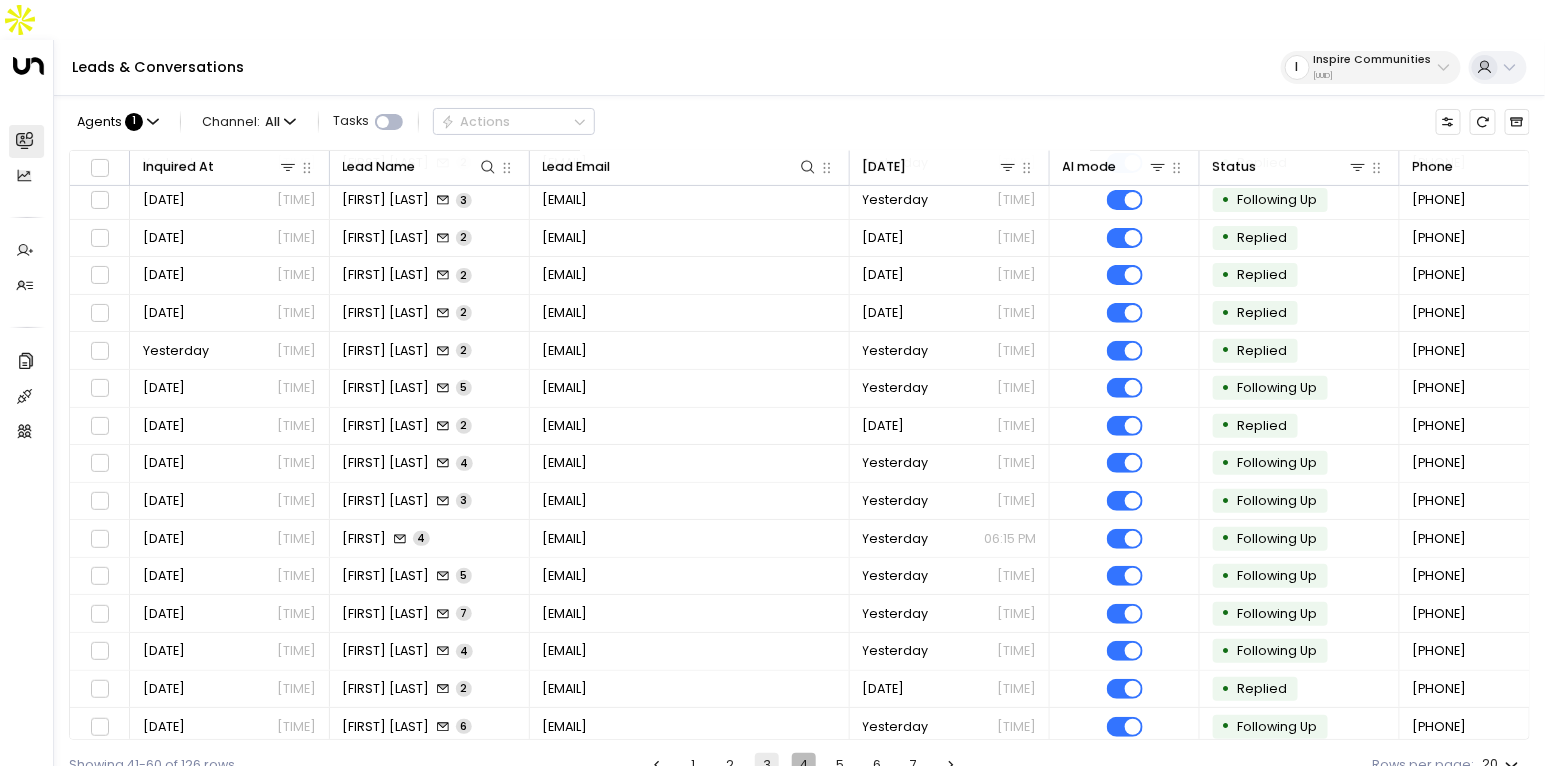 click on "4" at bounding box center [804, 765] 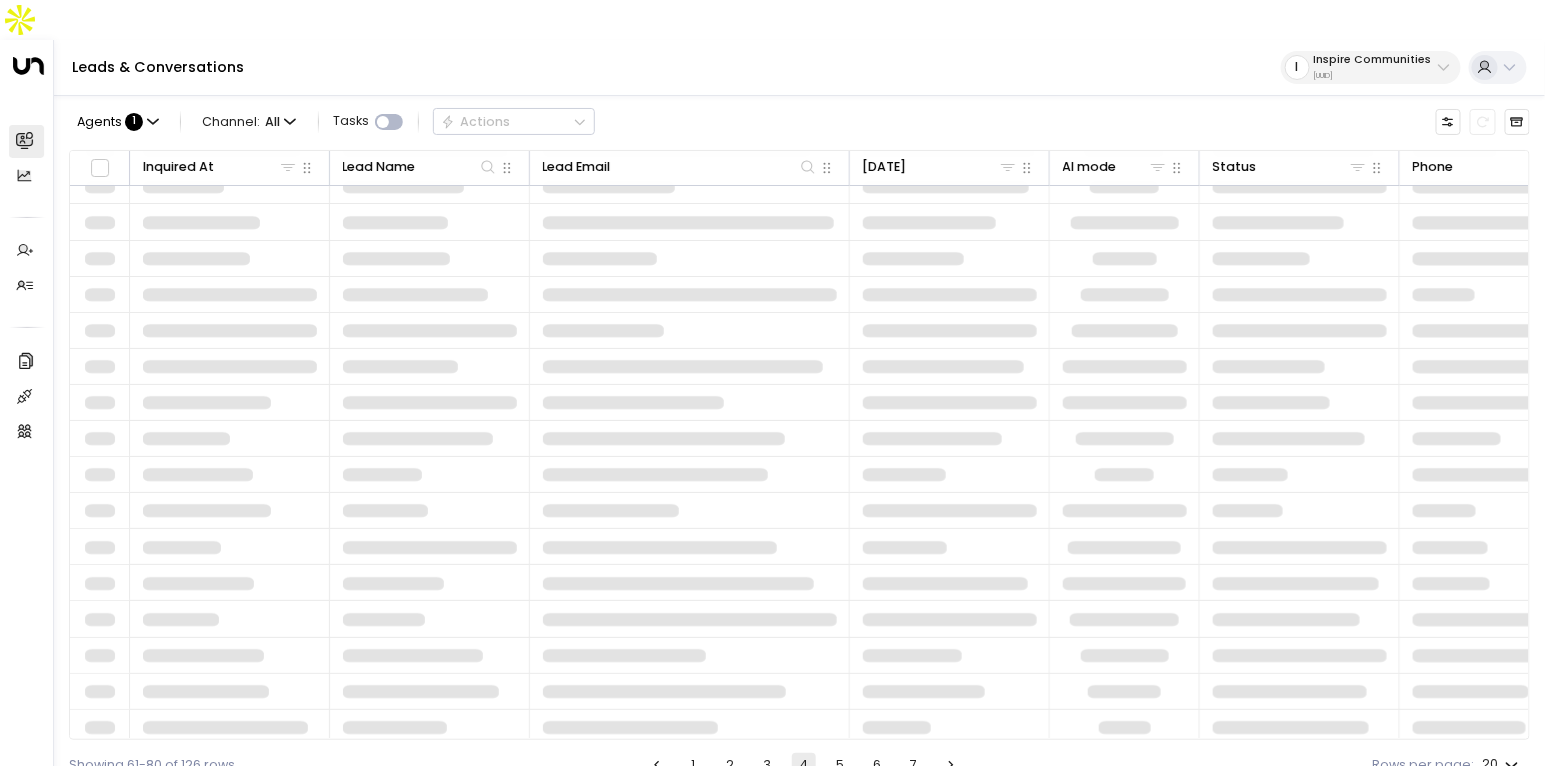 scroll, scrollTop: 192, scrollLeft: 0, axis: vertical 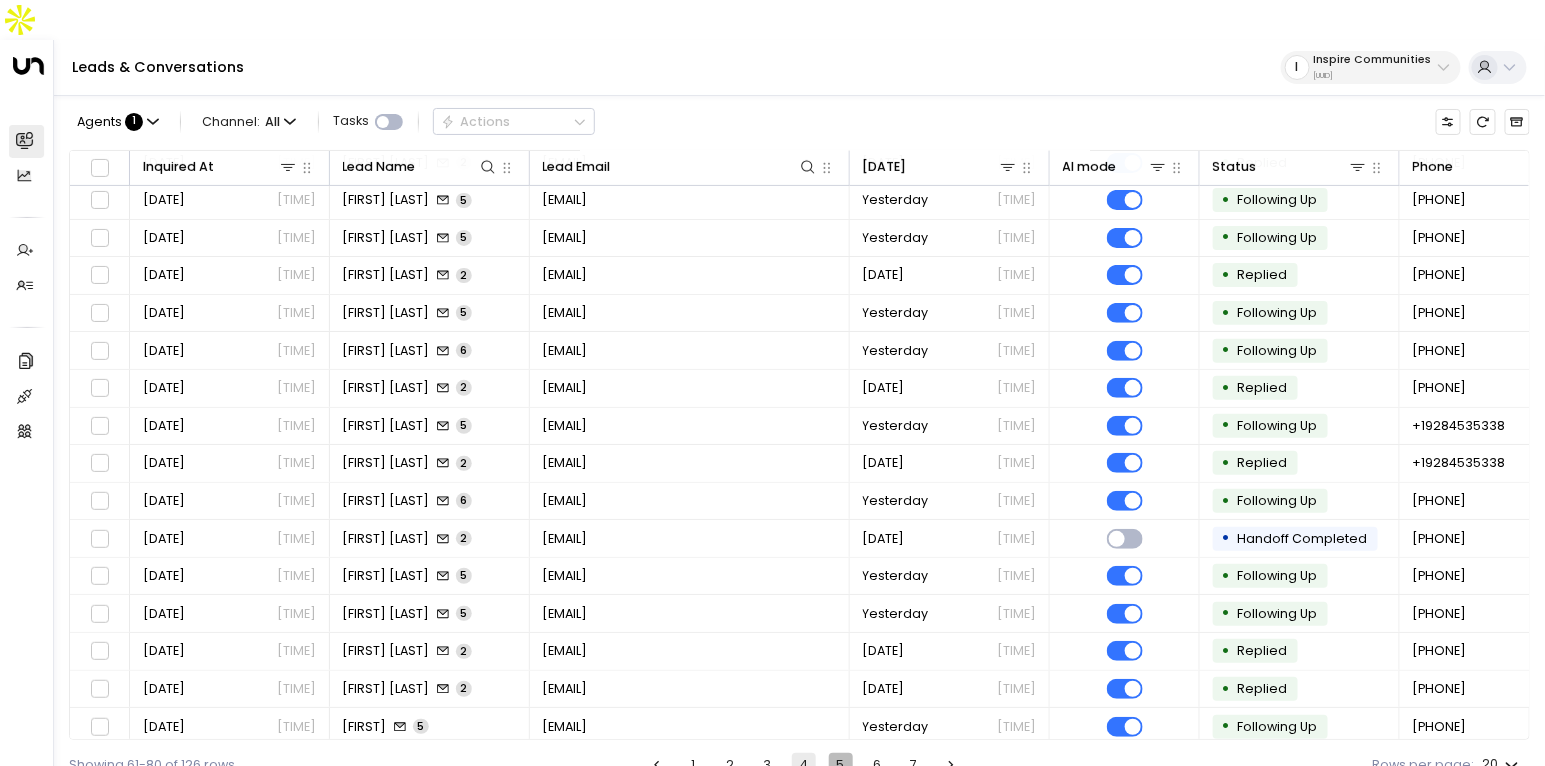 click on "5" at bounding box center [841, 765] 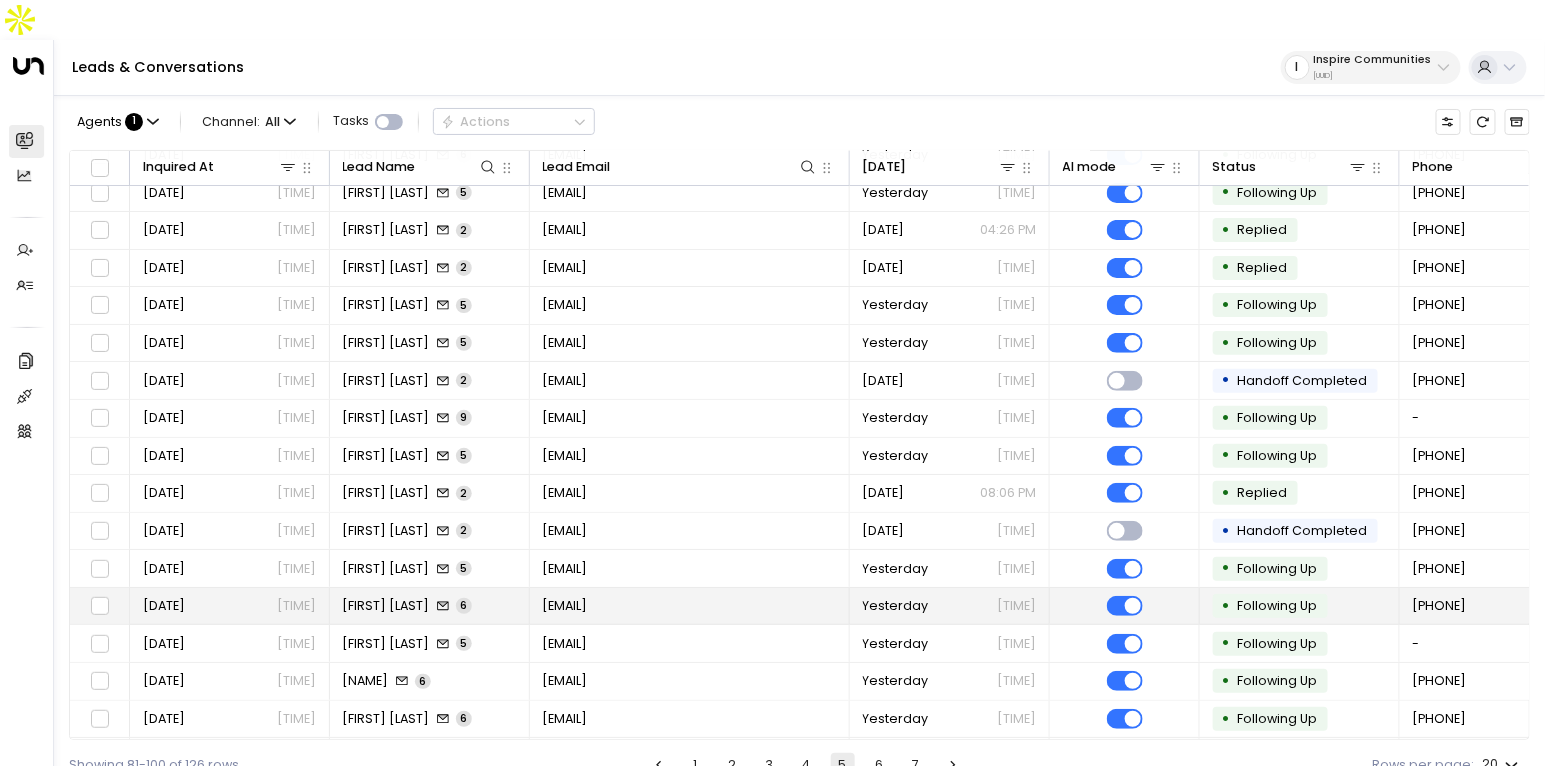 scroll, scrollTop: 192, scrollLeft: 0, axis: vertical 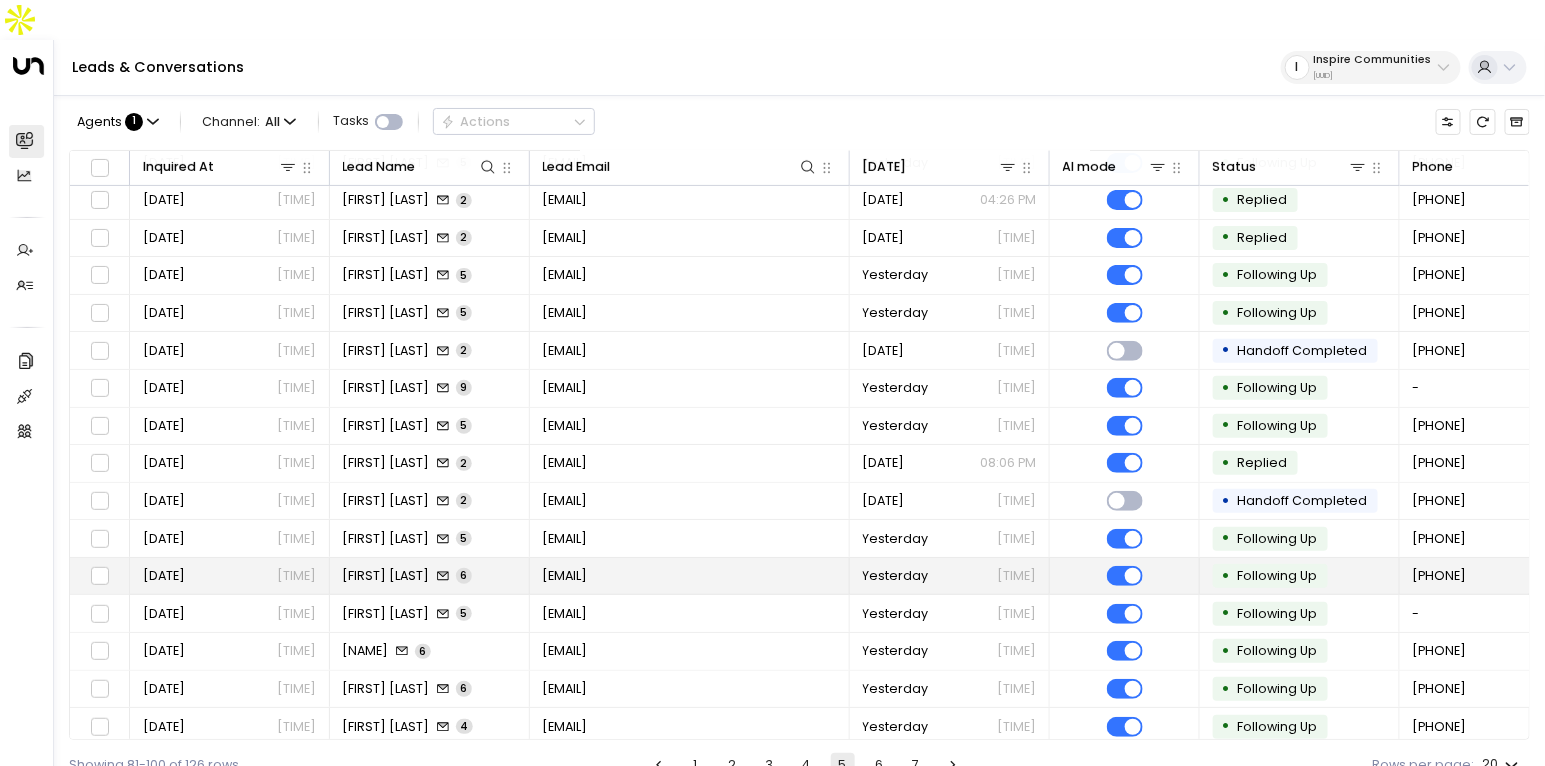 type 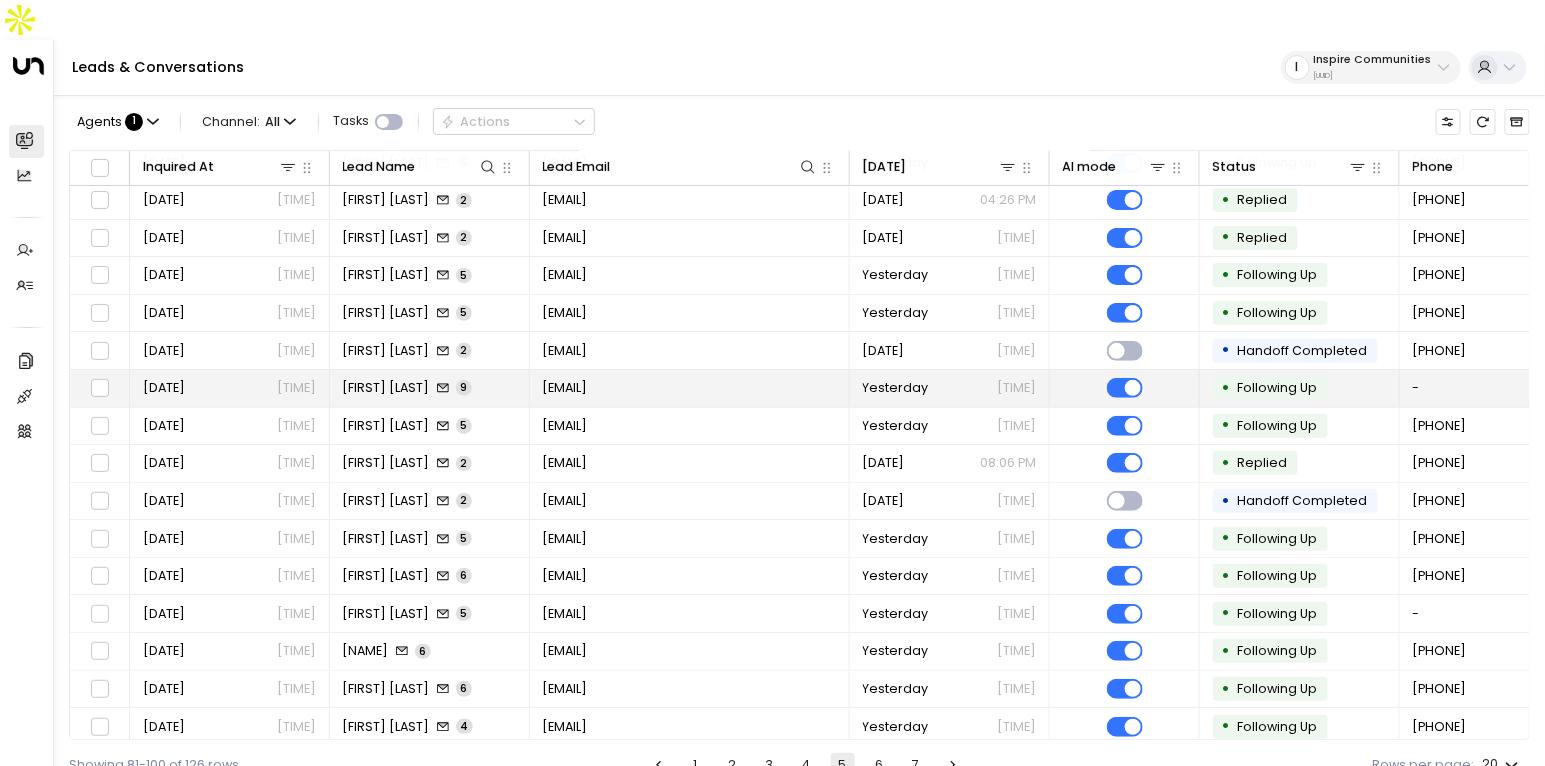 click on "Richard Magnol 9" at bounding box center [430, 388] 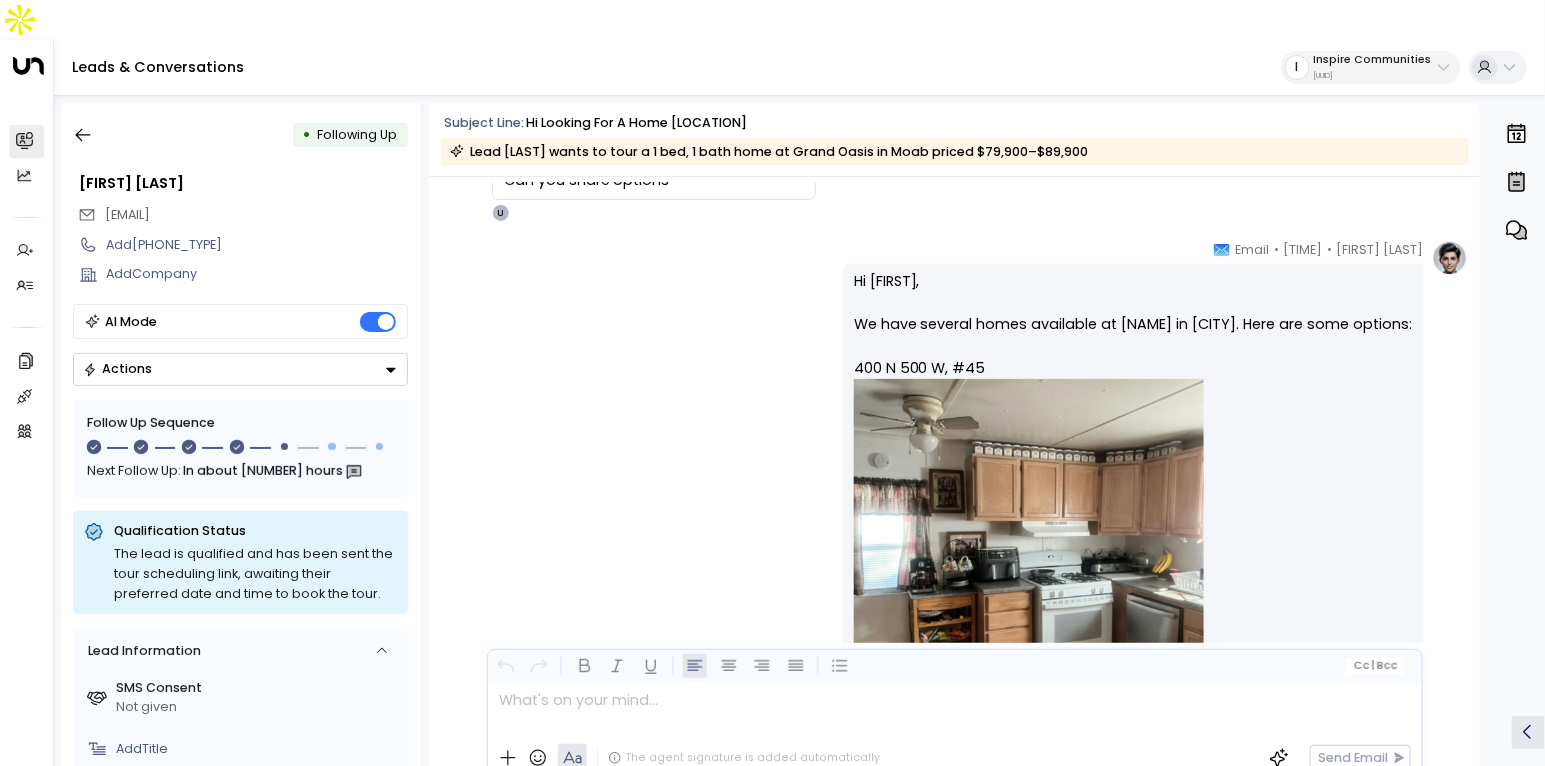 scroll, scrollTop: 0, scrollLeft: 0, axis: both 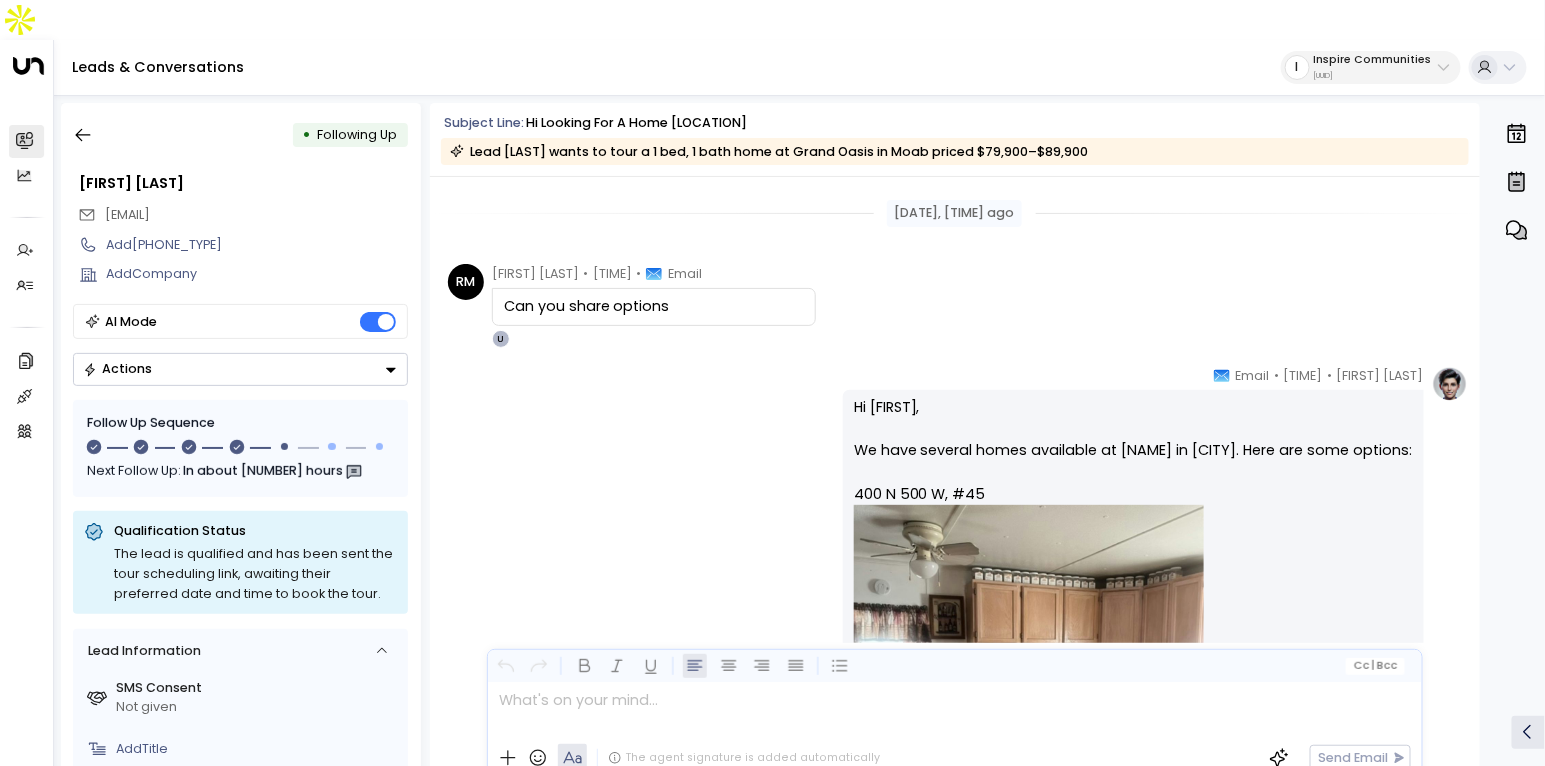 drag, startPoint x: 516, startPoint y: 274, endPoint x: 686, endPoint y: 274, distance: 170 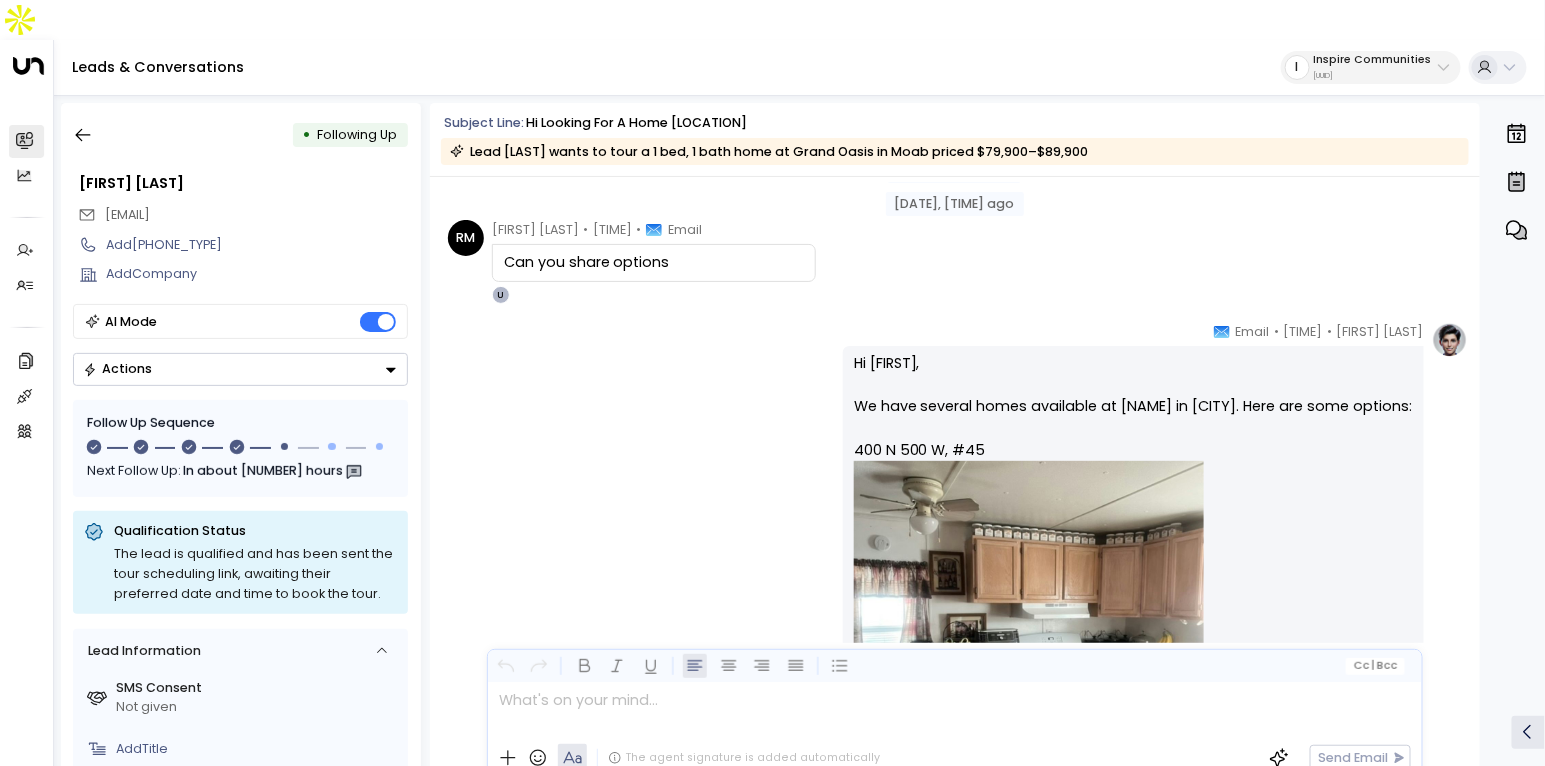 scroll, scrollTop: 0, scrollLeft: 0, axis: both 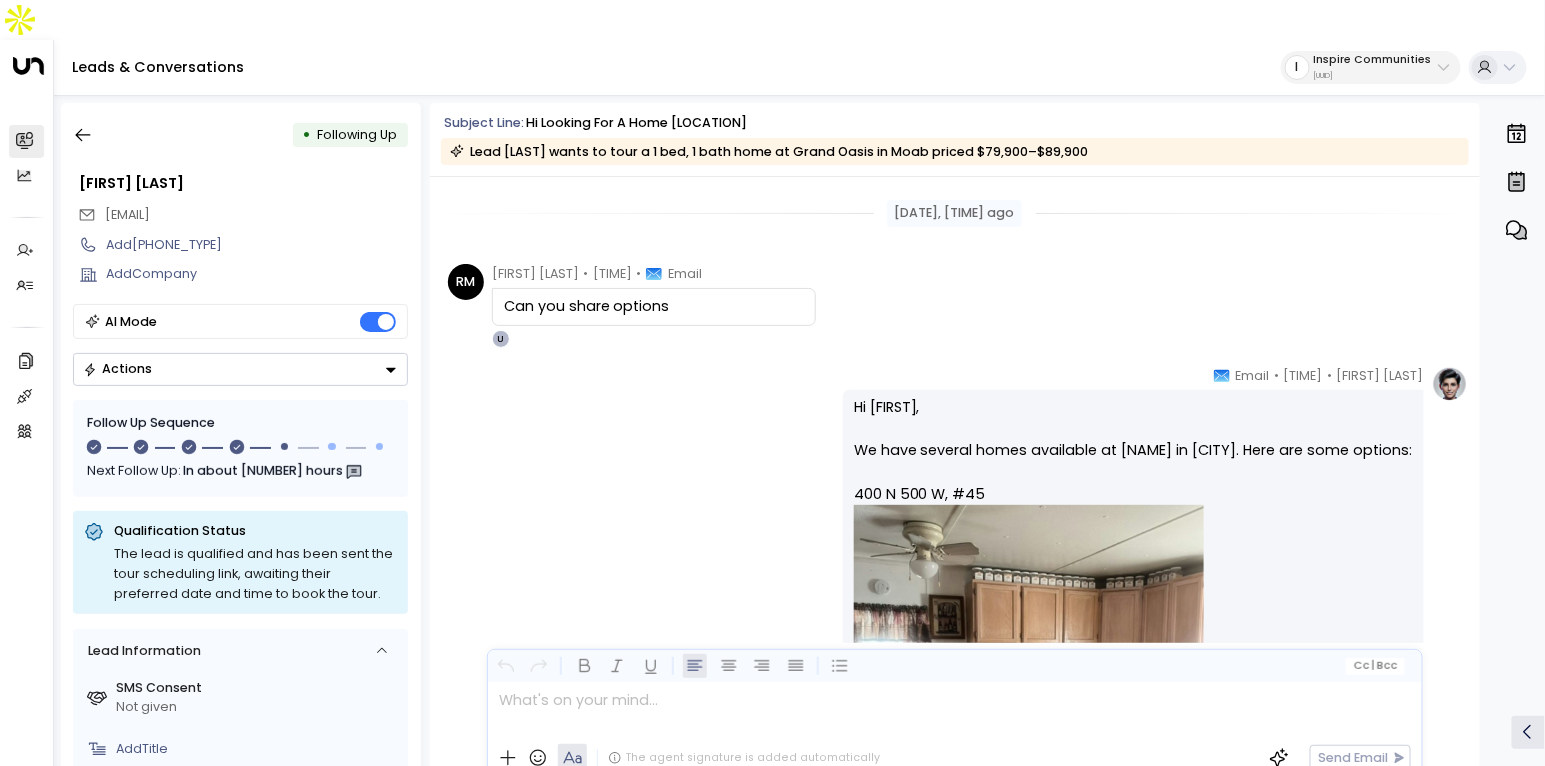 drag, startPoint x: 615, startPoint y: 234, endPoint x: 640, endPoint y: 234, distance: 25 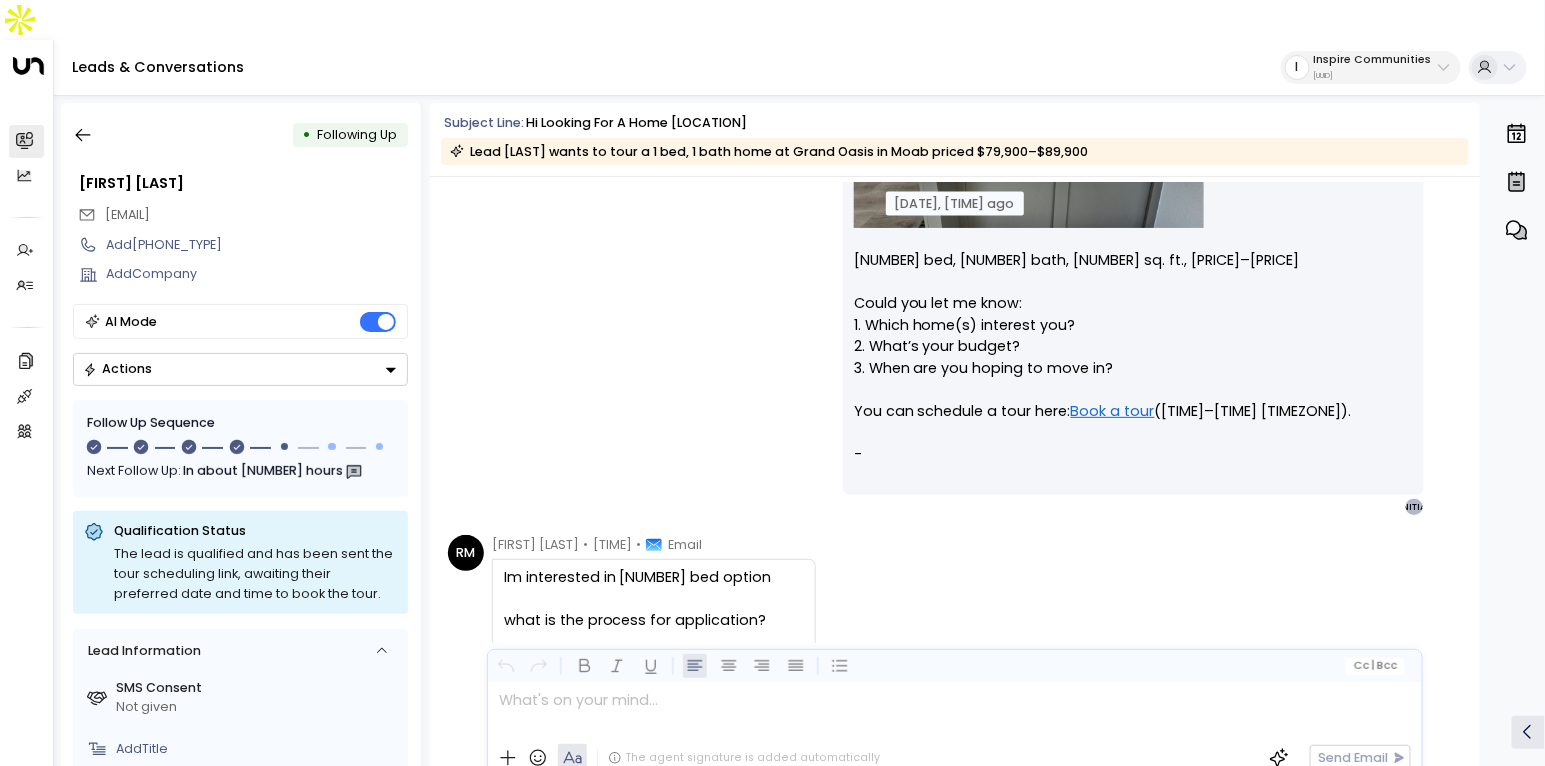 scroll, scrollTop: 1327, scrollLeft: 0, axis: vertical 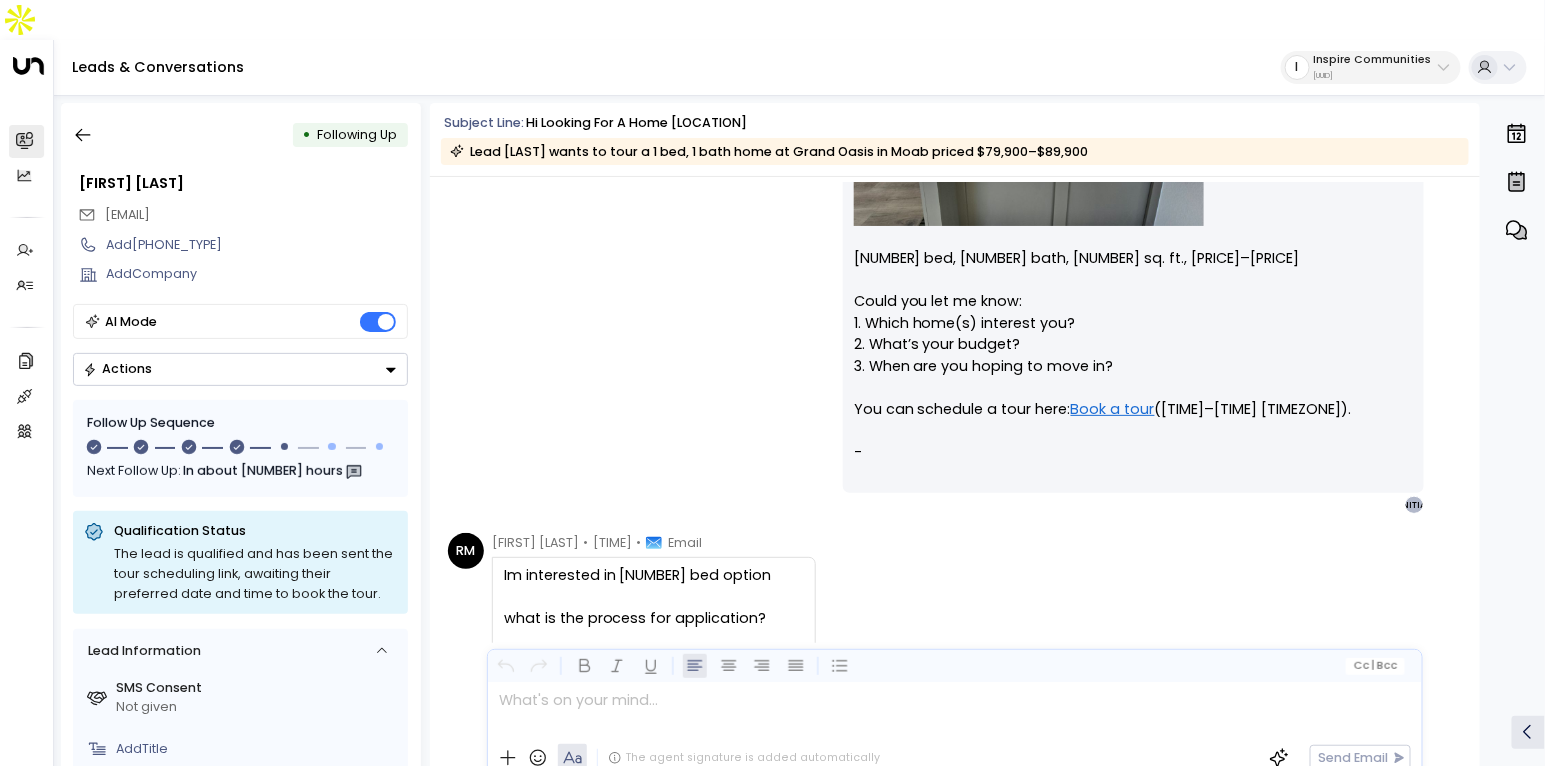 drag, startPoint x: 833, startPoint y: 278, endPoint x: 1082, endPoint y: 324, distance: 253.21335 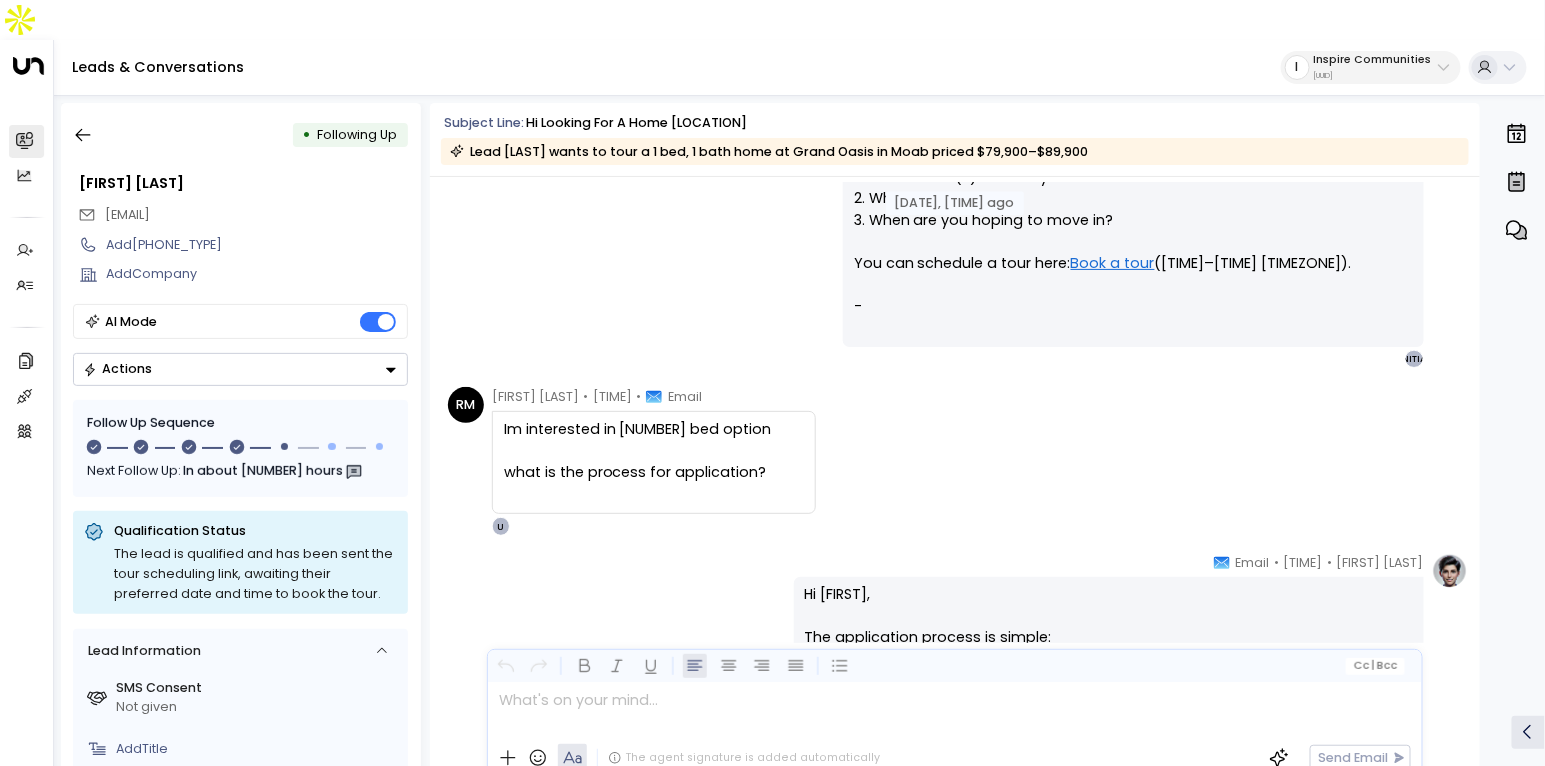 scroll, scrollTop: 1475, scrollLeft: 0, axis: vertical 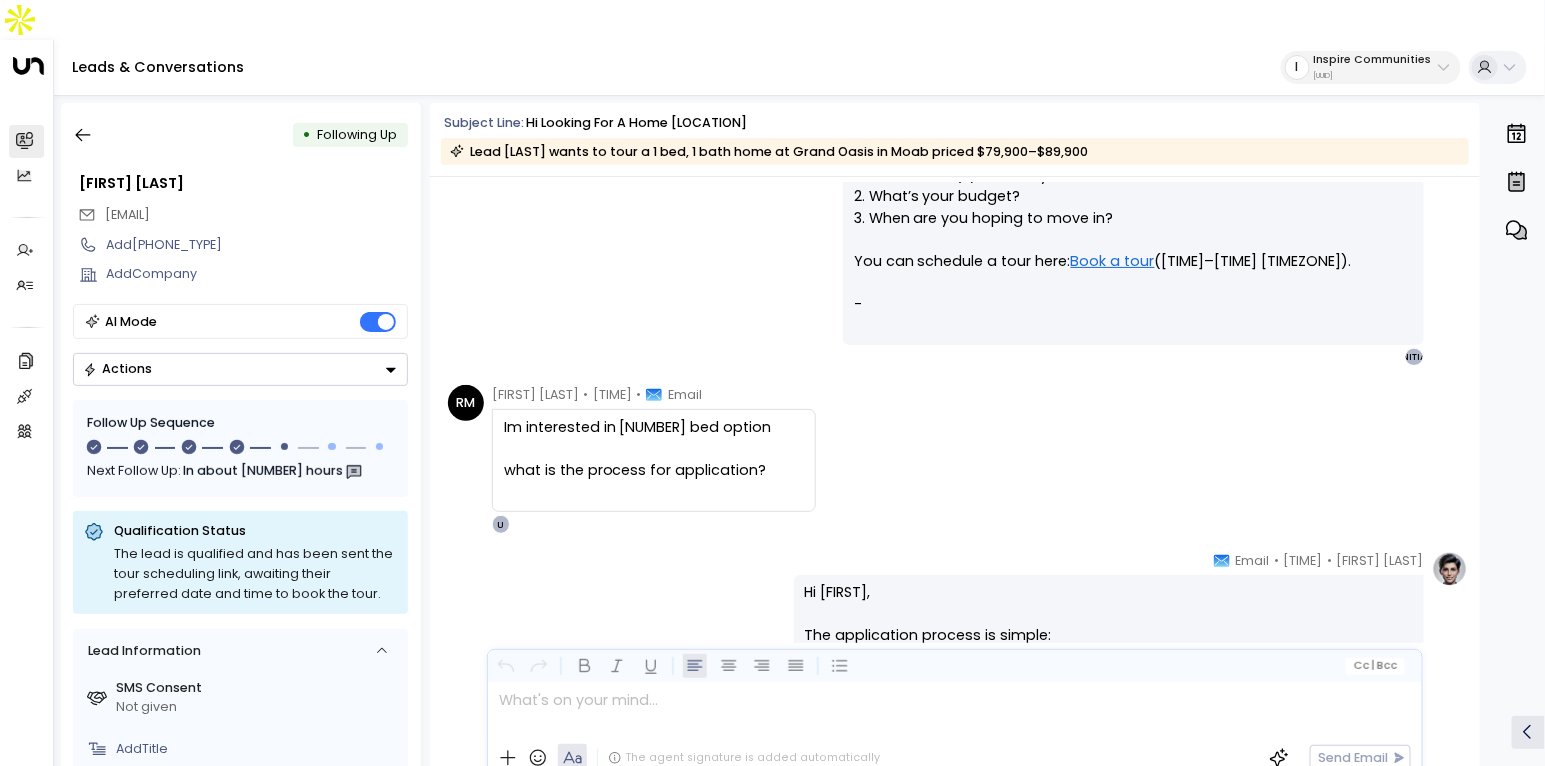 drag, startPoint x: 502, startPoint y: 392, endPoint x: 723, endPoint y: 390, distance: 221.00905 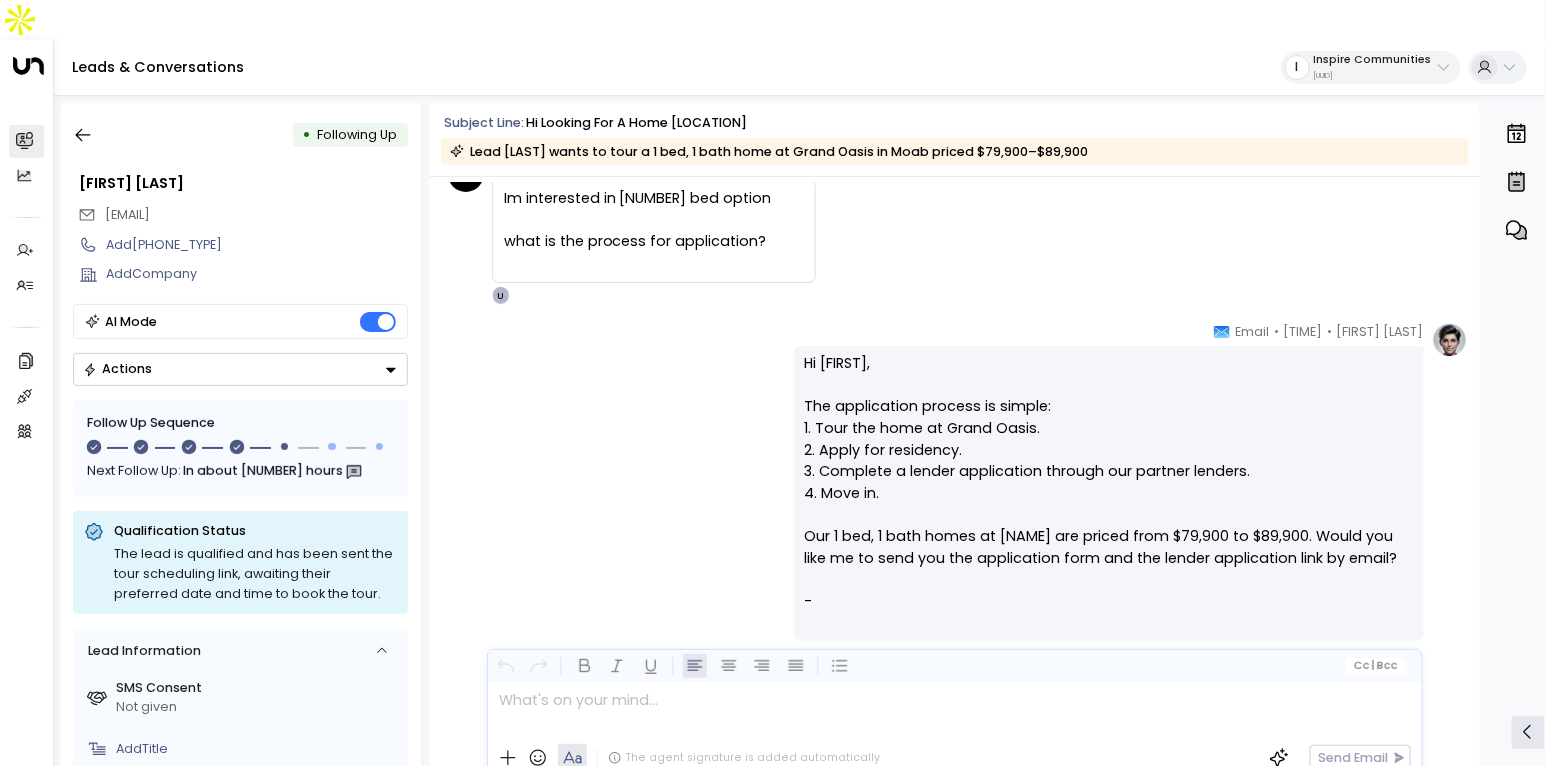 scroll, scrollTop: 1780, scrollLeft: 0, axis: vertical 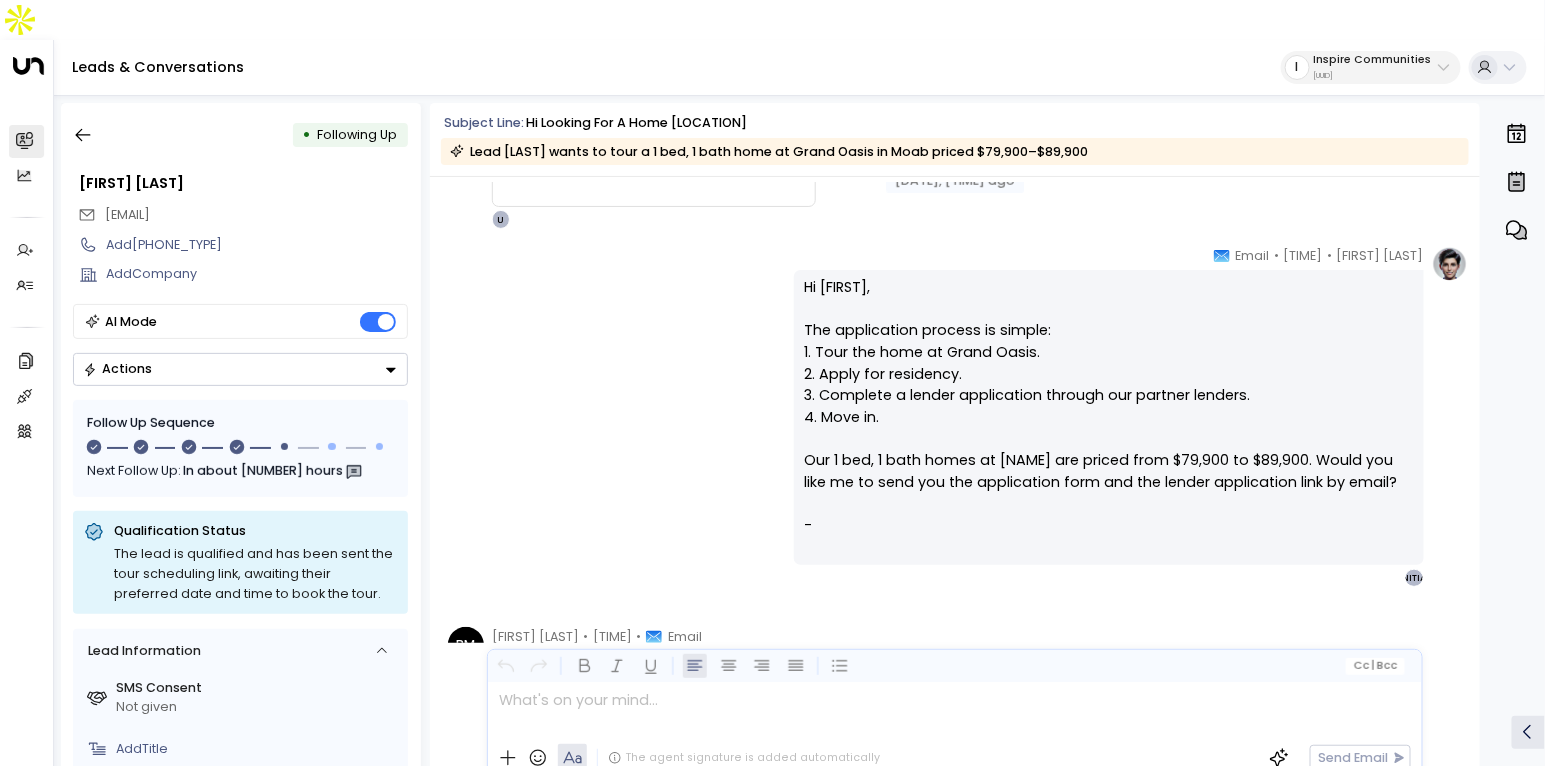drag, startPoint x: 804, startPoint y: 247, endPoint x: 915, endPoint y: 247, distance: 111 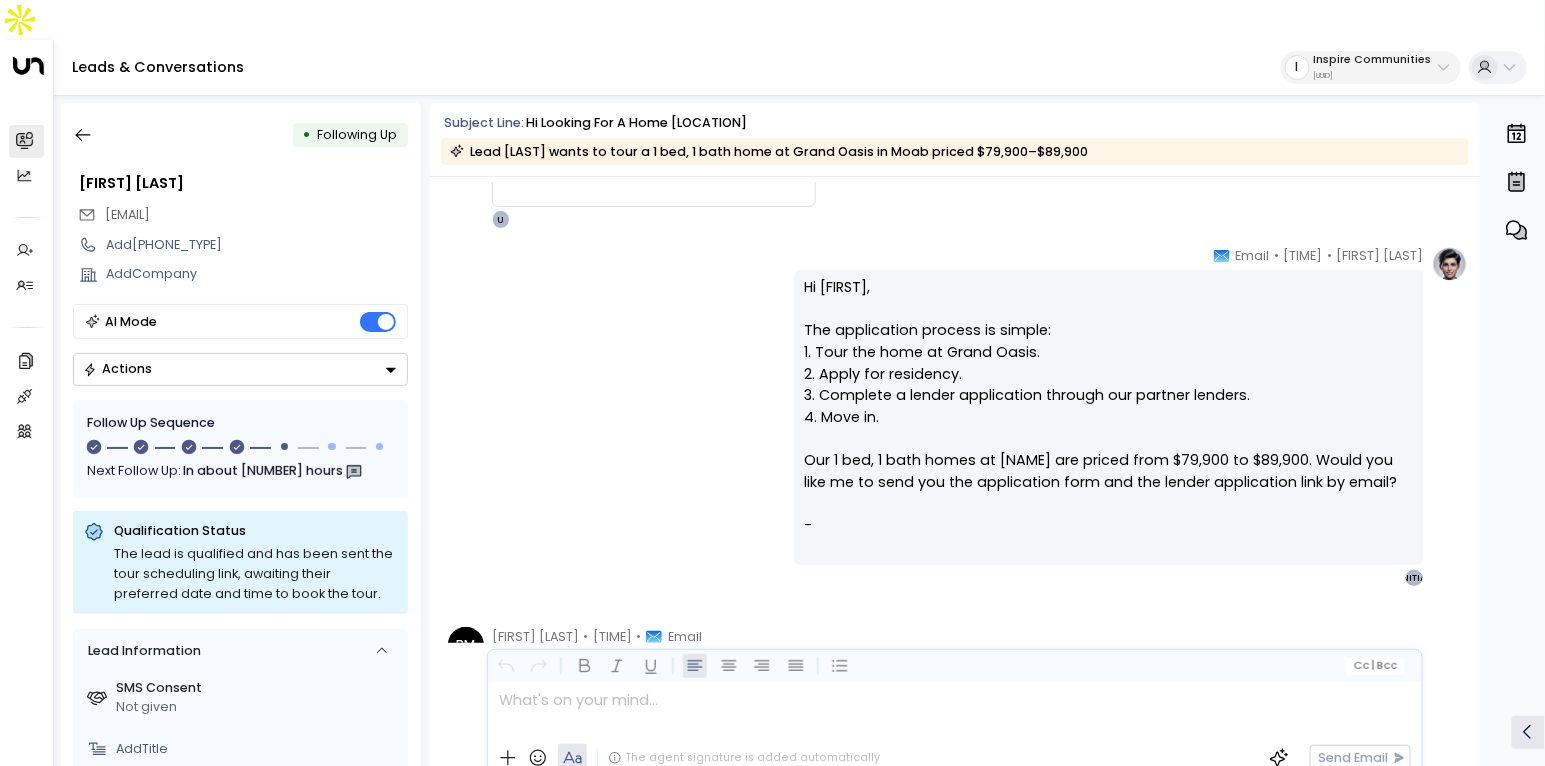 drag, startPoint x: 847, startPoint y: 314, endPoint x: 1038, endPoint y: 319, distance: 191.06543 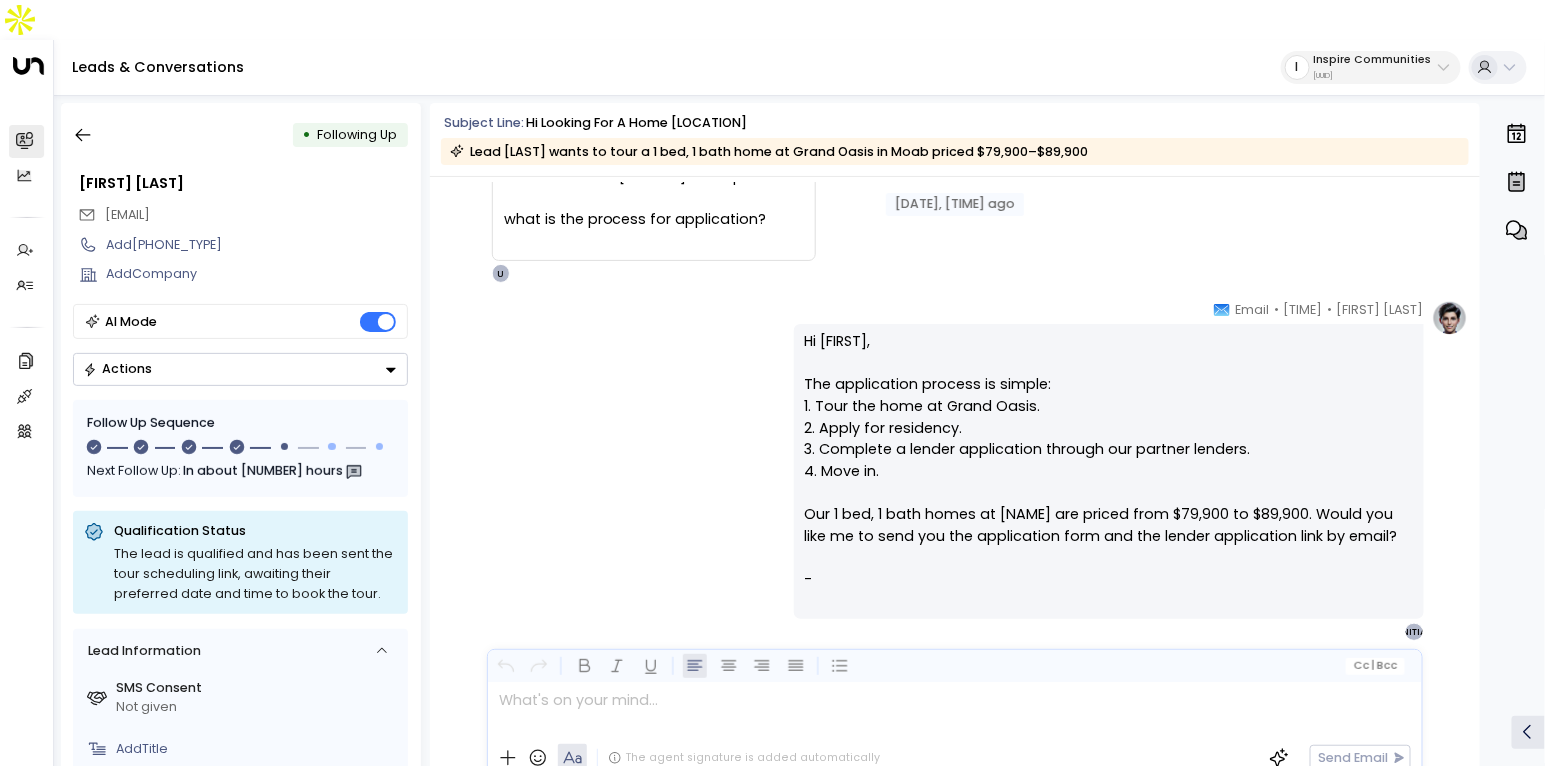 scroll, scrollTop: 1726, scrollLeft: 0, axis: vertical 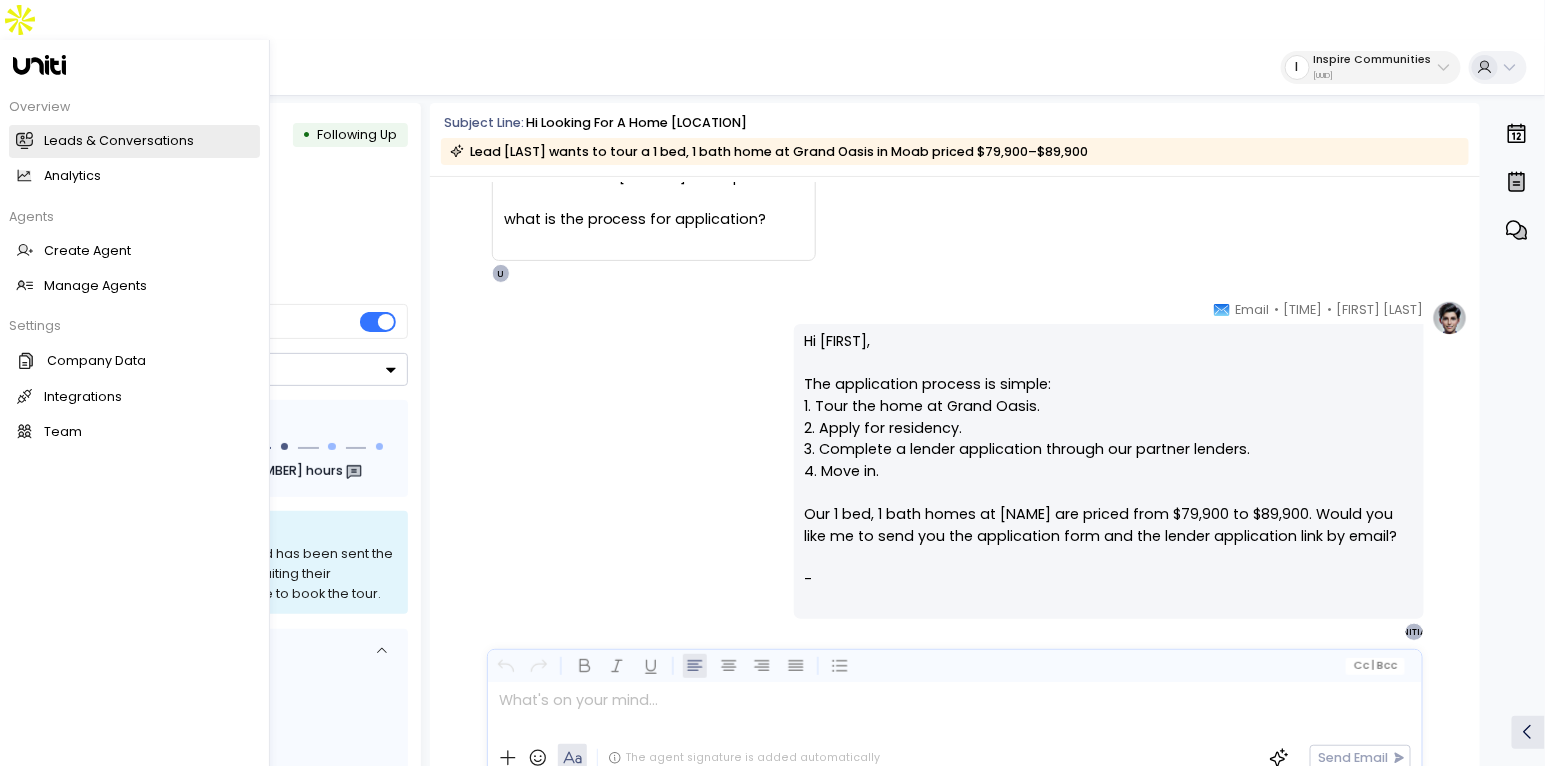click at bounding box center [24, 139] 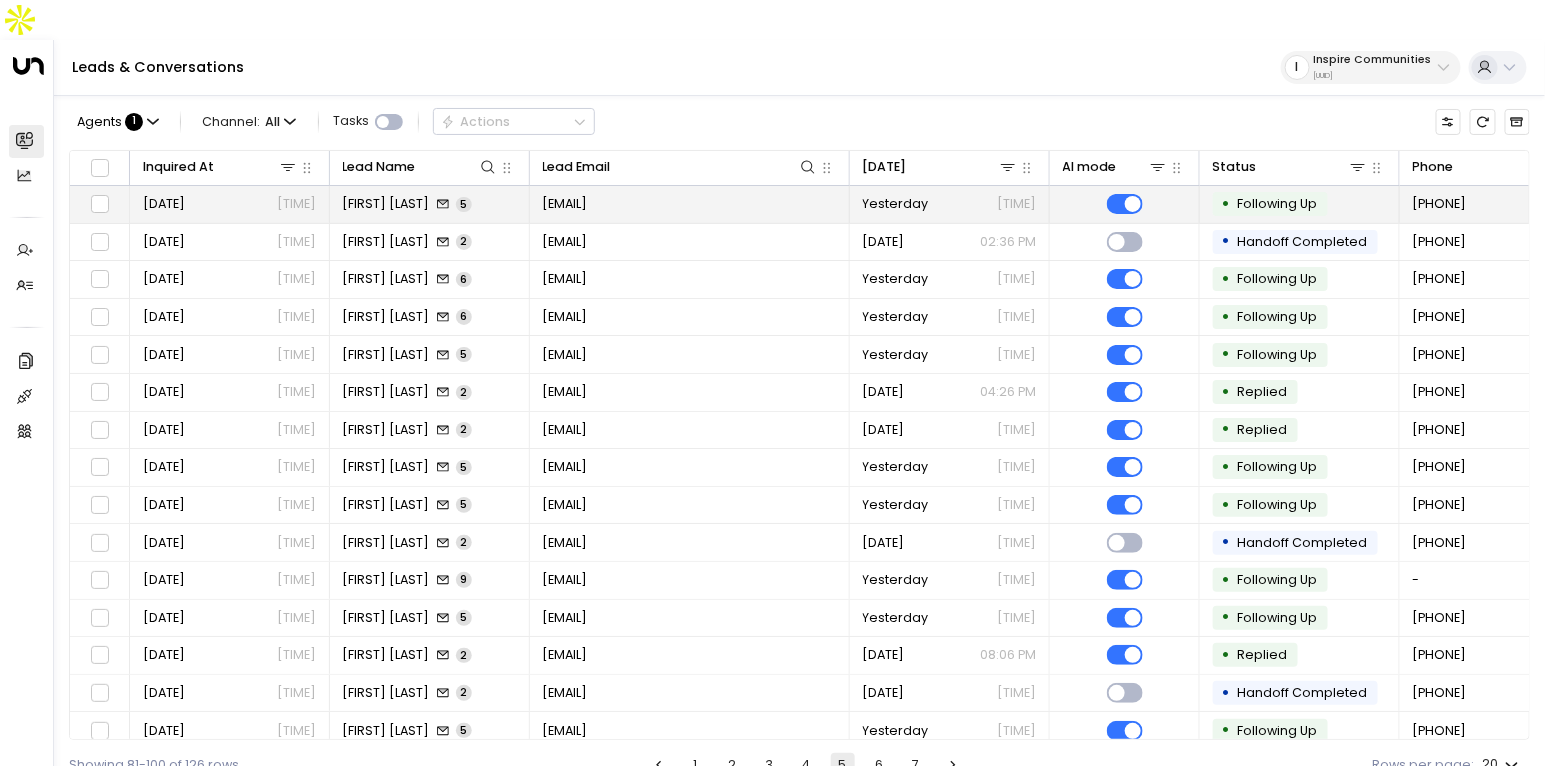 click on "Keisha Davis 5" at bounding box center [430, 204] 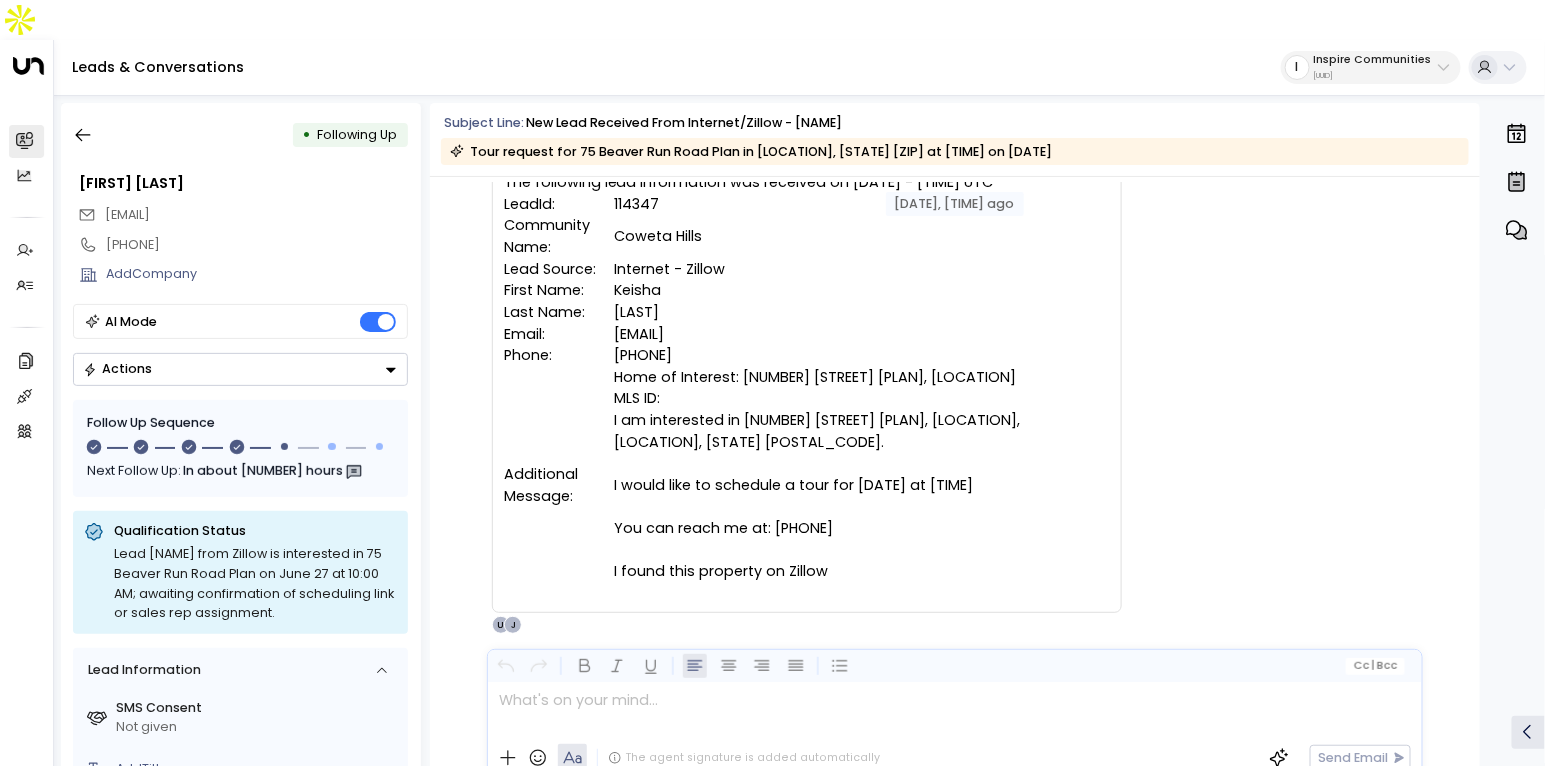 scroll, scrollTop: 41, scrollLeft: 0, axis: vertical 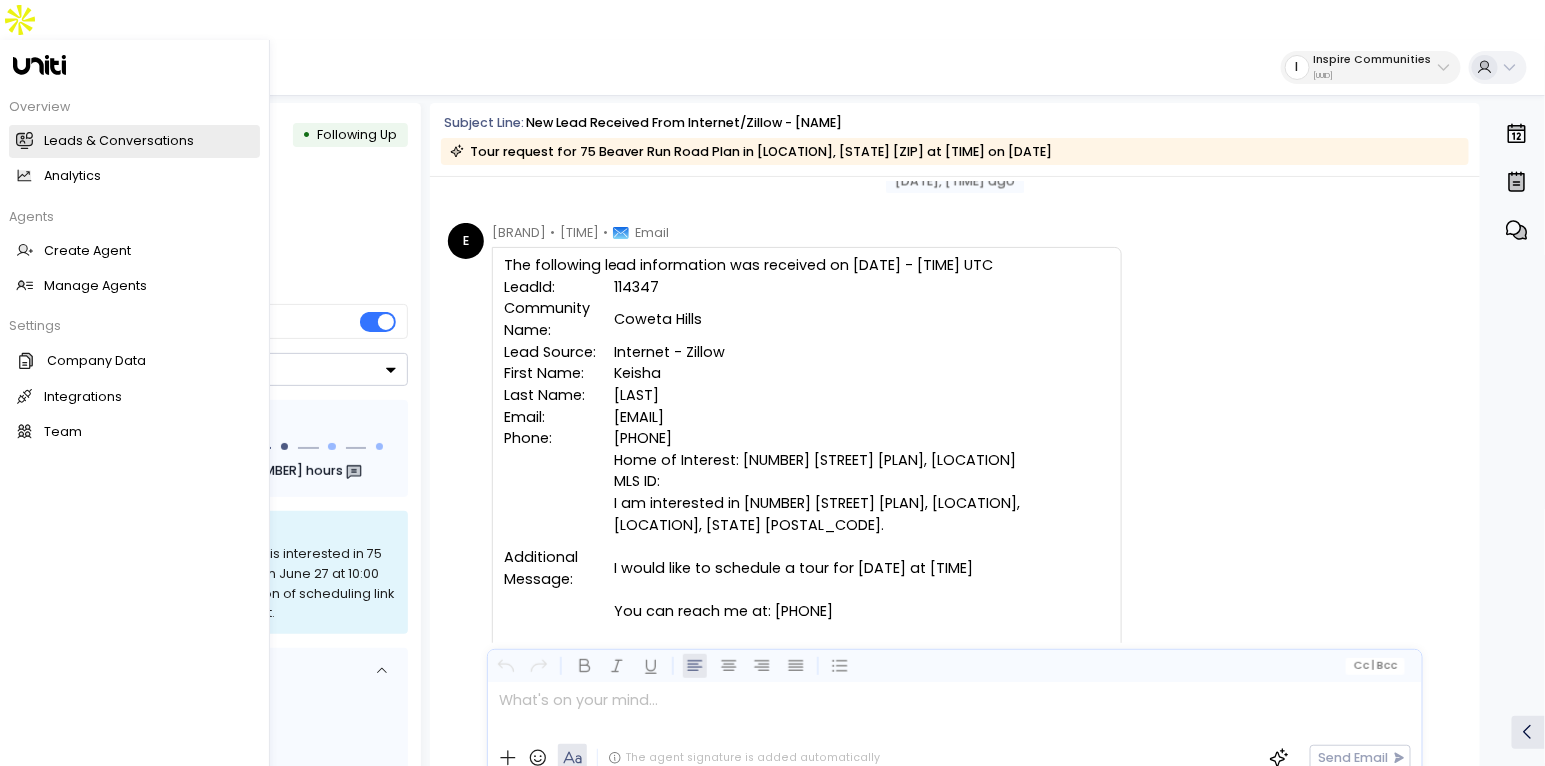 click on "Leads & Conversations" at bounding box center (119, 141) 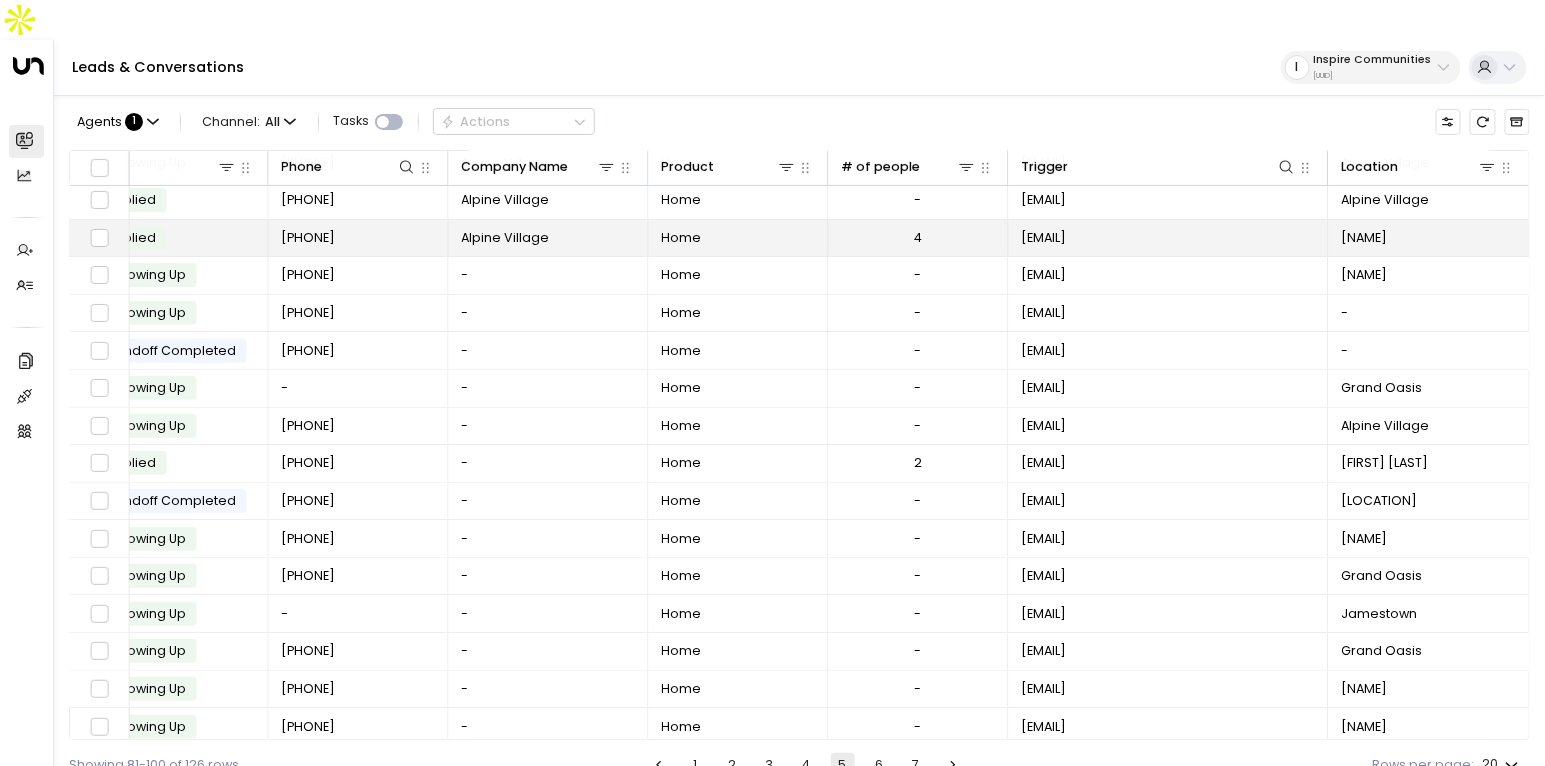 scroll, scrollTop: 192, scrollLeft: 0, axis: vertical 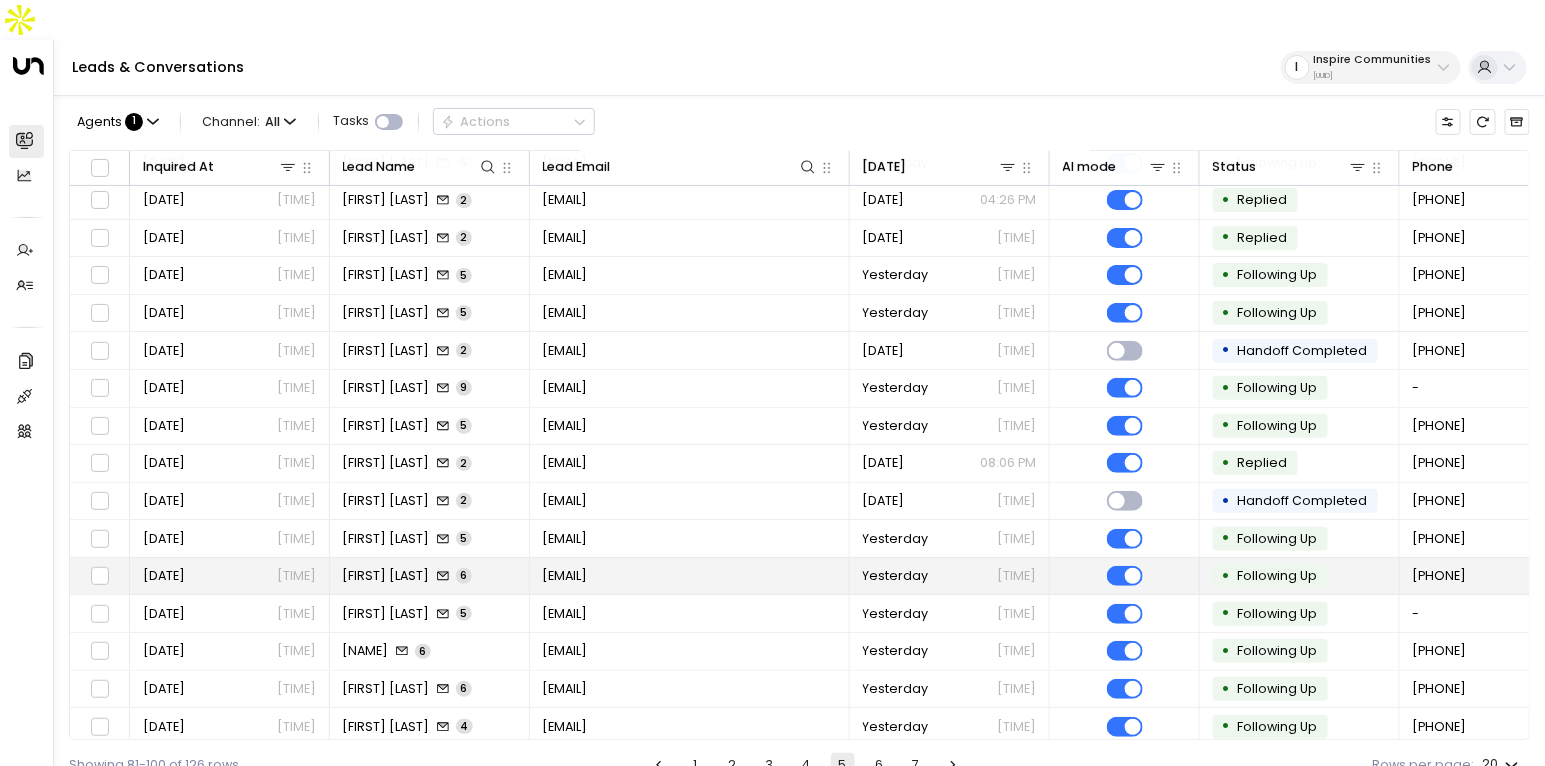 click on "Meg Mannion 6" at bounding box center [430, 576] 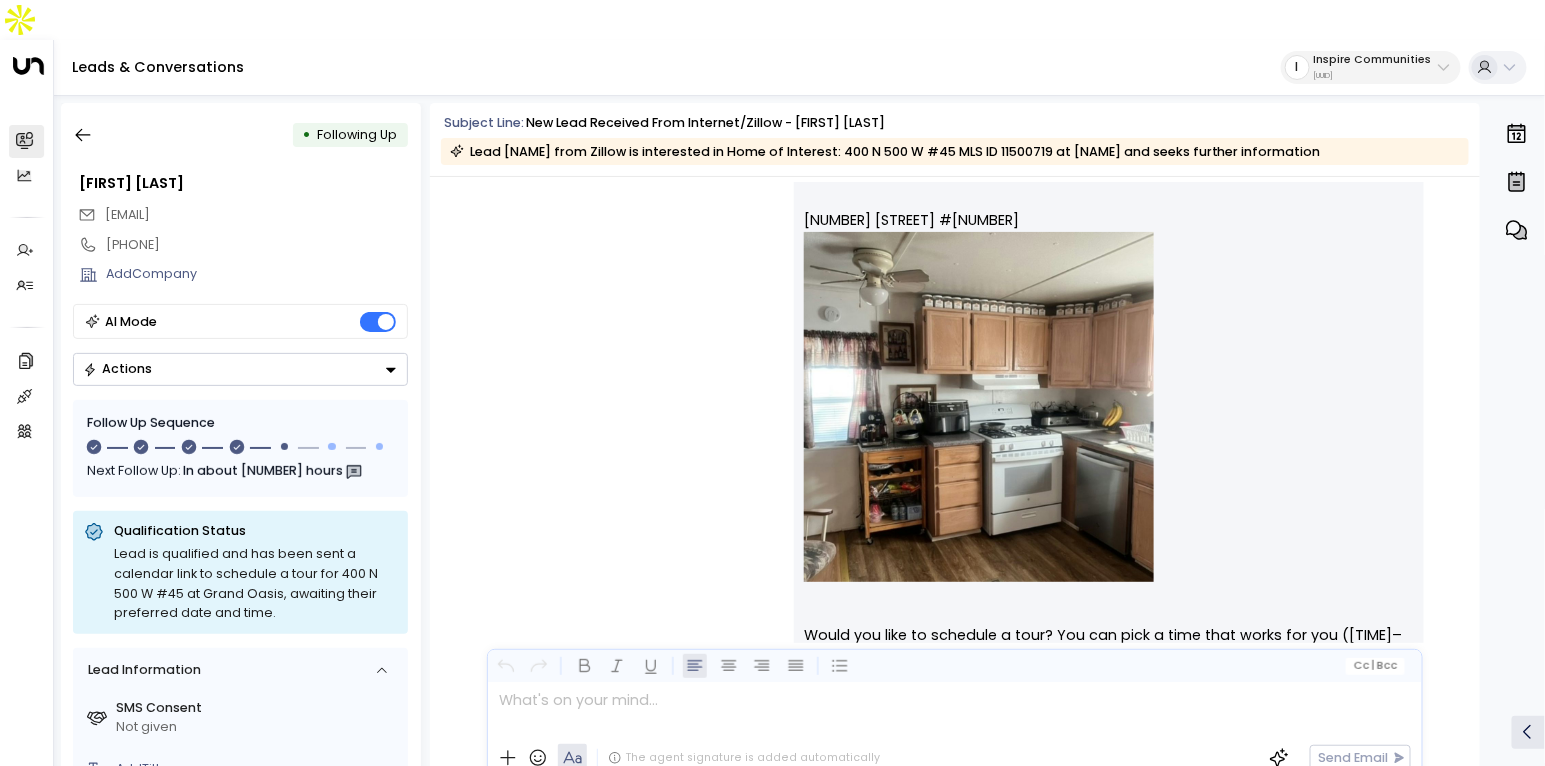 scroll, scrollTop: 215, scrollLeft: 0, axis: vertical 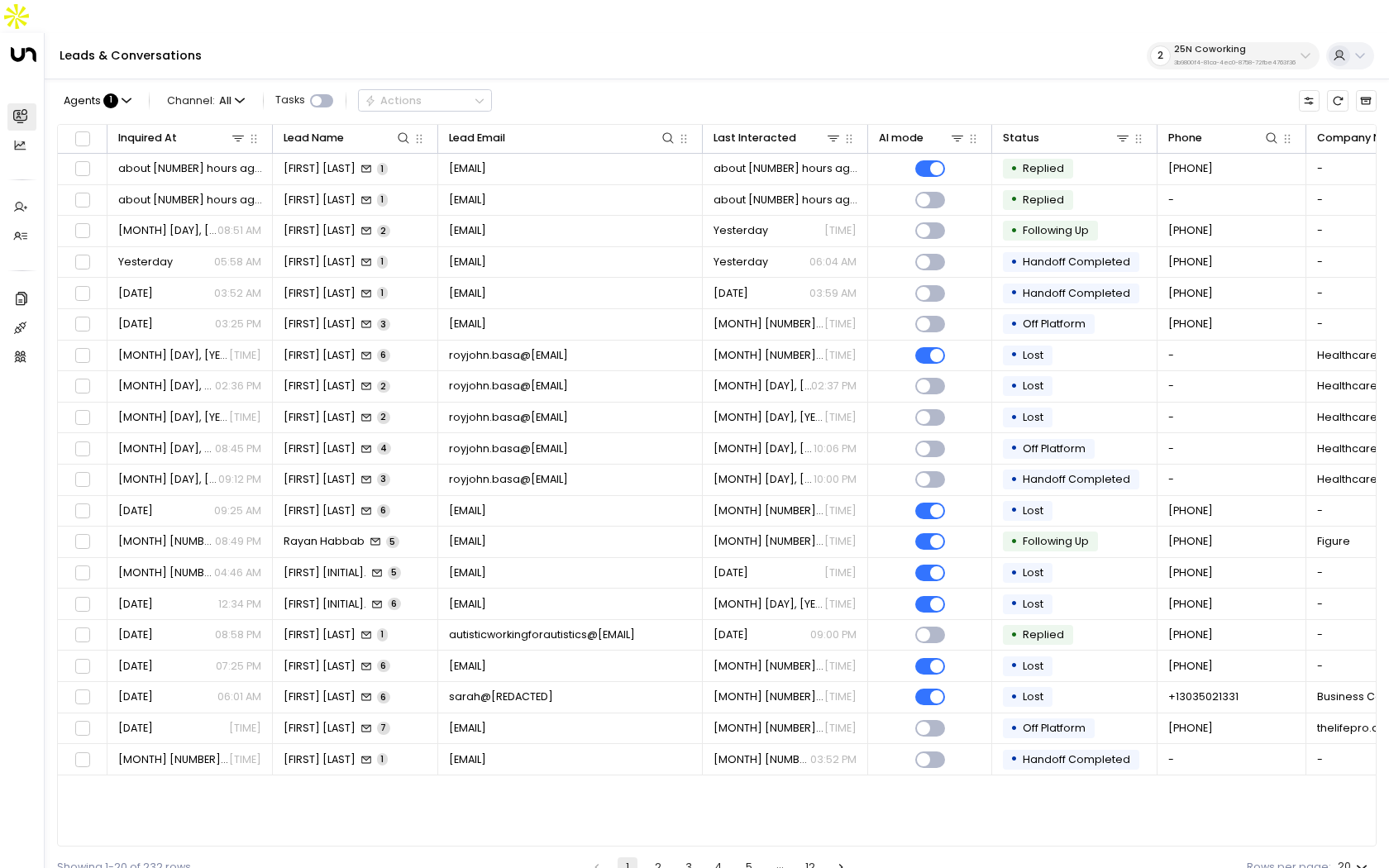 click on "25N Coworking 3b9800f4-81ca-4ec0-8758-72fbe4763f36" at bounding box center (1234, 55) 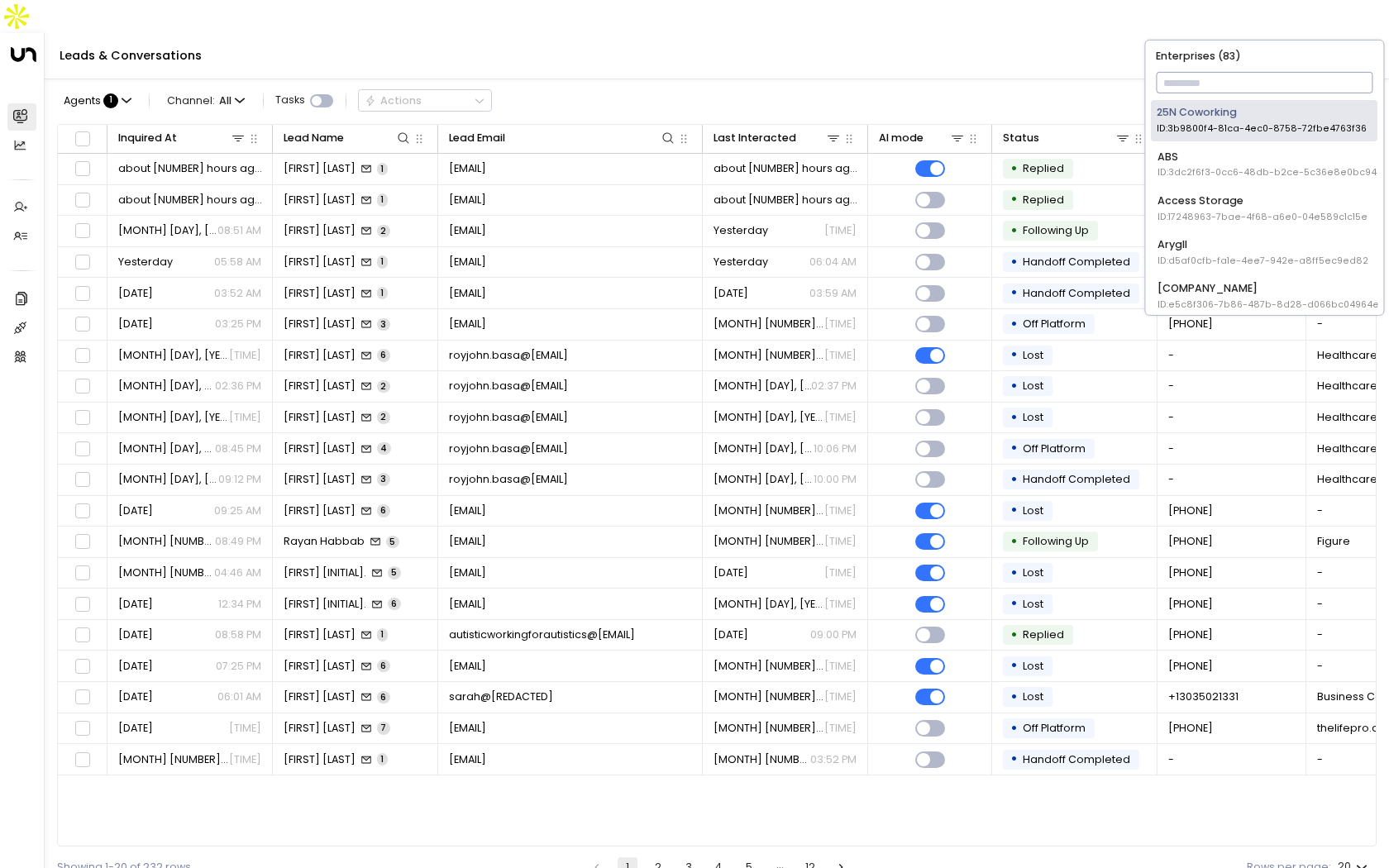 click at bounding box center (1264, 83) 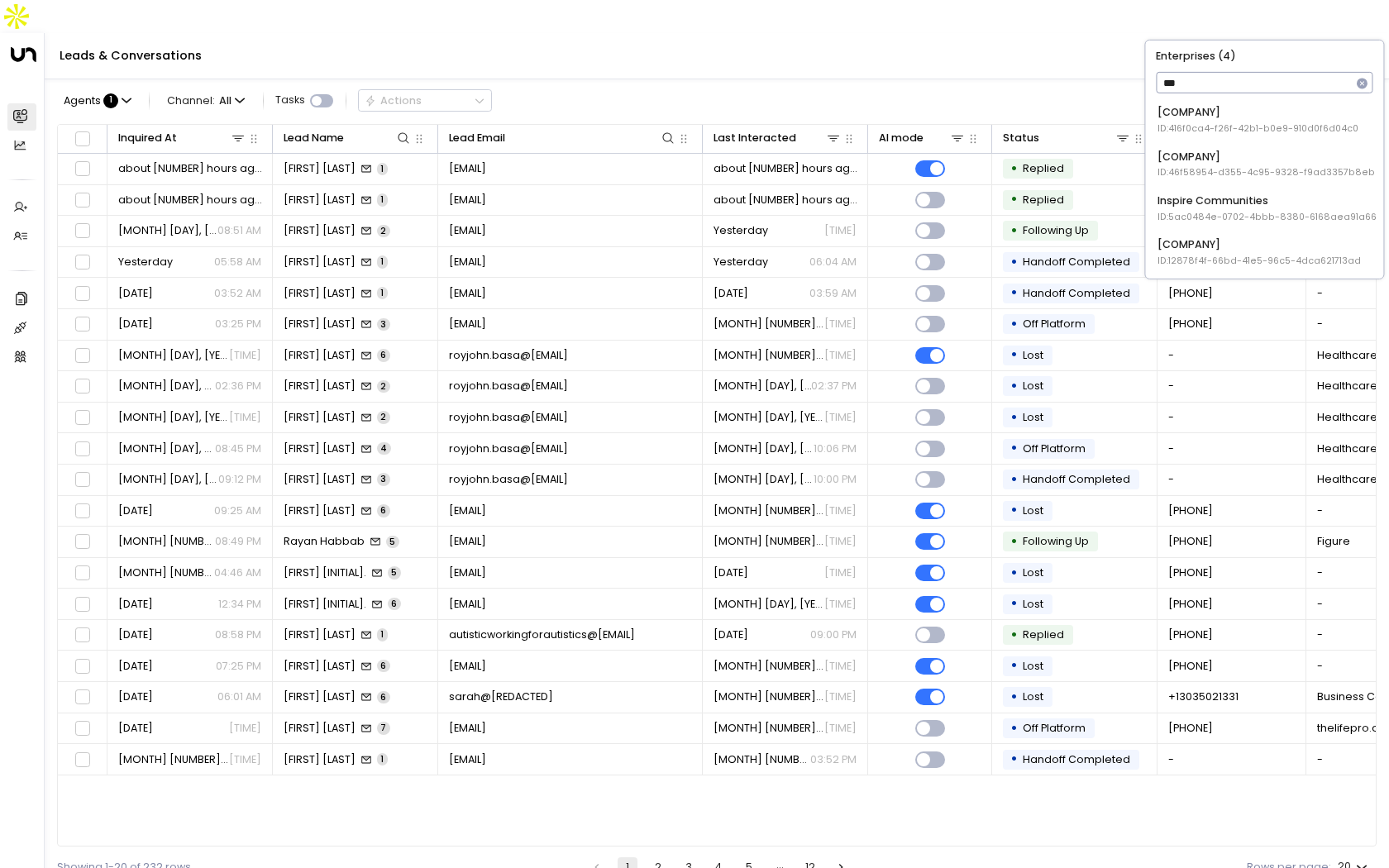 type on "***" 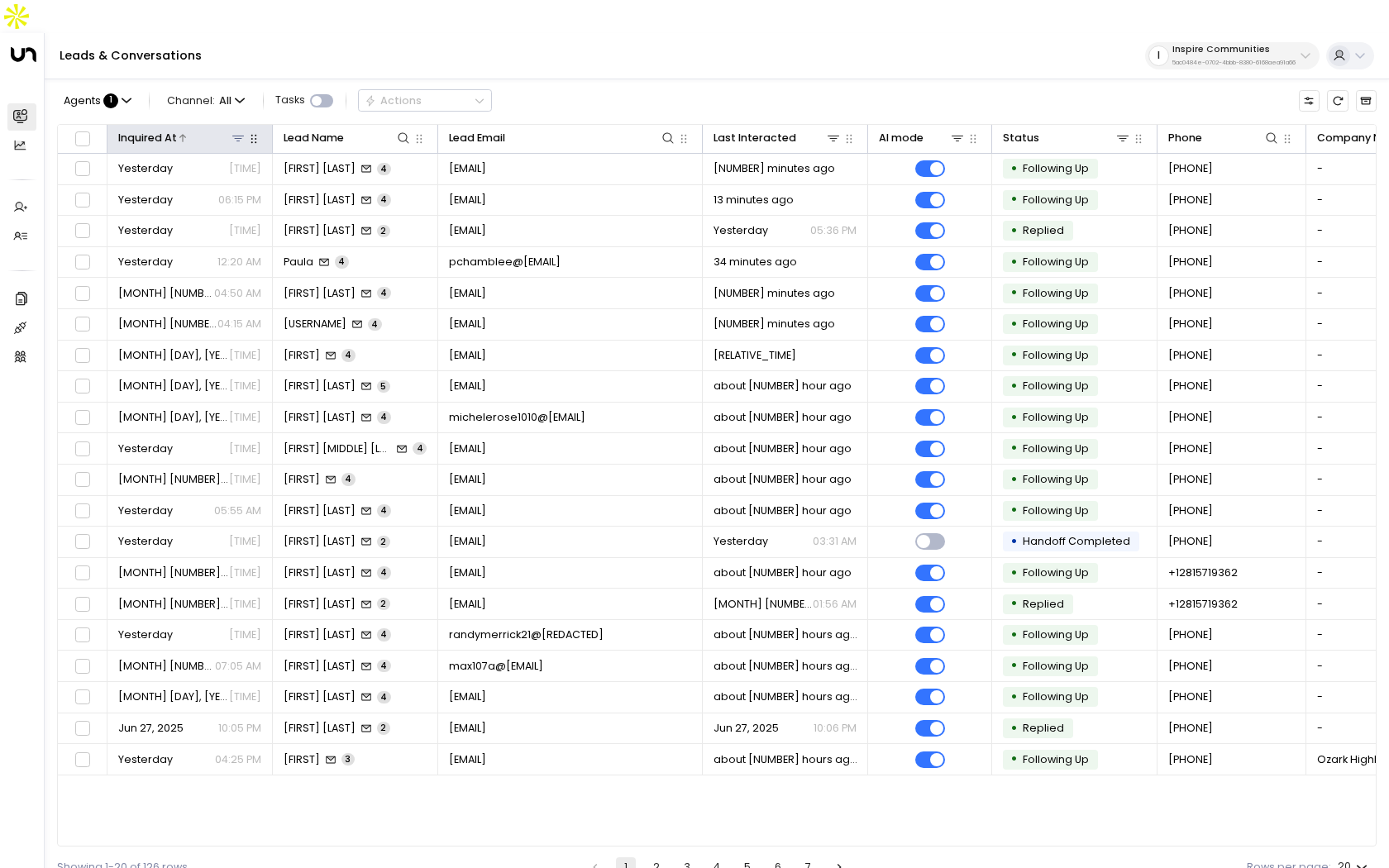 click on "Inquired At" at bounding box center (147, 138) 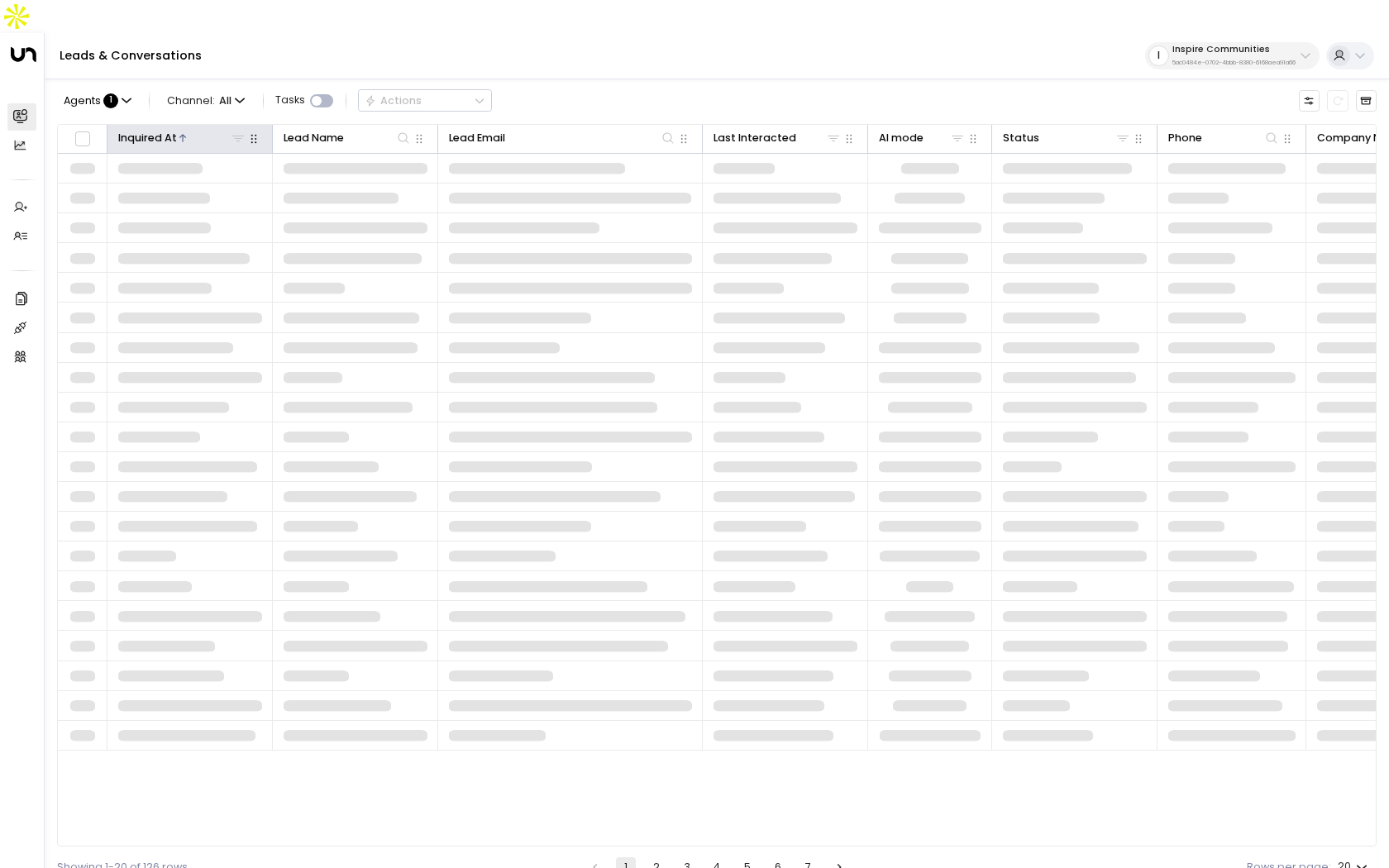 click on "Inquired At" at bounding box center [147, 138] 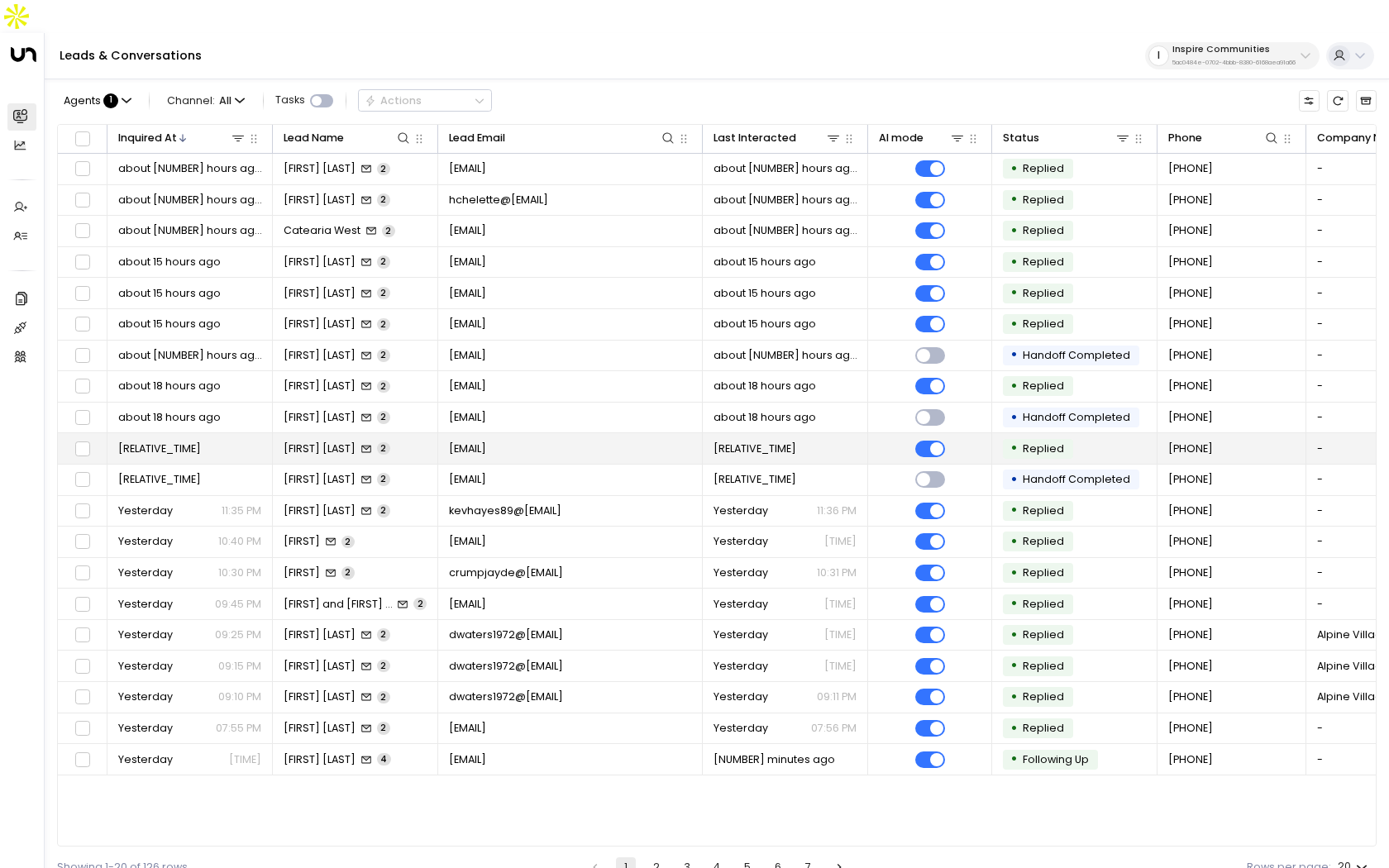 click on "[RELATIVE_TIME]" at bounding box center [160, 449] 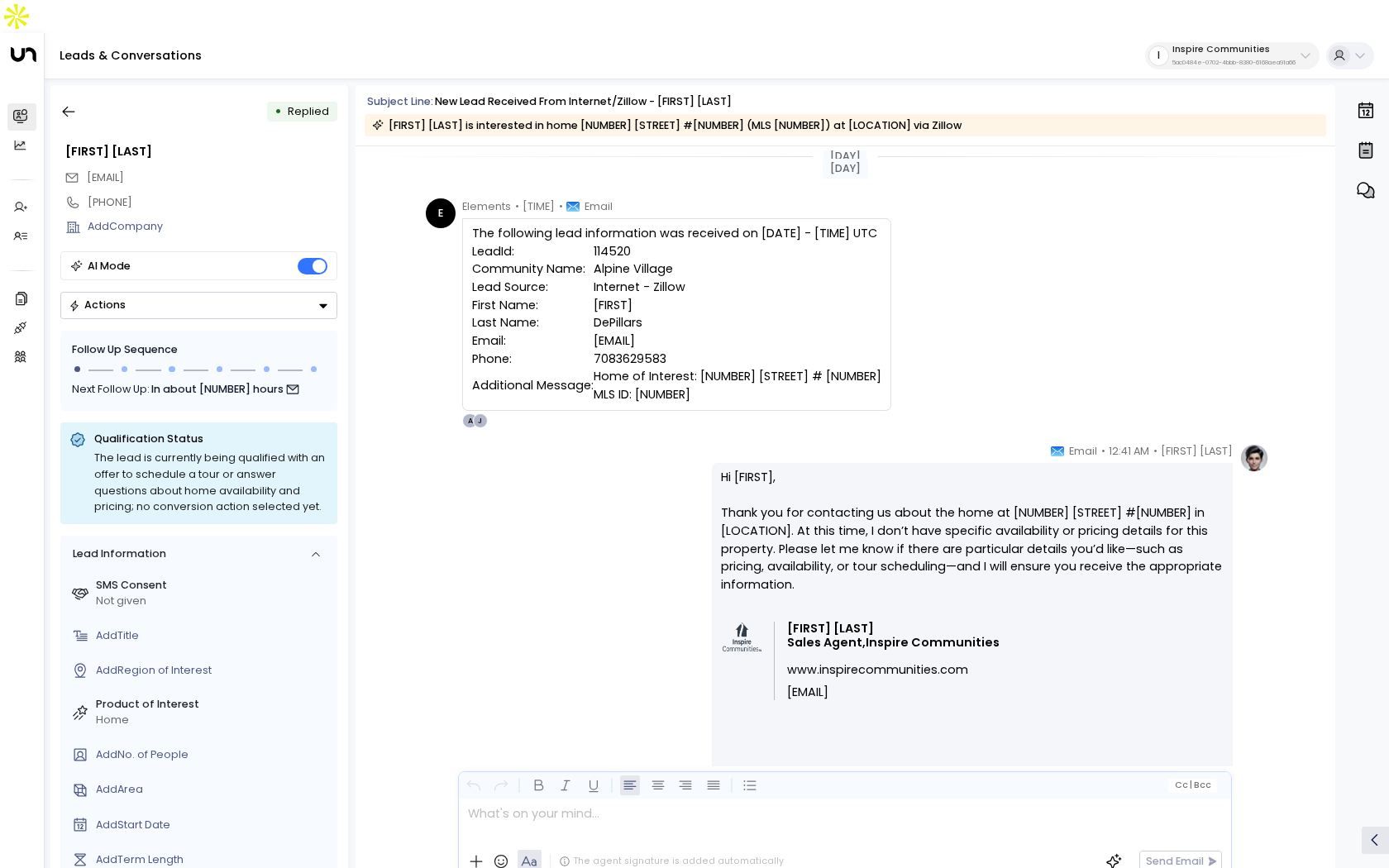 scroll, scrollTop: 0, scrollLeft: 0, axis: both 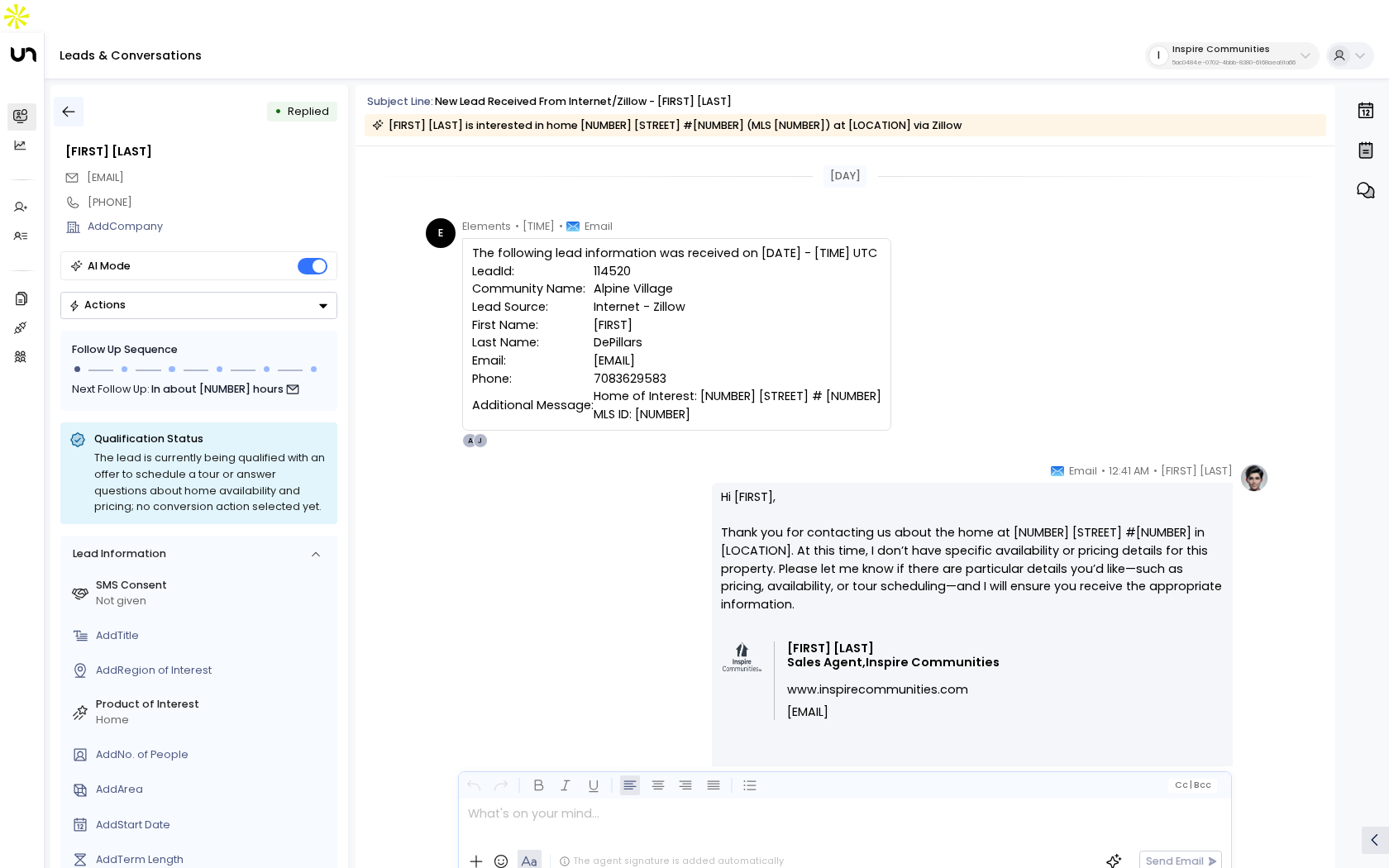 click at bounding box center [69, 112] 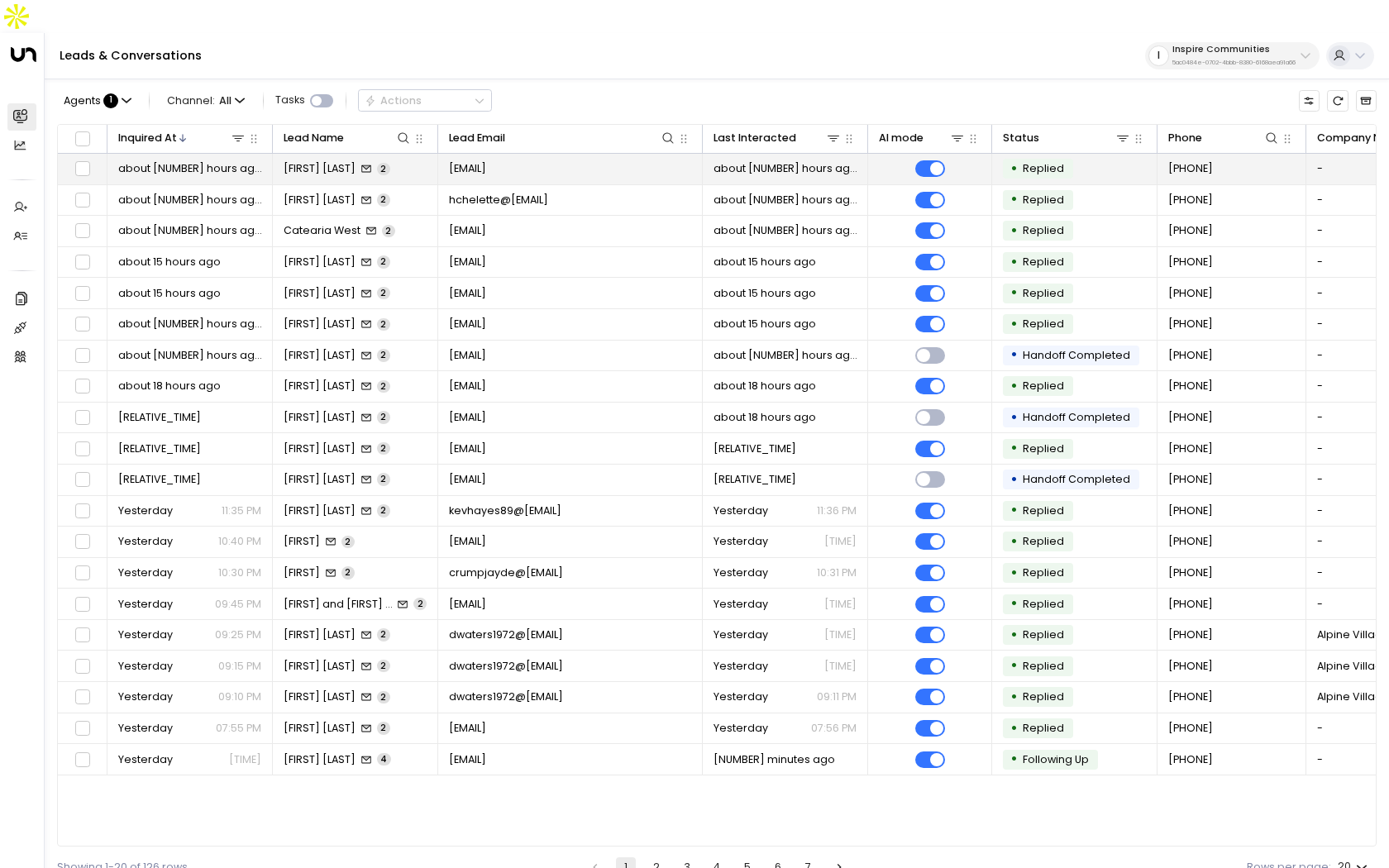 click on "[FIRST] [LAST]" at bounding box center [319, 169] 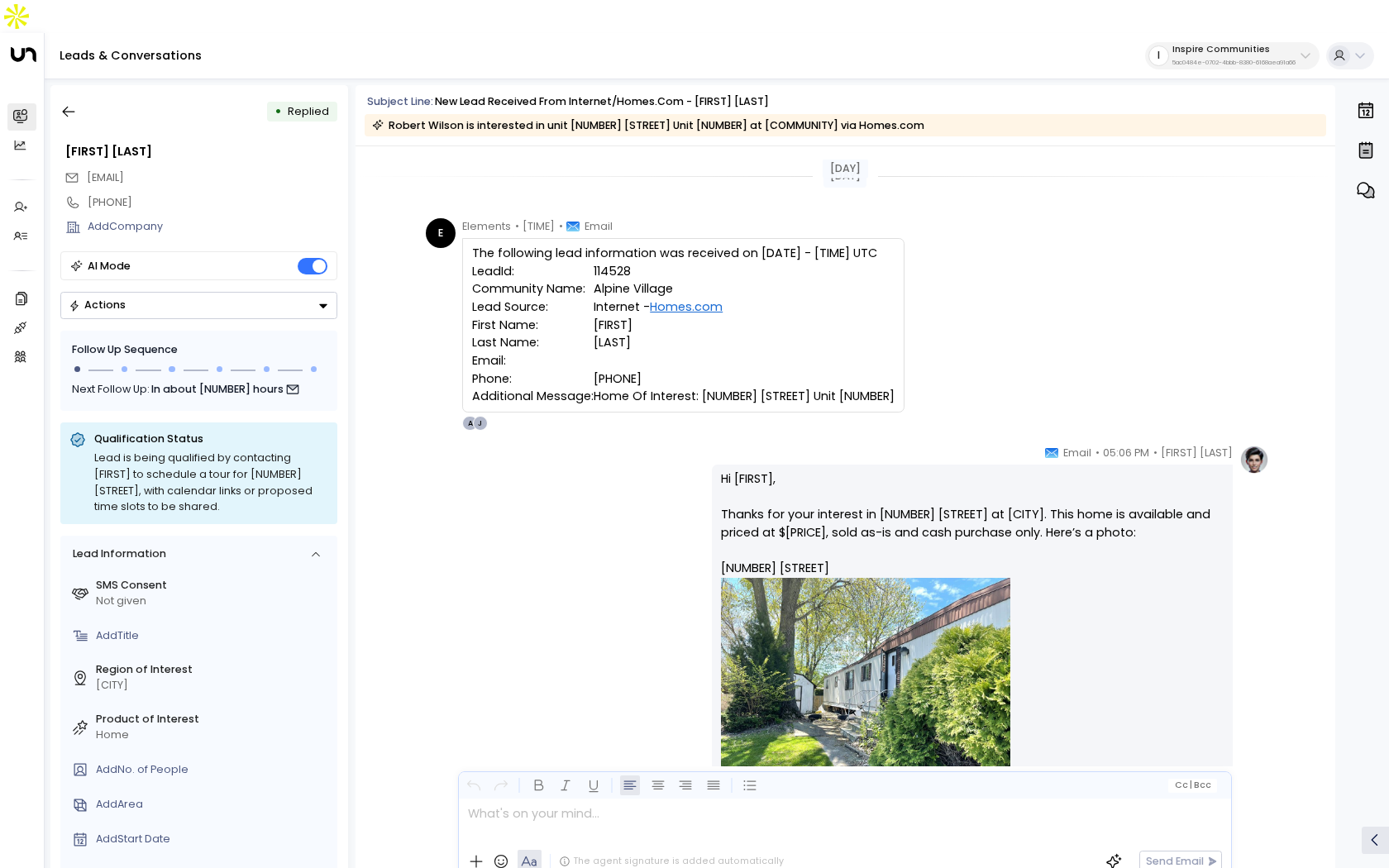 scroll, scrollTop: 168, scrollLeft: 0, axis: vertical 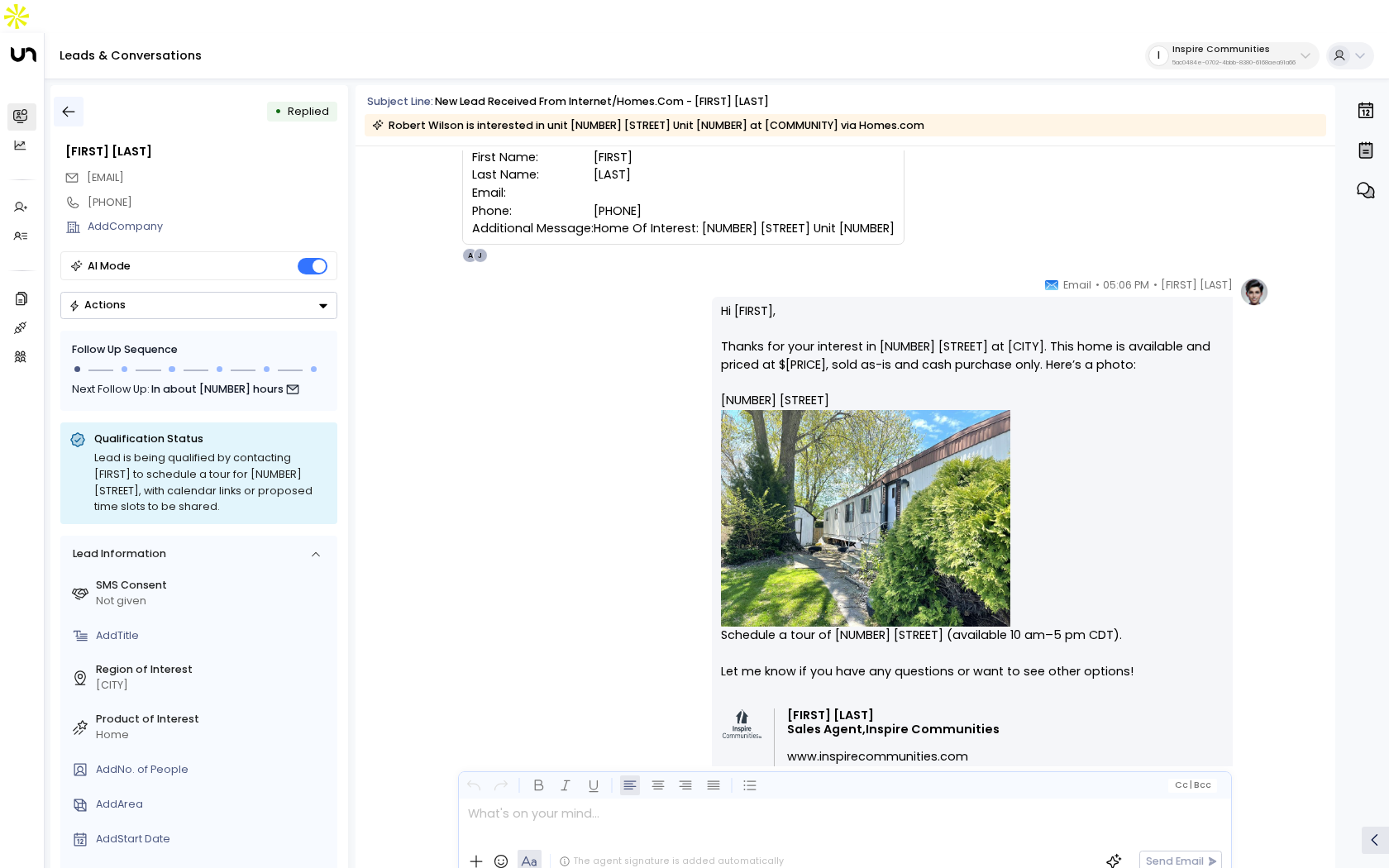click at bounding box center (69, 112) 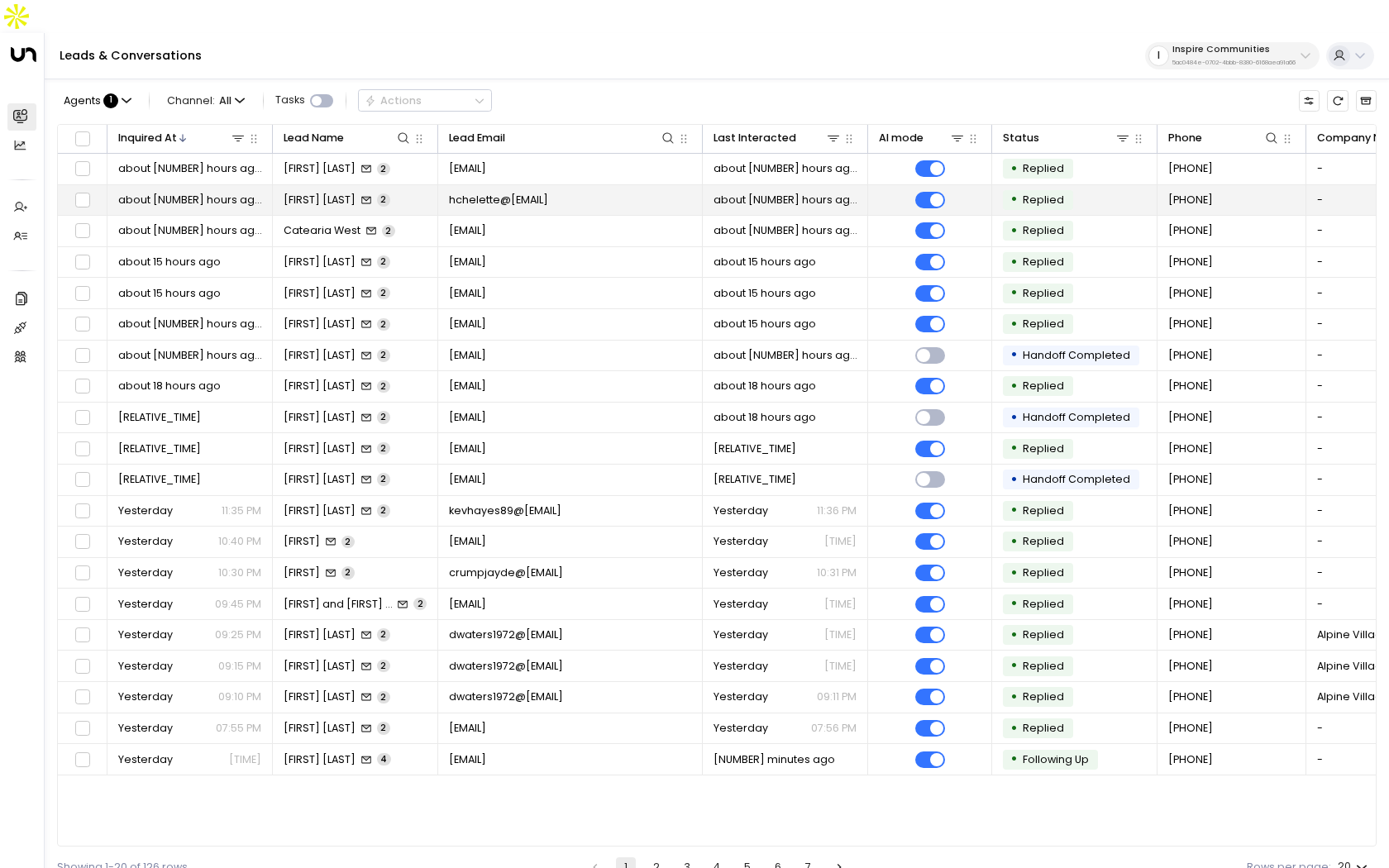 click on "[FIRST] [LAST] 2" at bounding box center (356, 200) 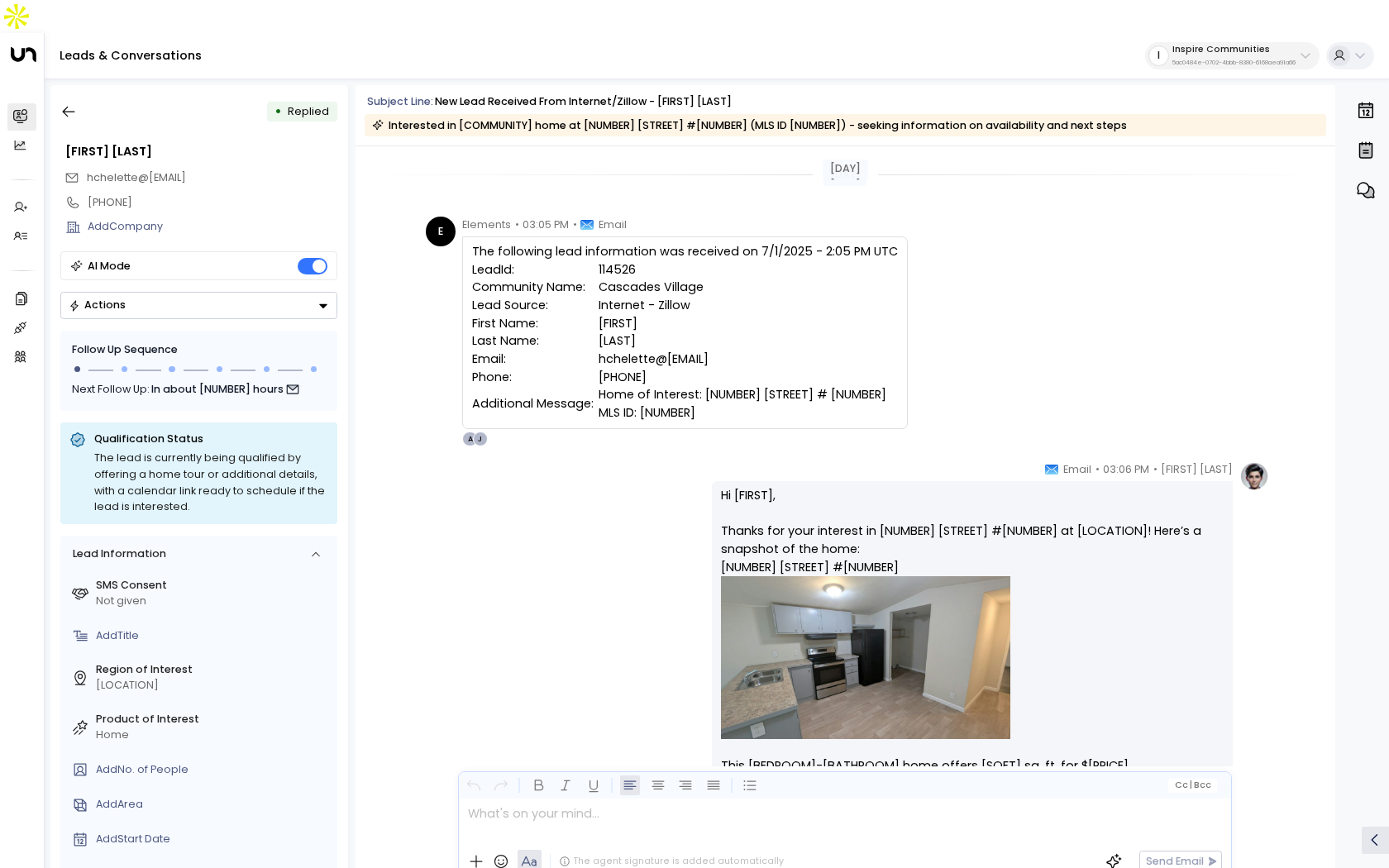 scroll, scrollTop: 215, scrollLeft: 0, axis: vertical 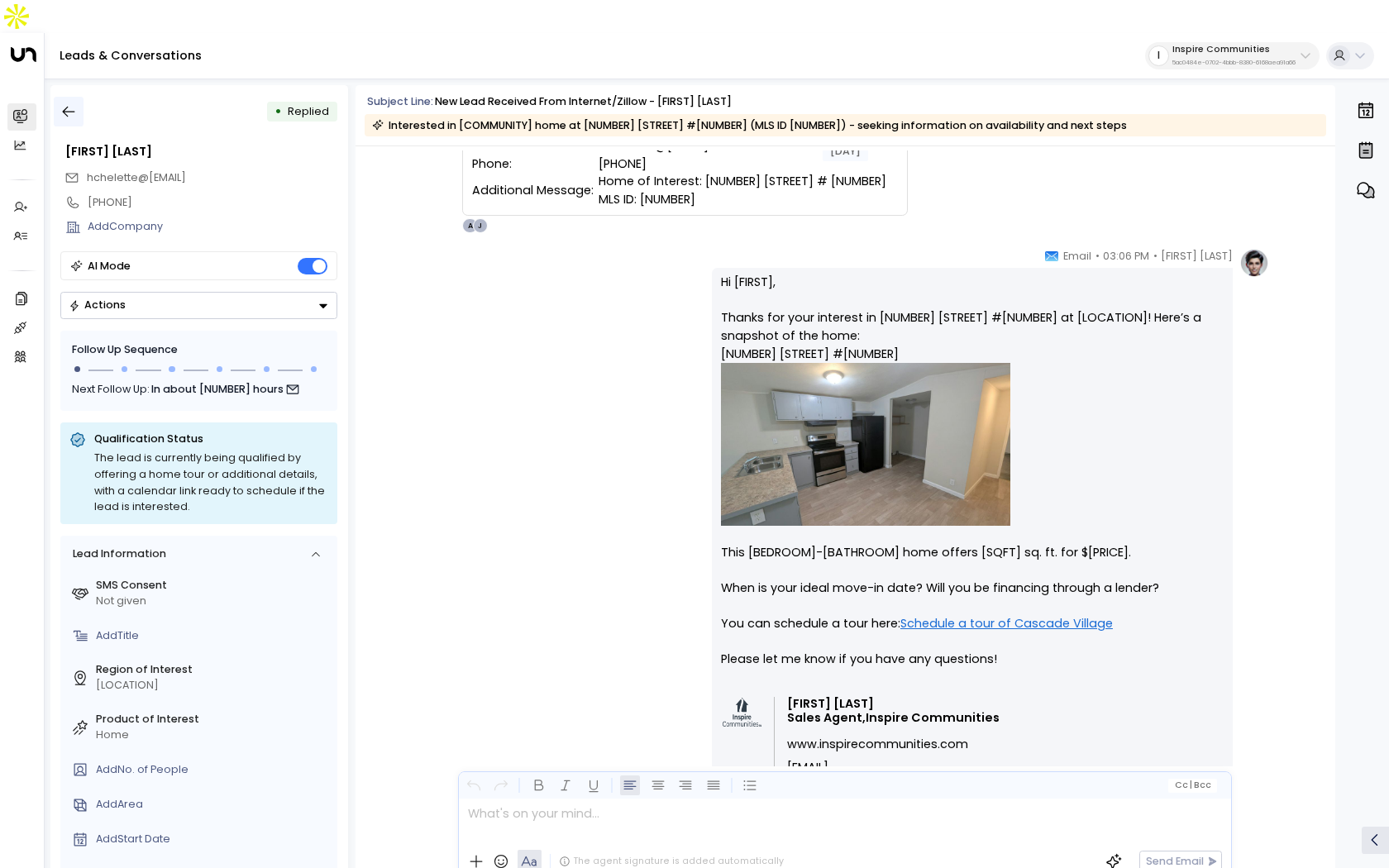 click at bounding box center (69, 112) 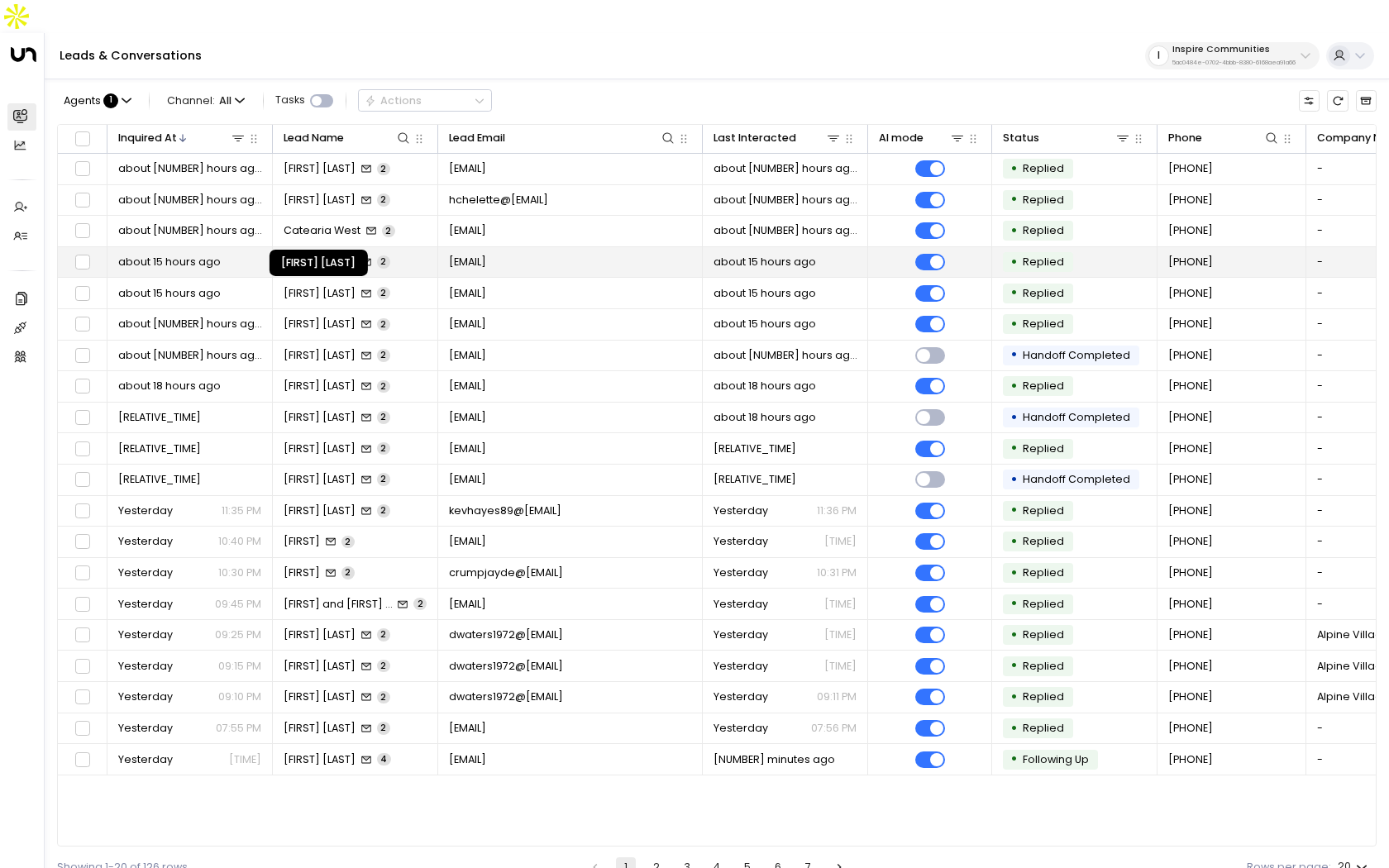 click on "[FIRST] [LAST]" at bounding box center [319, 262] 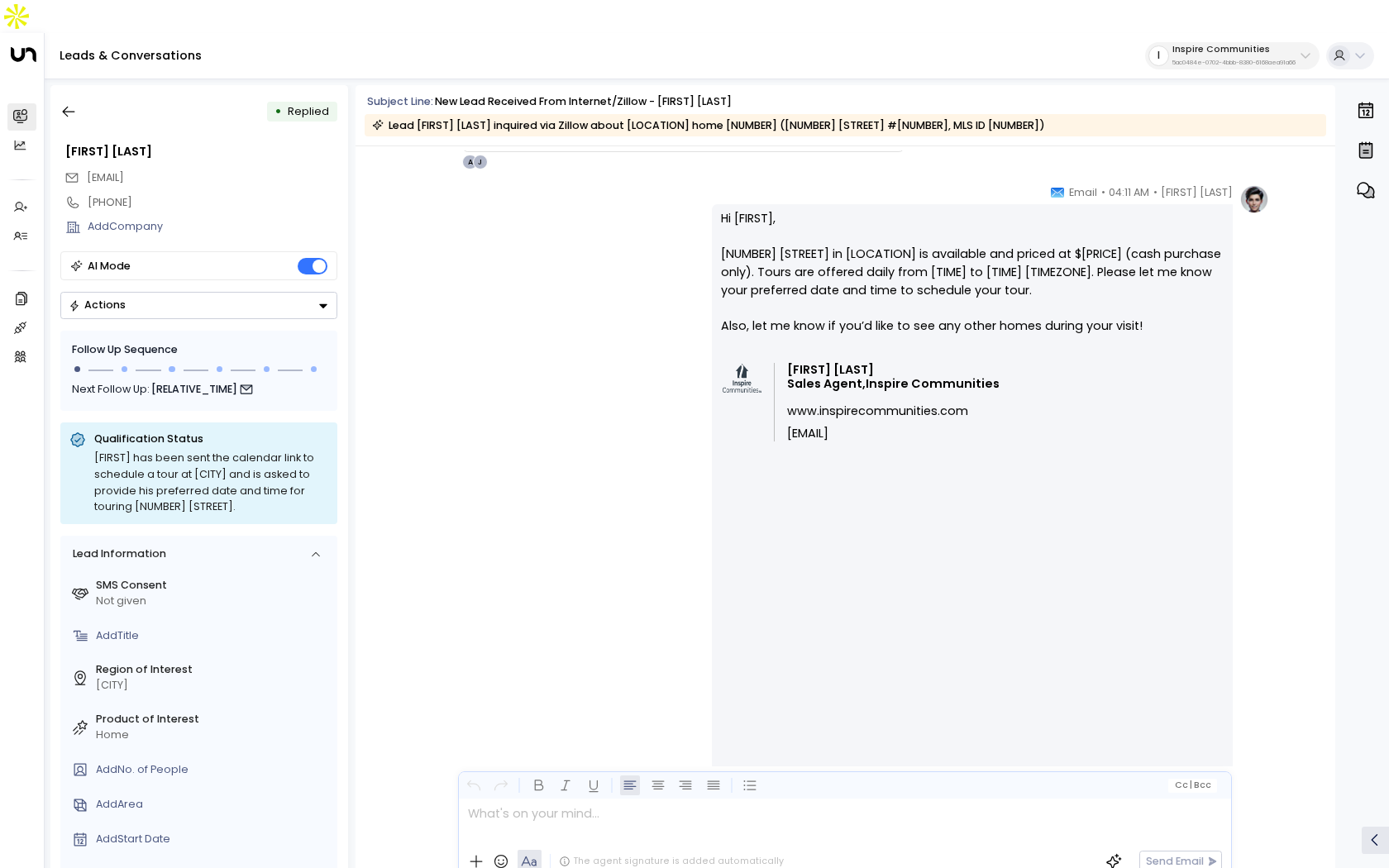 scroll, scrollTop: 204, scrollLeft: 0, axis: vertical 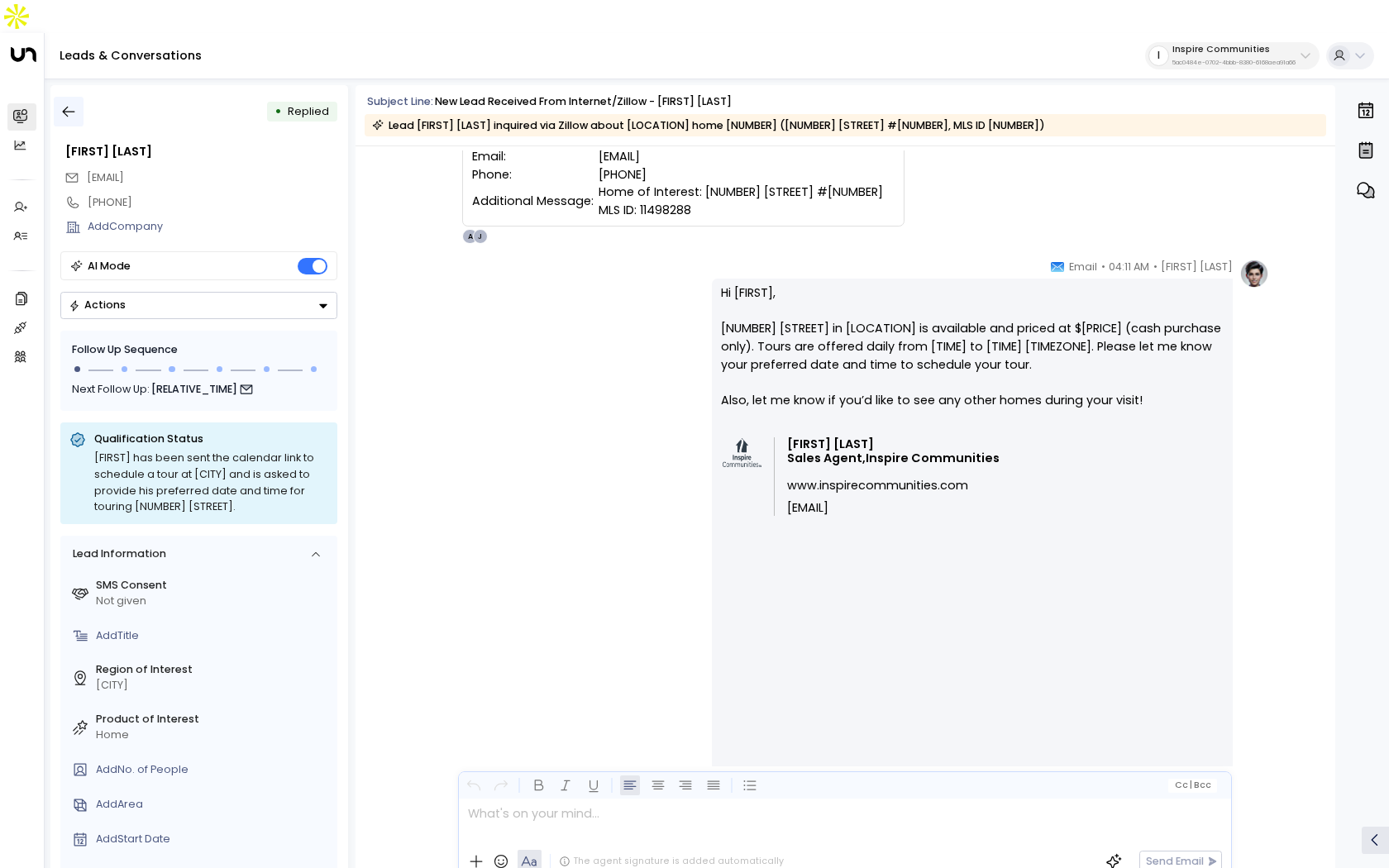 click at bounding box center (69, 112) 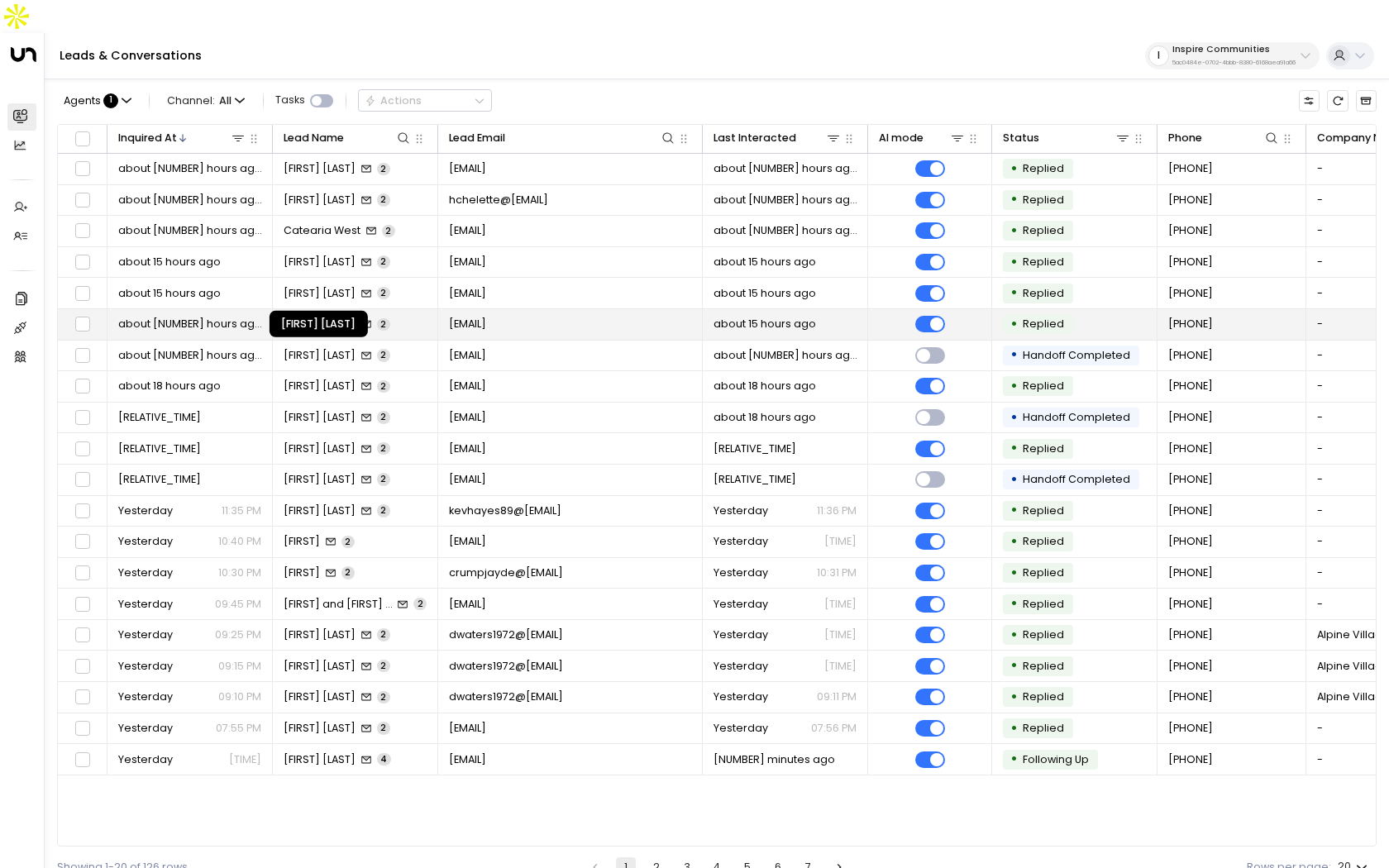 click on "[FIRST] [LAST]" at bounding box center (319, 324) 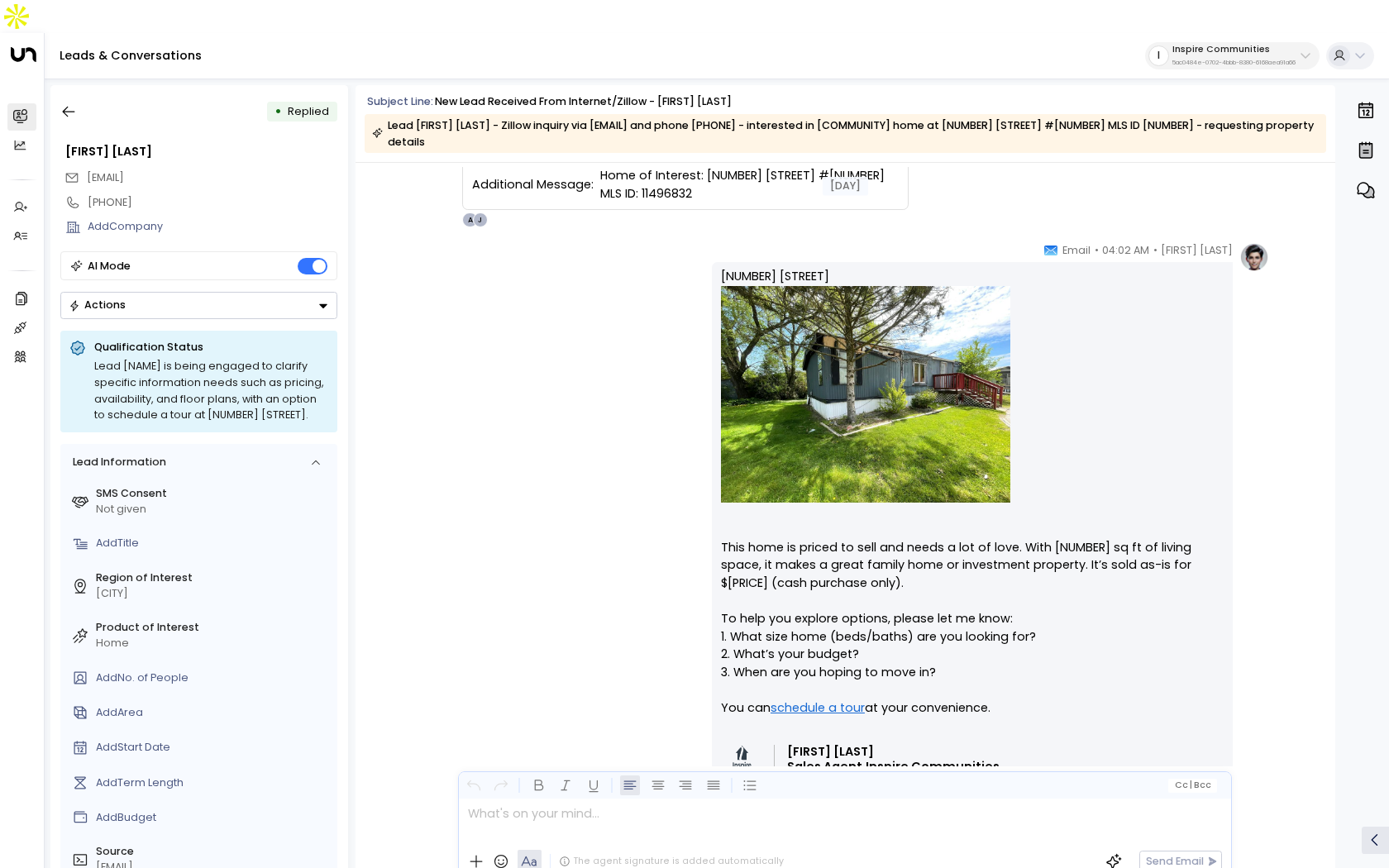 scroll, scrollTop: 310, scrollLeft: 0, axis: vertical 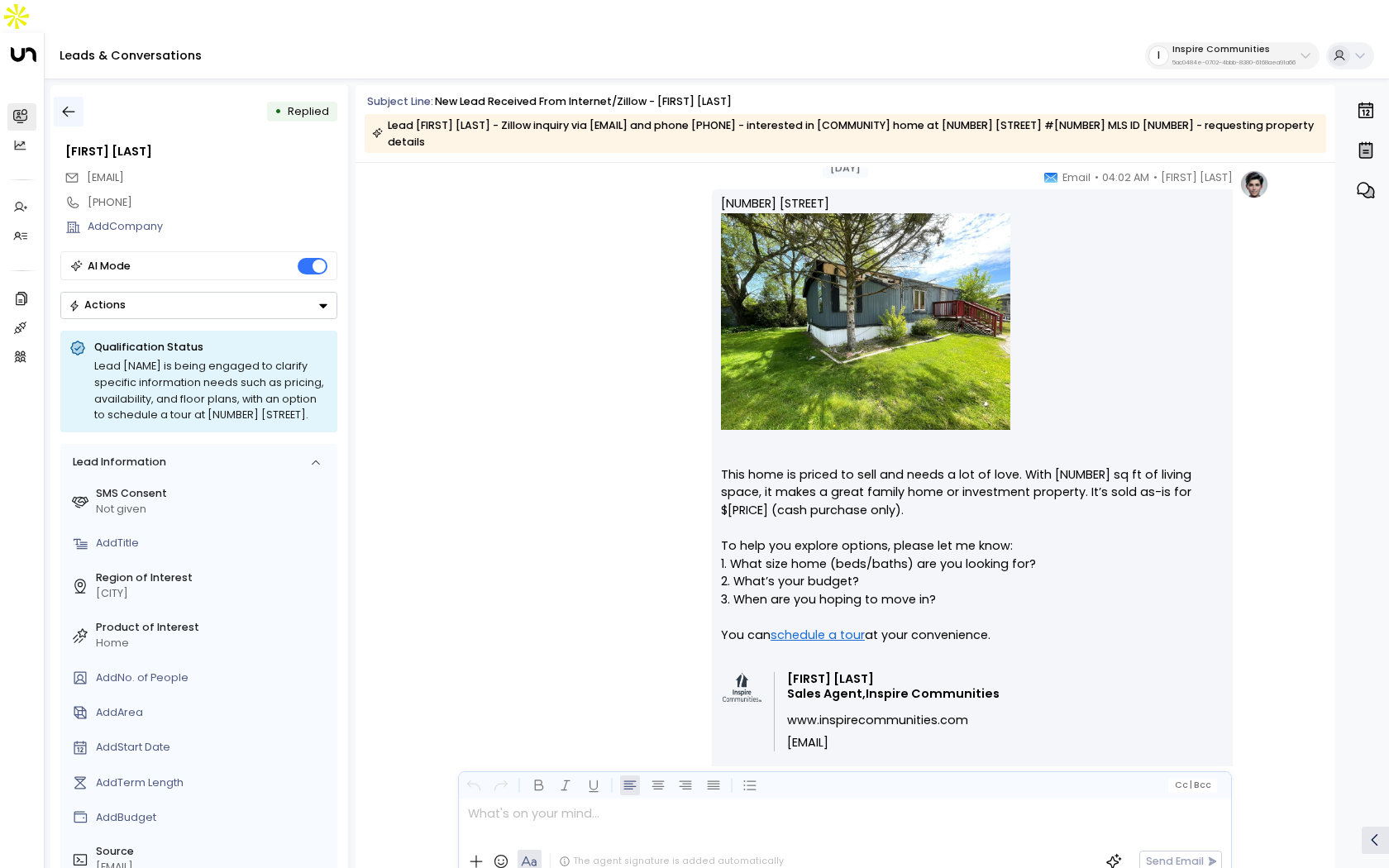 click at bounding box center [69, 112] 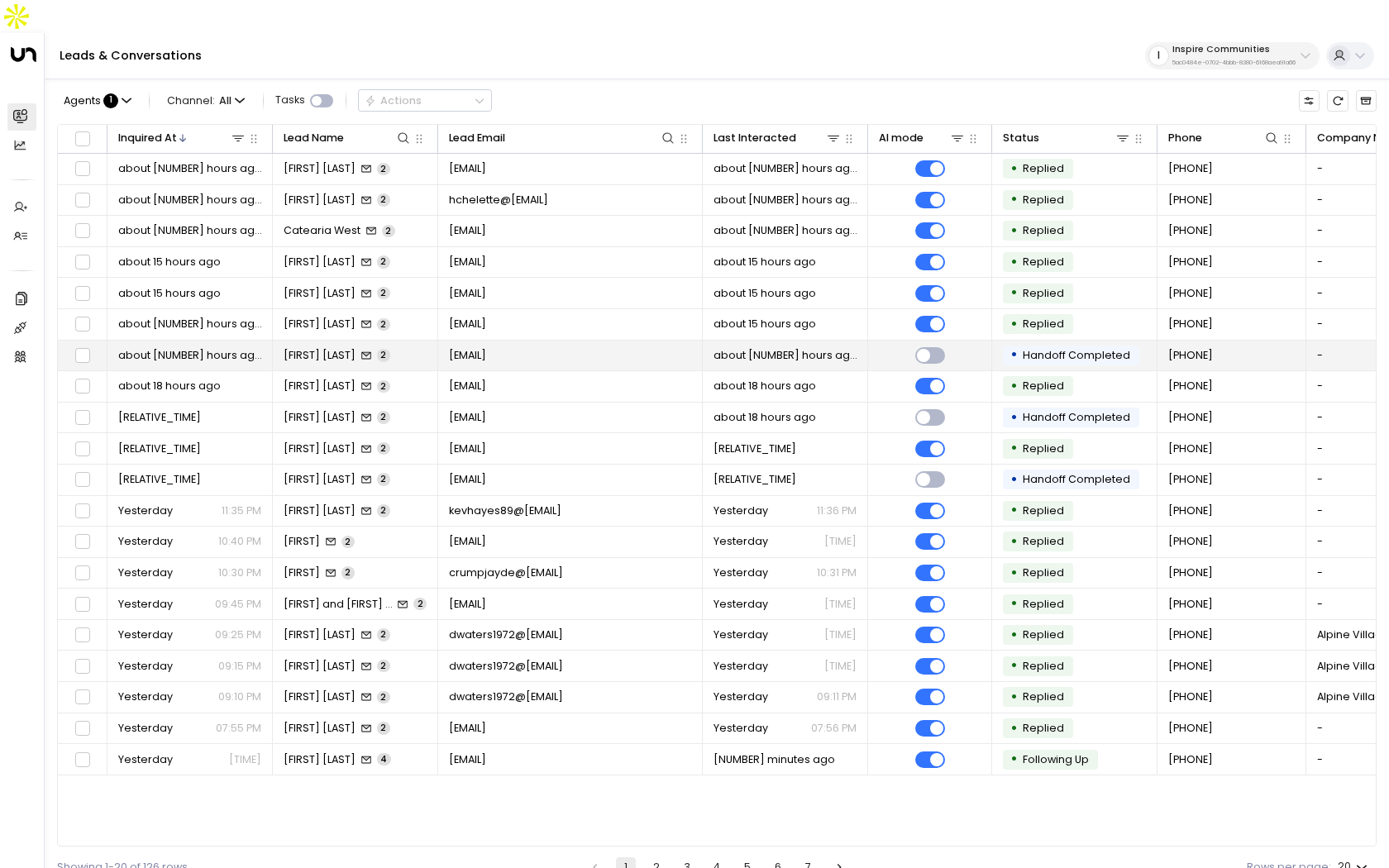 click on "about [NUMBER] hours ago" at bounding box center [190, 355] 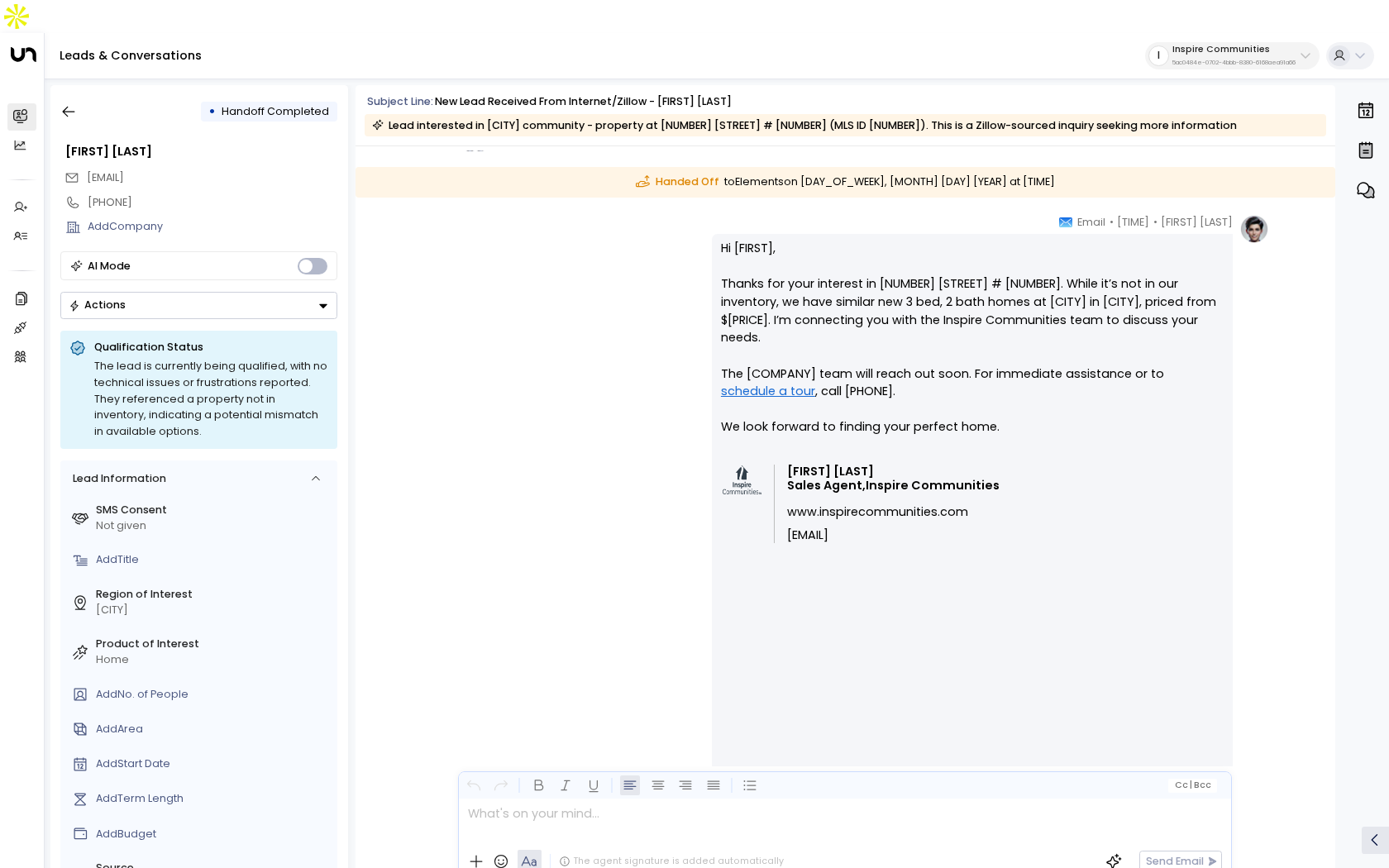 scroll, scrollTop: 222, scrollLeft: 0, axis: vertical 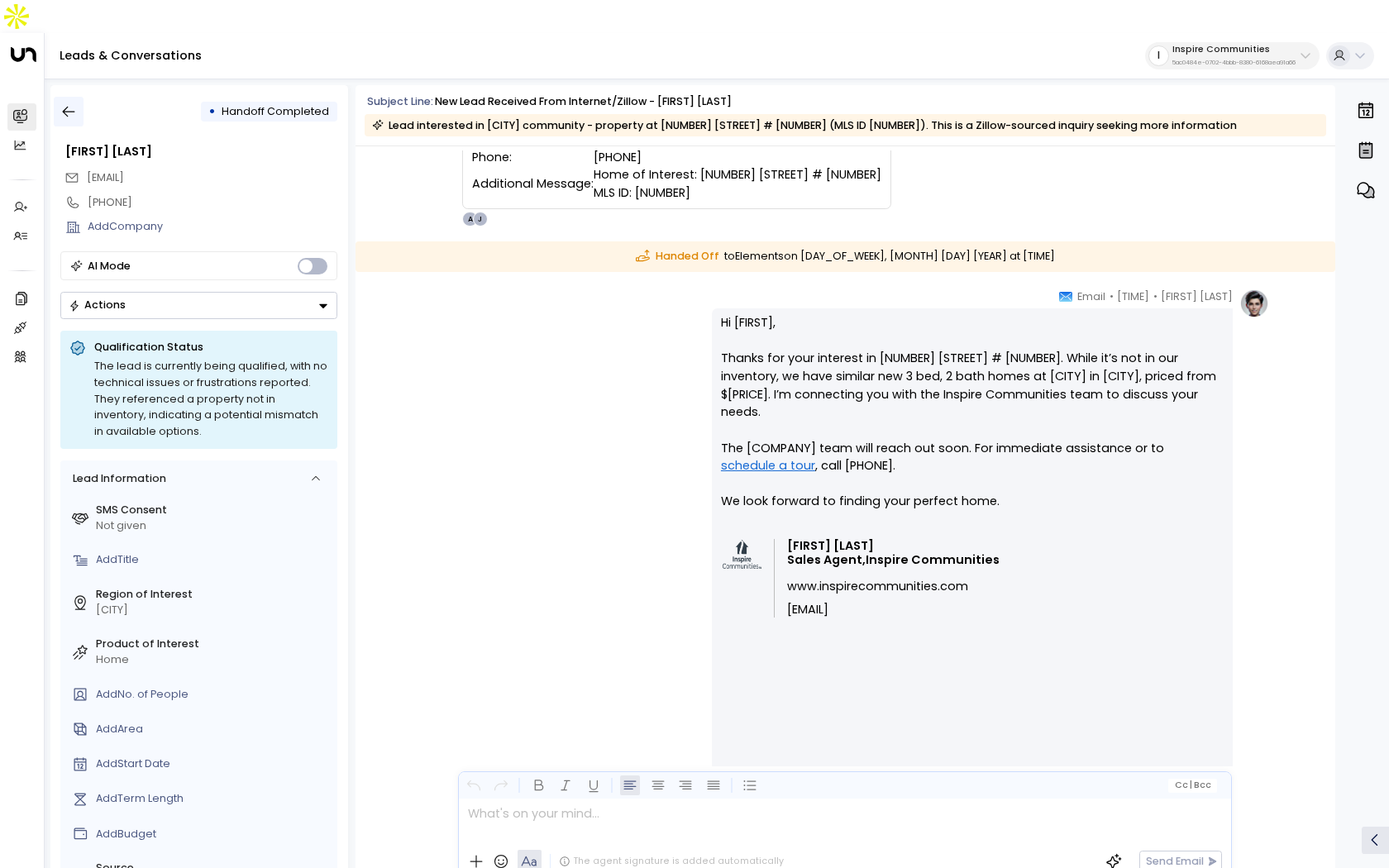click at bounding box center [69, 112] 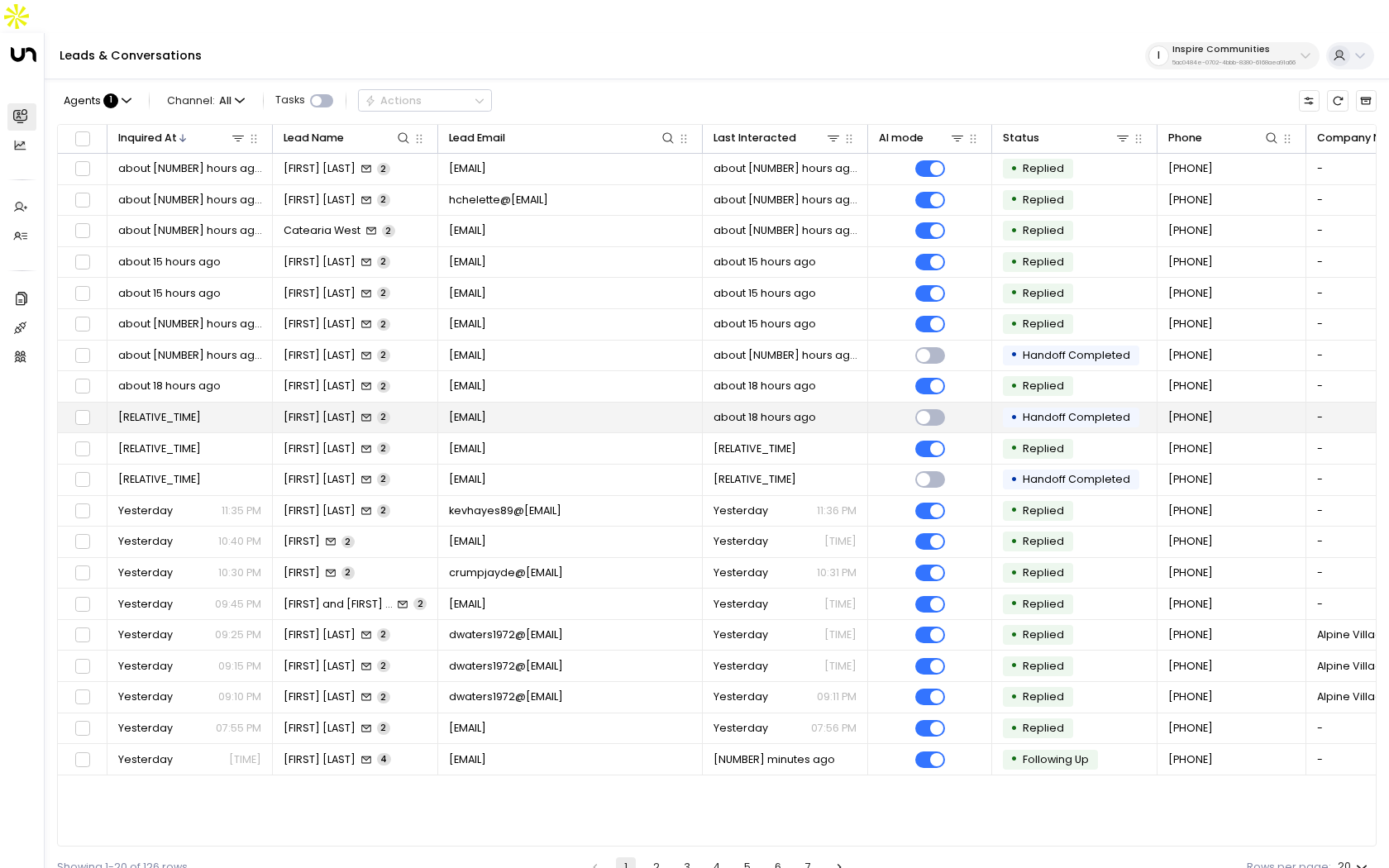 click on "[FIRST] [LAST]" at bounding box center (319, 417) 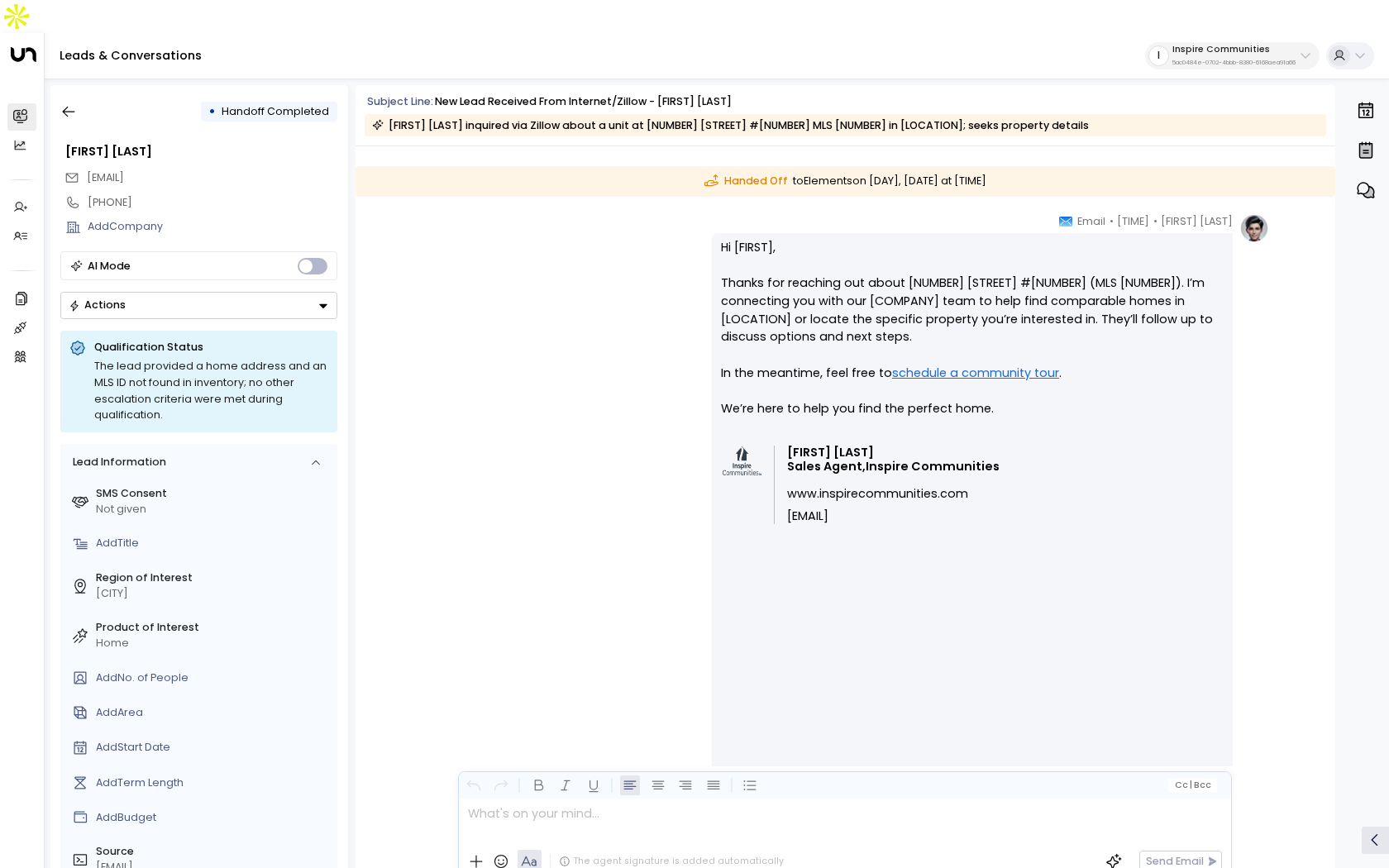 scroll, scrollTop: 204, scrollLeft: 0, axis: vertical 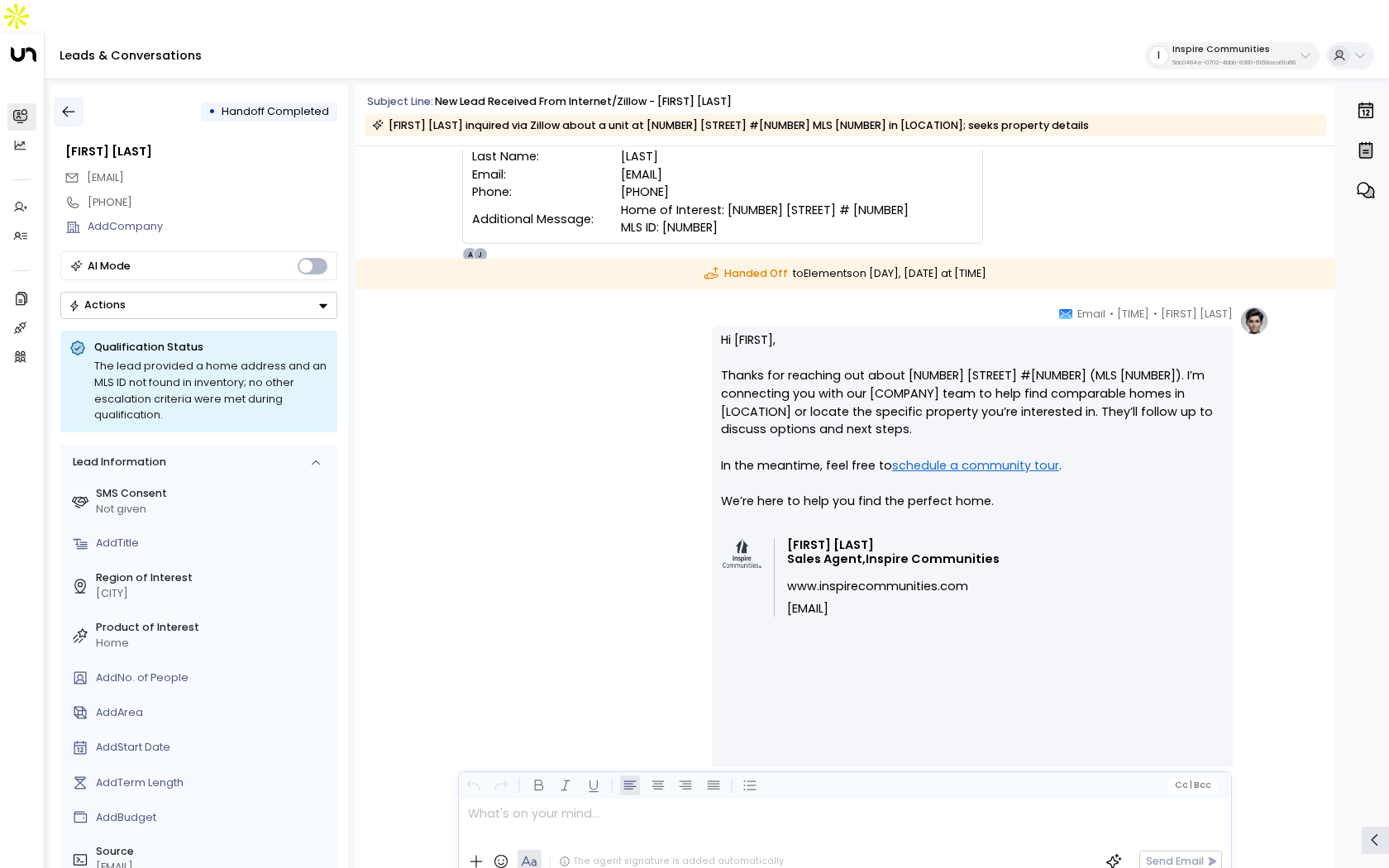 click at bounding box center [69, 112] 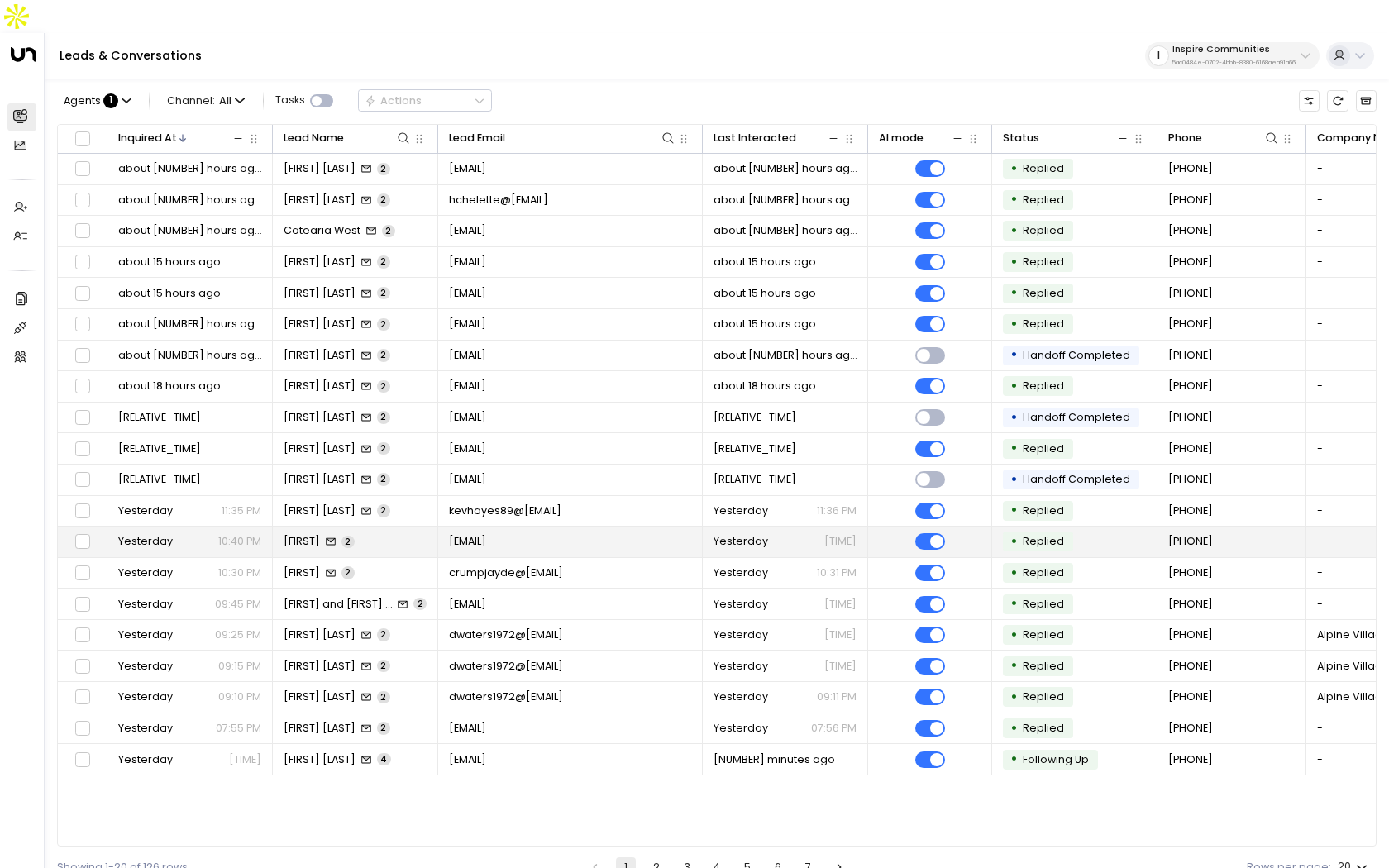 click on "Yesterday [TIME]" at bounding box center (190, 541) 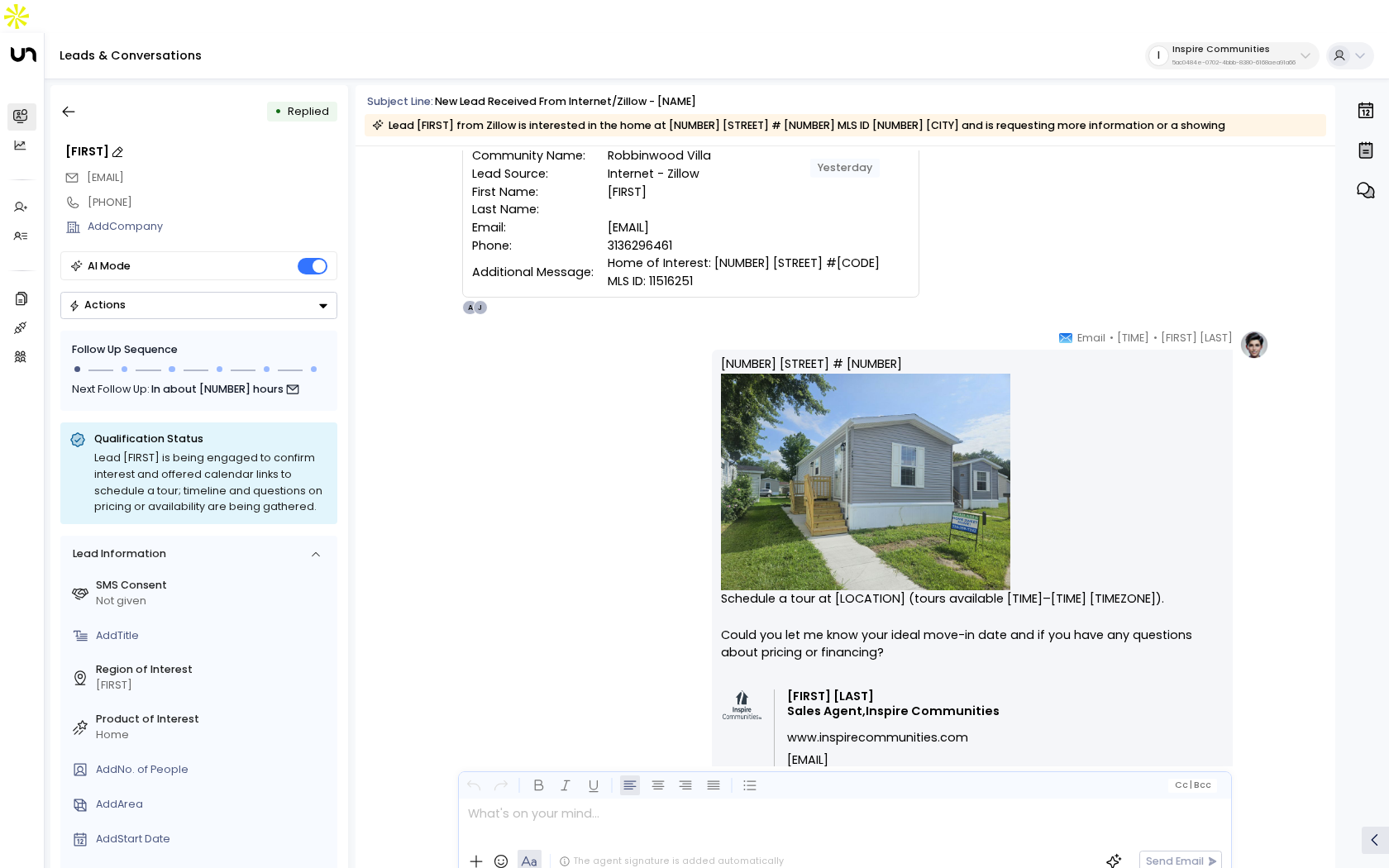 scroll, scrollTop: 103, scrollLeft: 0, axis: vertical 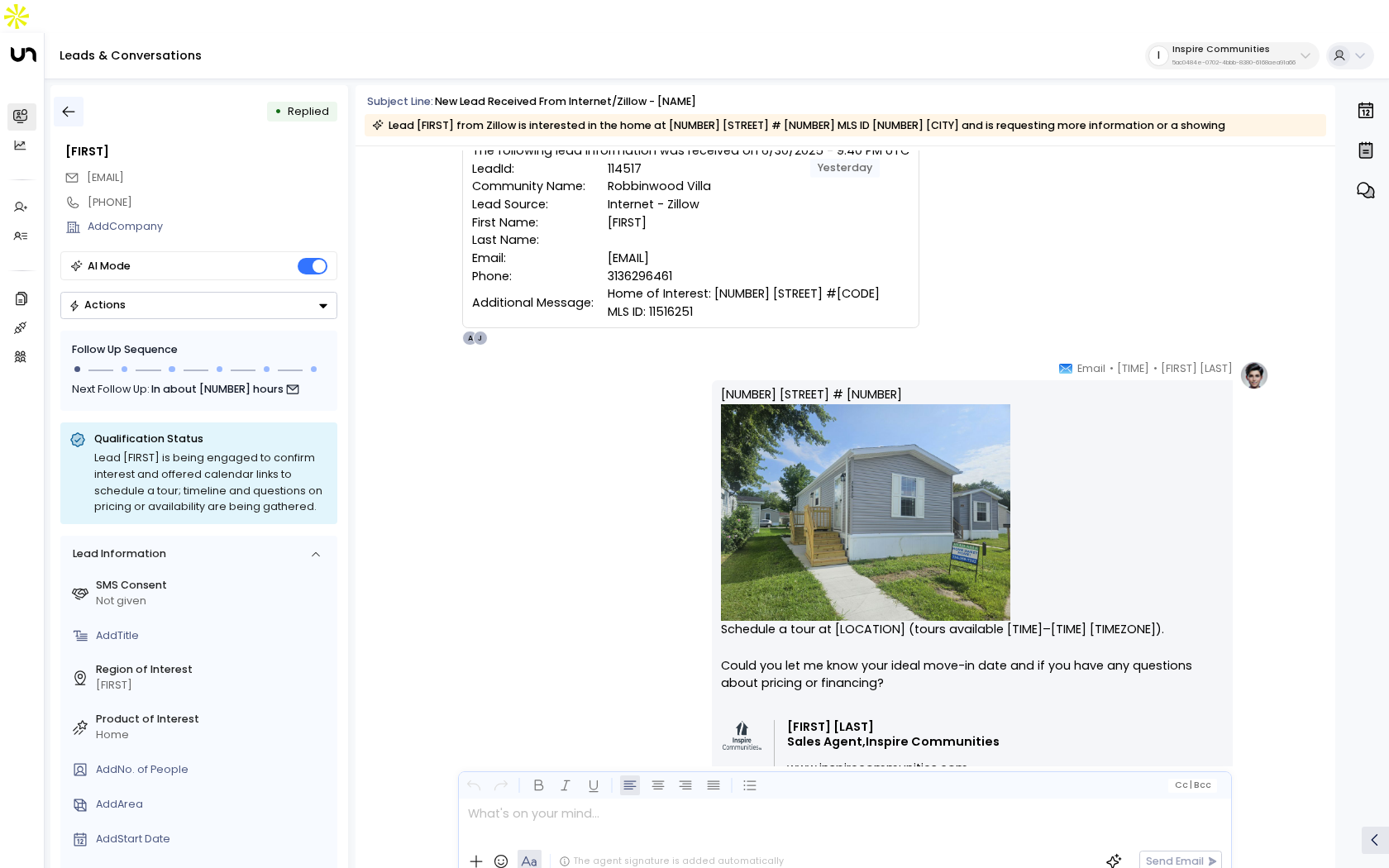 click at bounding box center [69, 112] 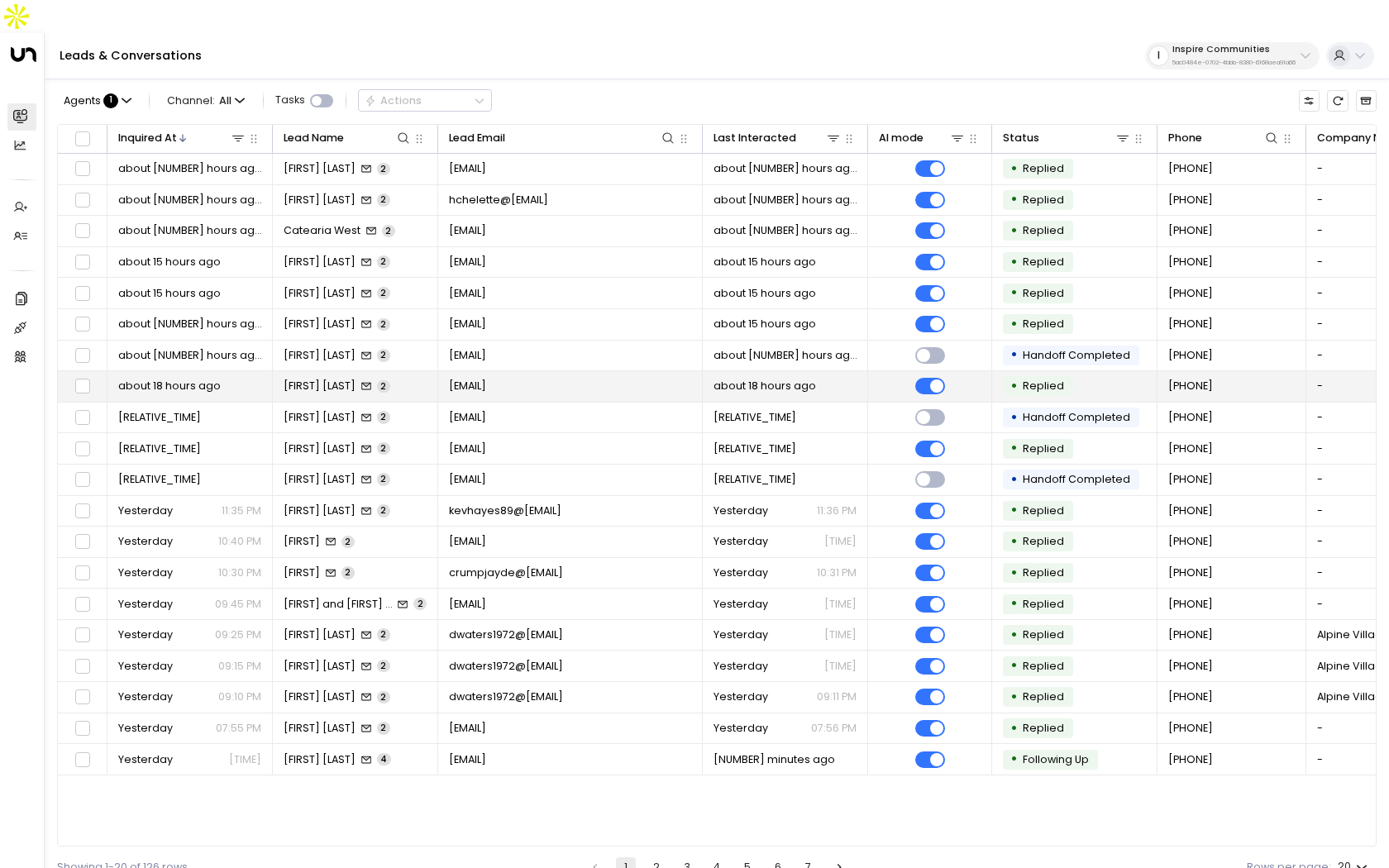 click on "about 18 hours ago" at bounding box center [169, 386] 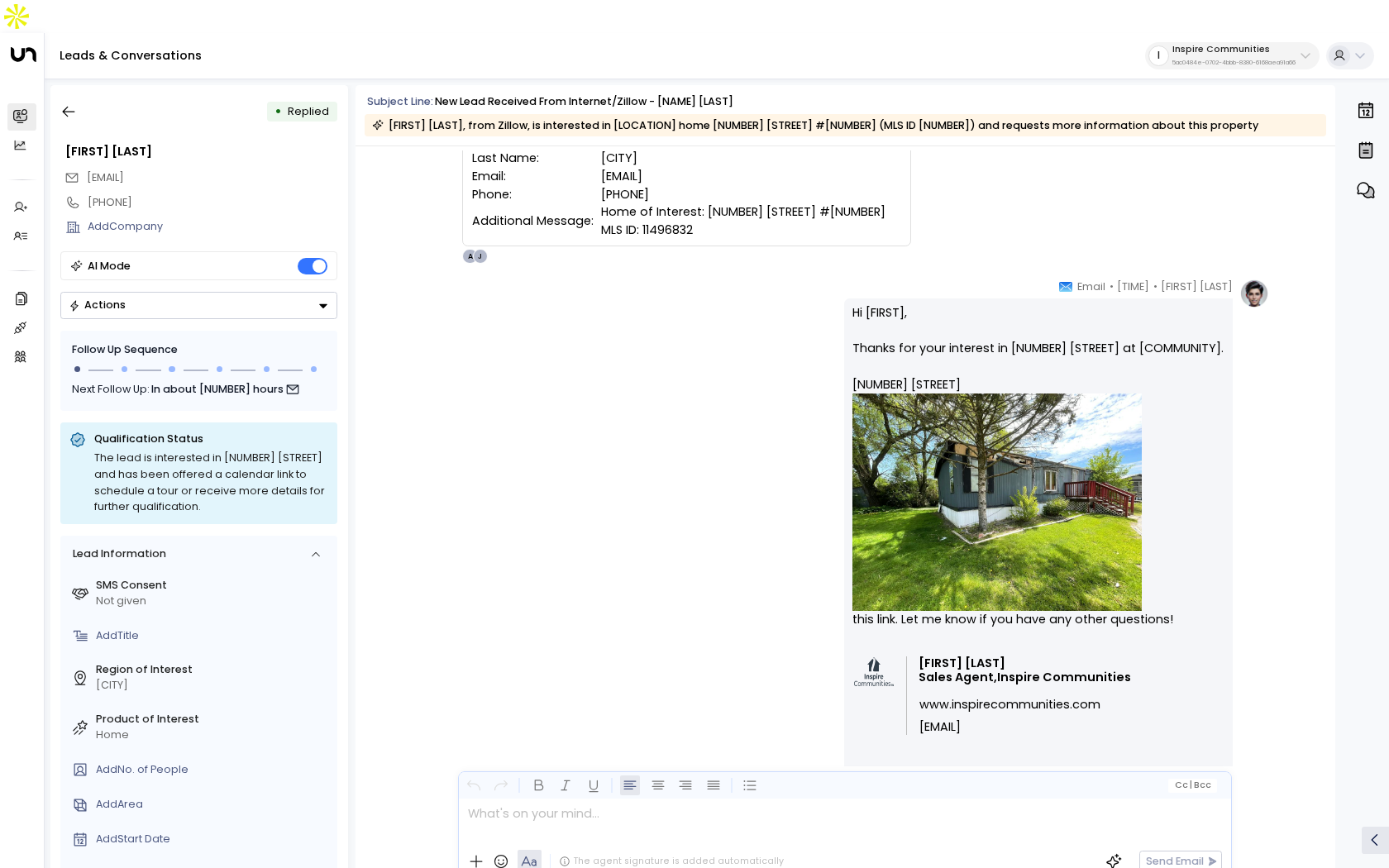 scroll, scrollTop: 9, scrollLeft: 0, axis: vertical 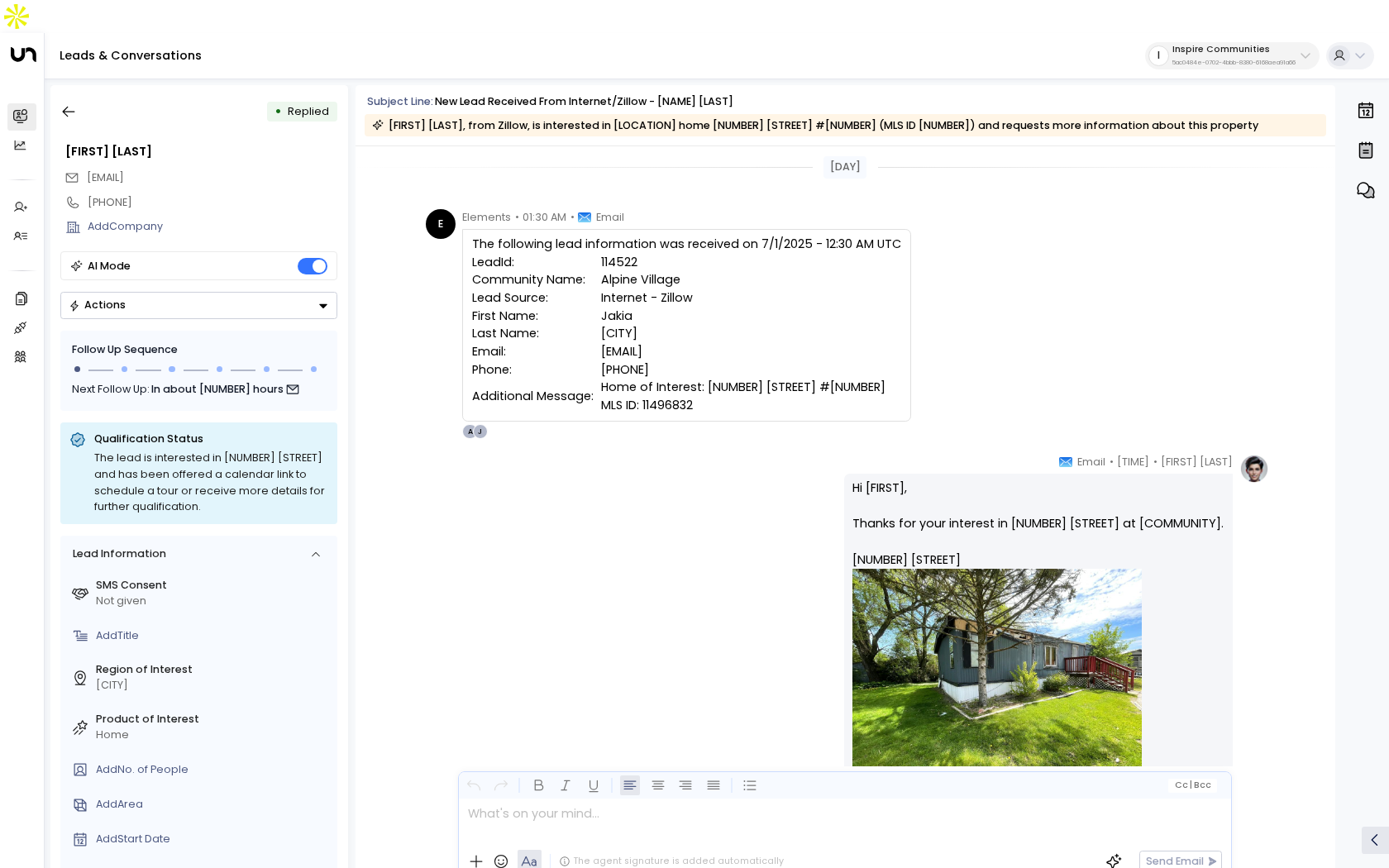 click on "• Replied [FIRST] [LAST] [EMAIL] [PHONE] Add Company AI Mode Actions Follow Up Sequence Next Follow Up: In [RELATIVE_TIME] Qualification Status The lead is interested in [NUMBER] [STREET] and has been offered a calendar link to schedule a tour or receive more details for further qualification. Lead Information SMS Consent Not given Add Title Region of Interest [LOCATION] Product of Interest Home Add No. of People Add Area Add Start Date Add Term Length Add Budget Source [EMAIL] Lead created on [MONTH] [DAY] [YEAR] at [TIME]" at bounding box center (199, 490) 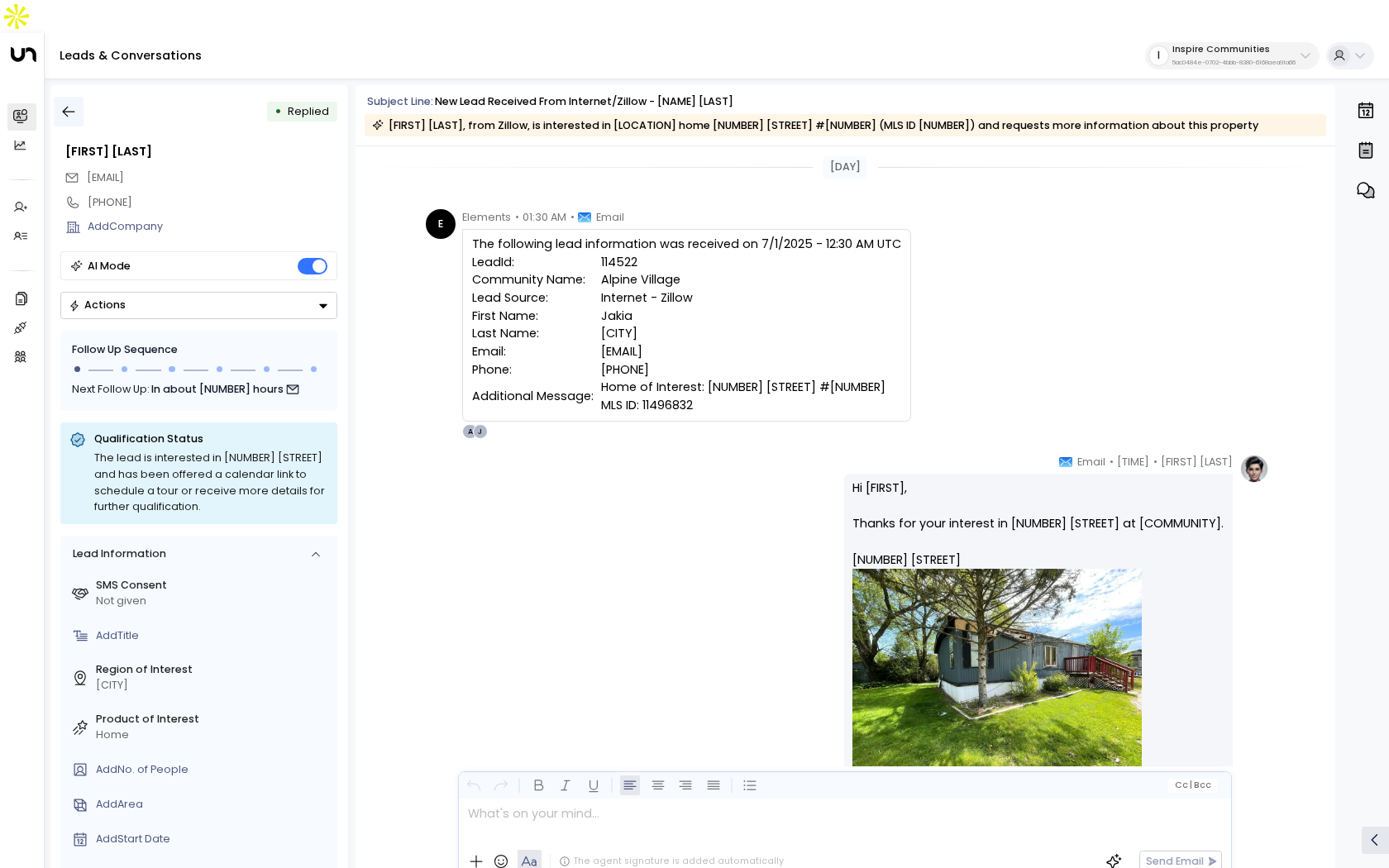 click at bounding box center [69, 112] 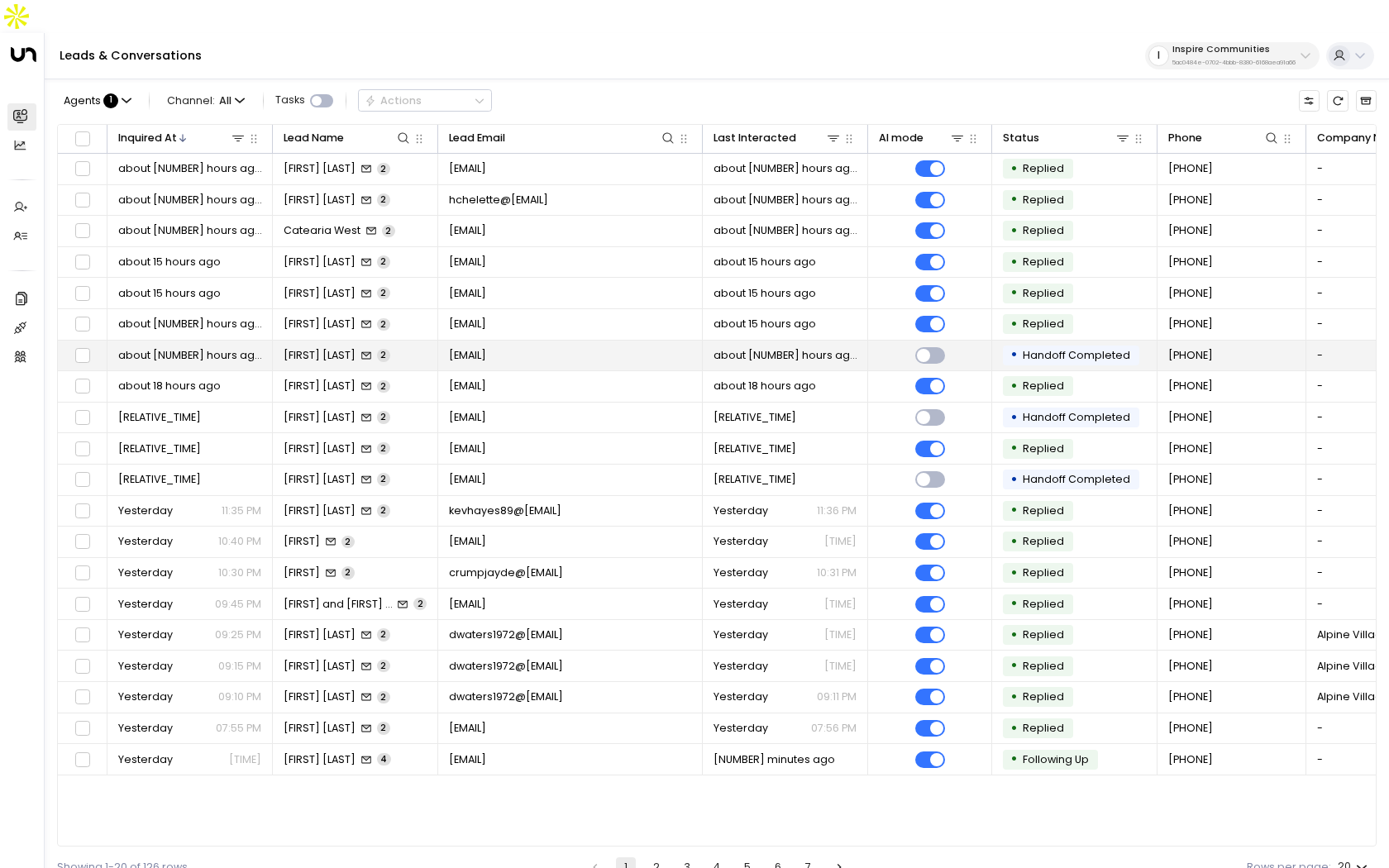 click on "[FIRST] [LAST]" at bounding box center [319, 355] 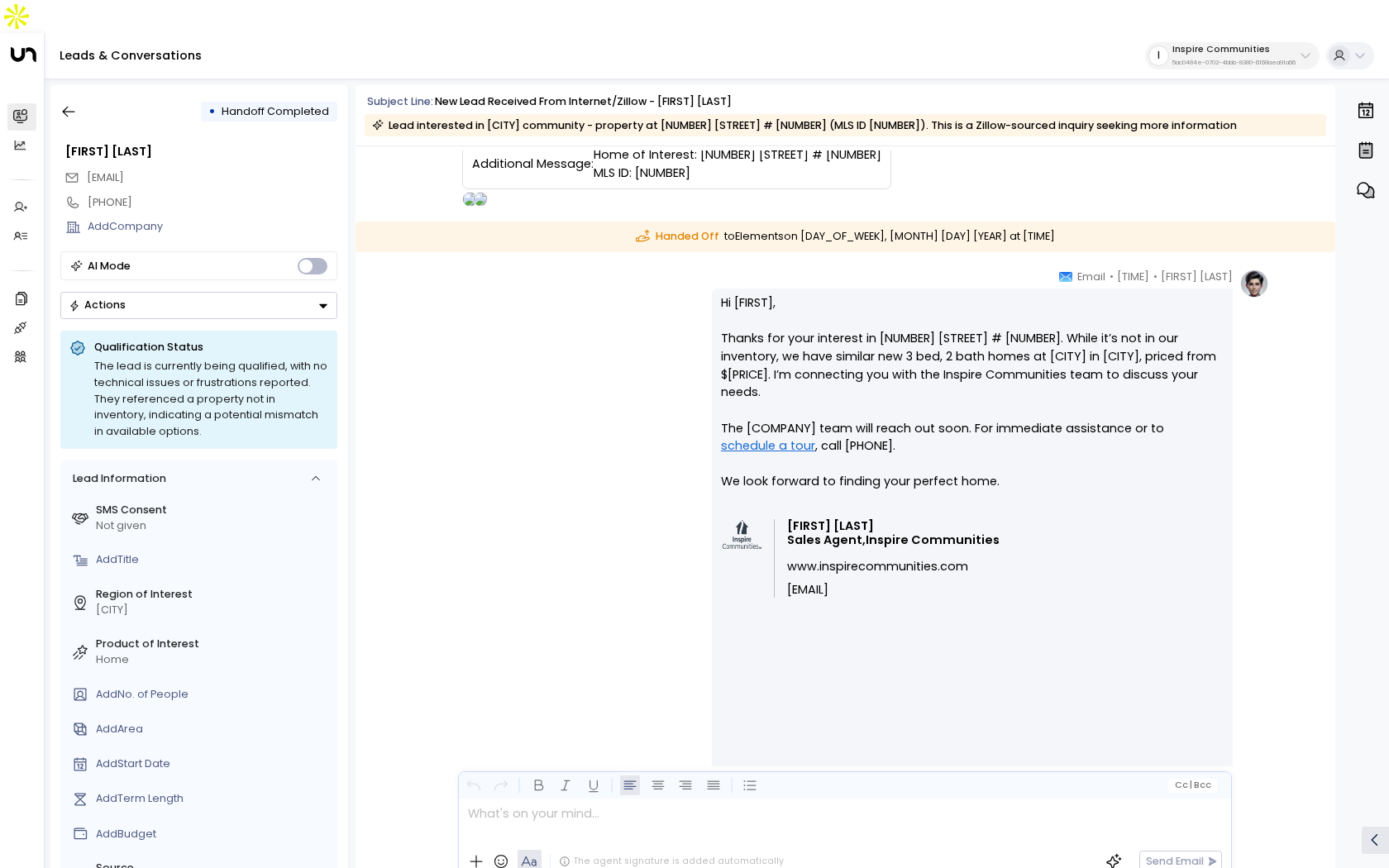 scroll, scrollTop: 129, scrollLeft: 0, axis: vertical 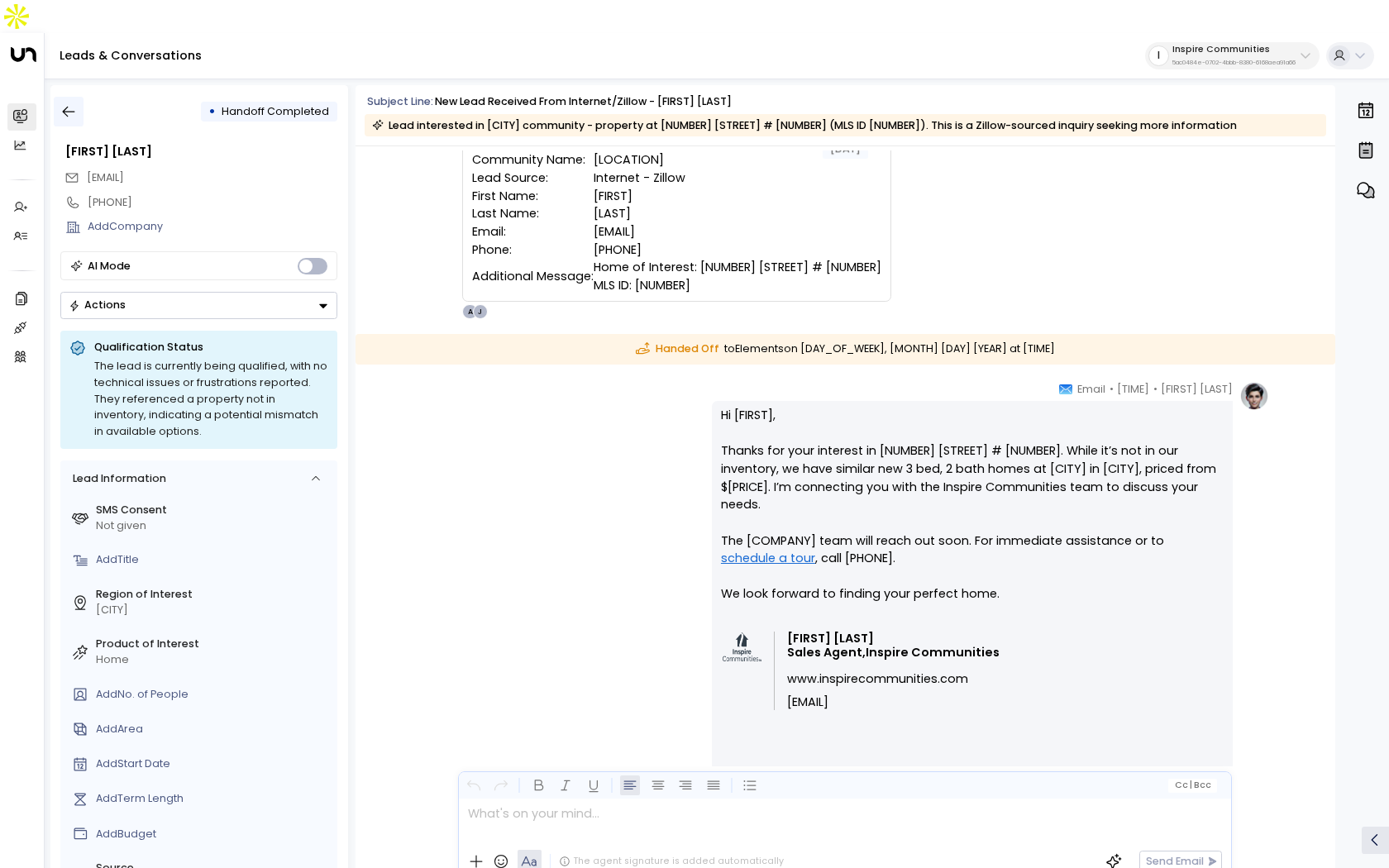 click at bounding box center [69, 112] 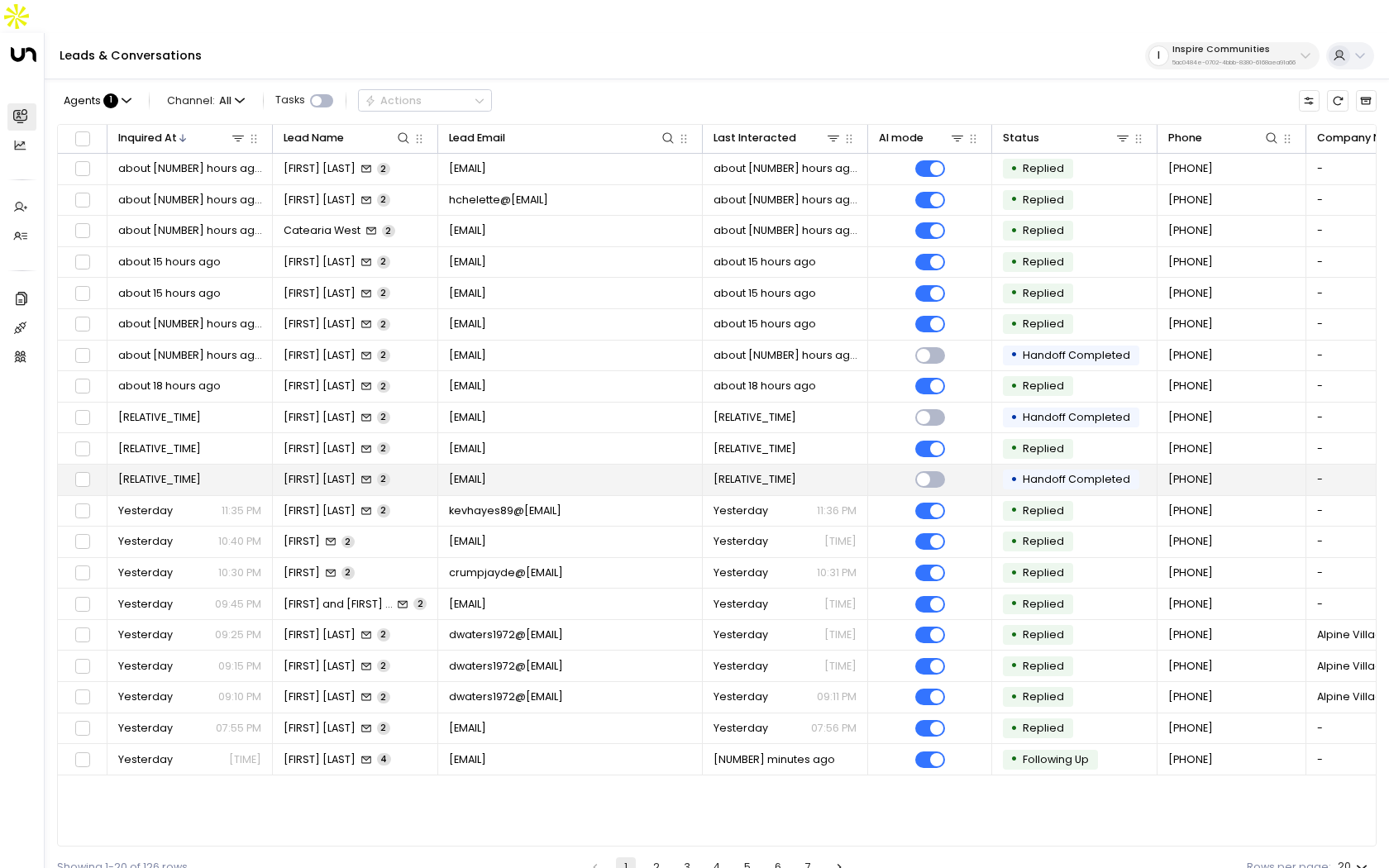click on "[RELATIVE_TIME]" at bounding box center (190, 479) 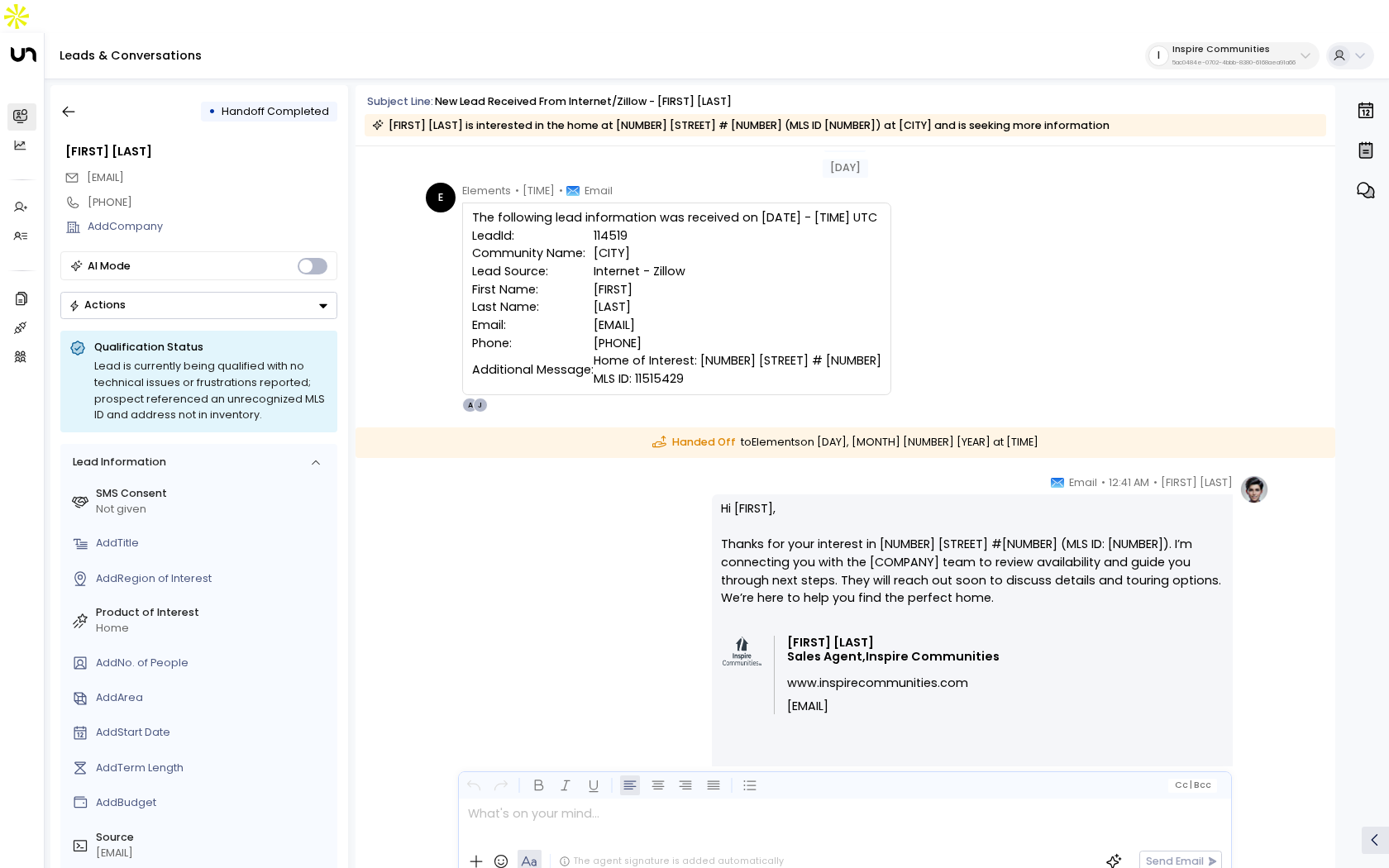 scroll, scrollTop: 50, scrollLeft: 0, axis: vertical 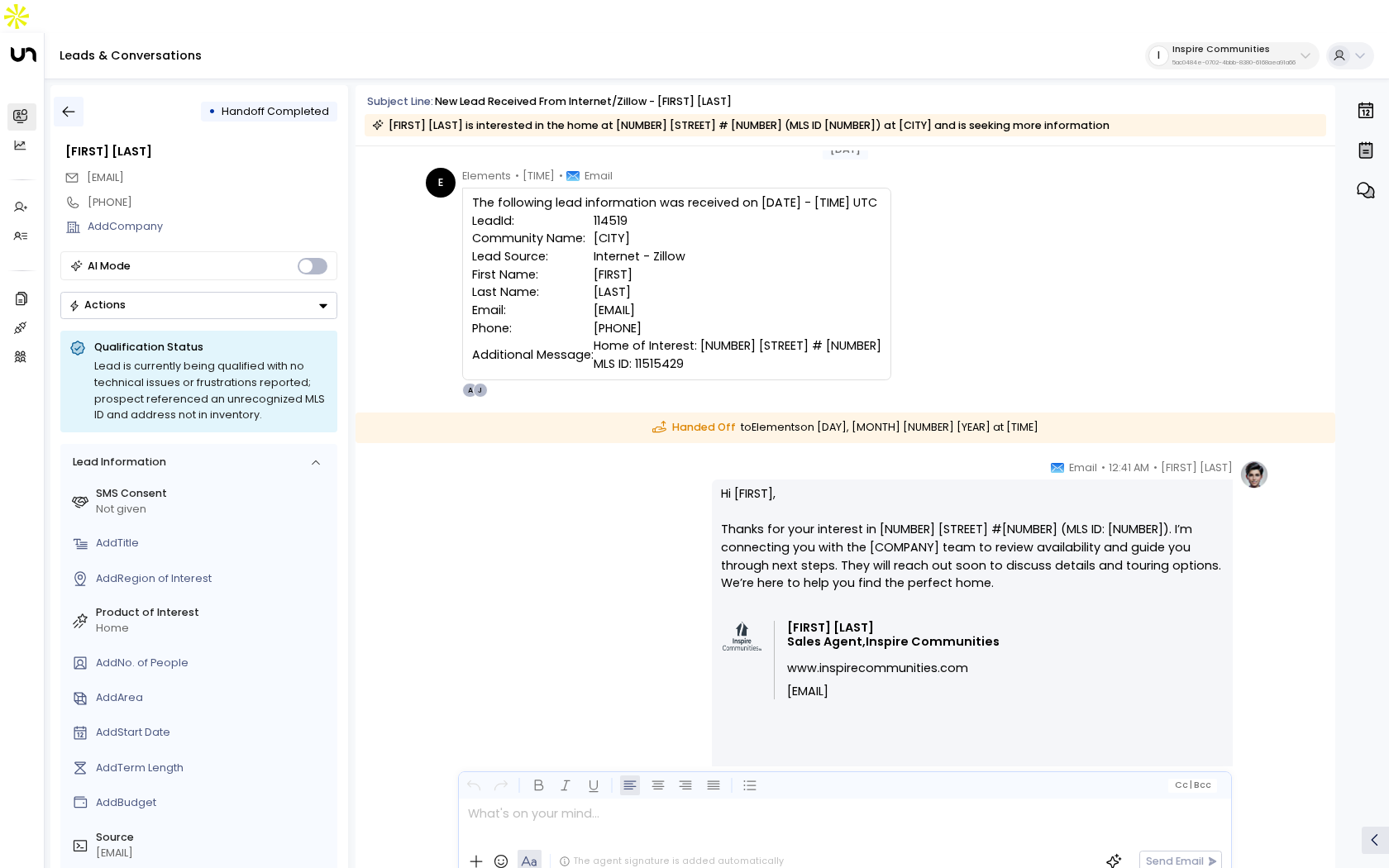click at bounding box center (69, 112) 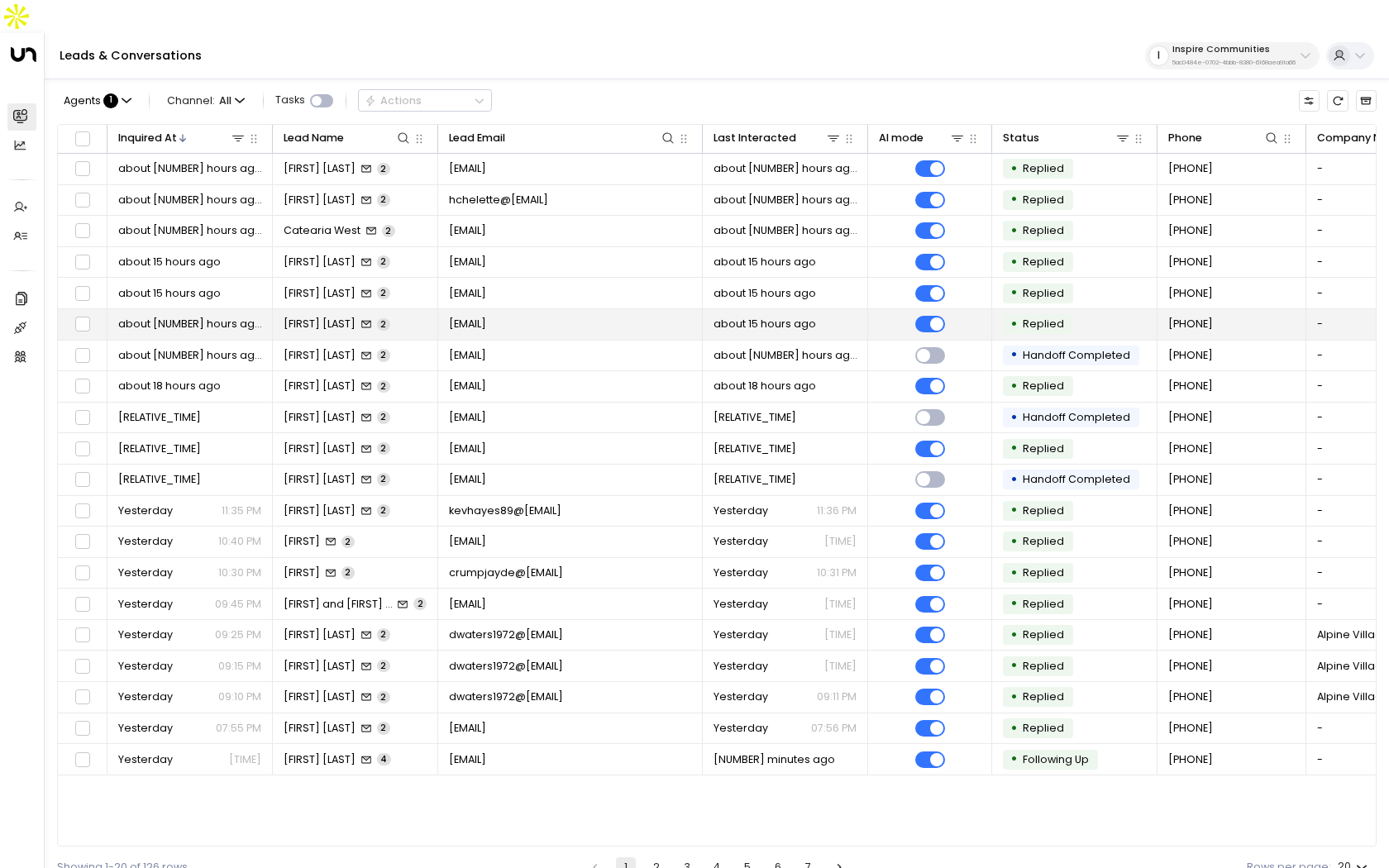 click on "about 15 hours ago" at bounding box center (785, 324) 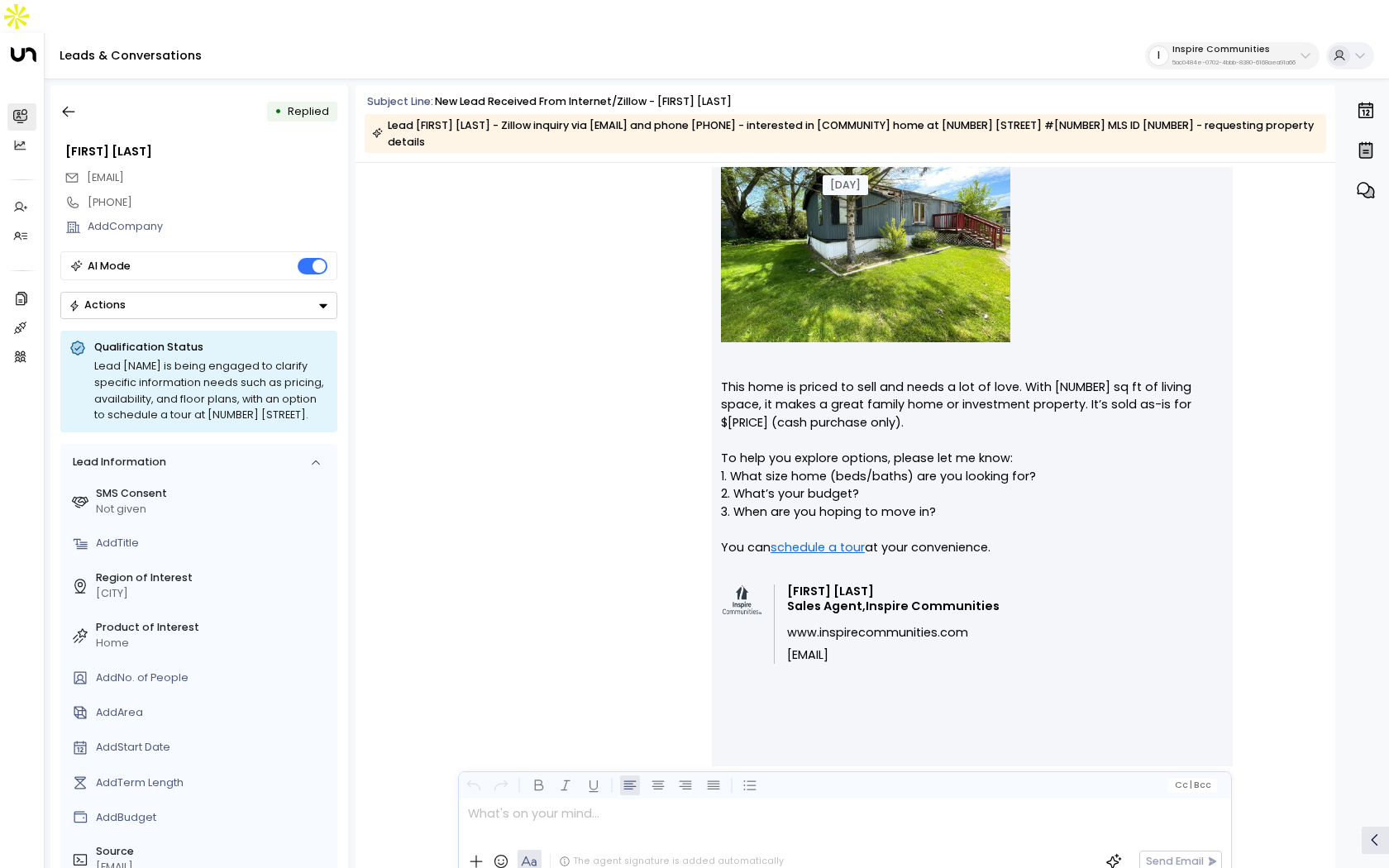 scroll, scrollTop: 213, scrollLeft: 0, axis: vertical 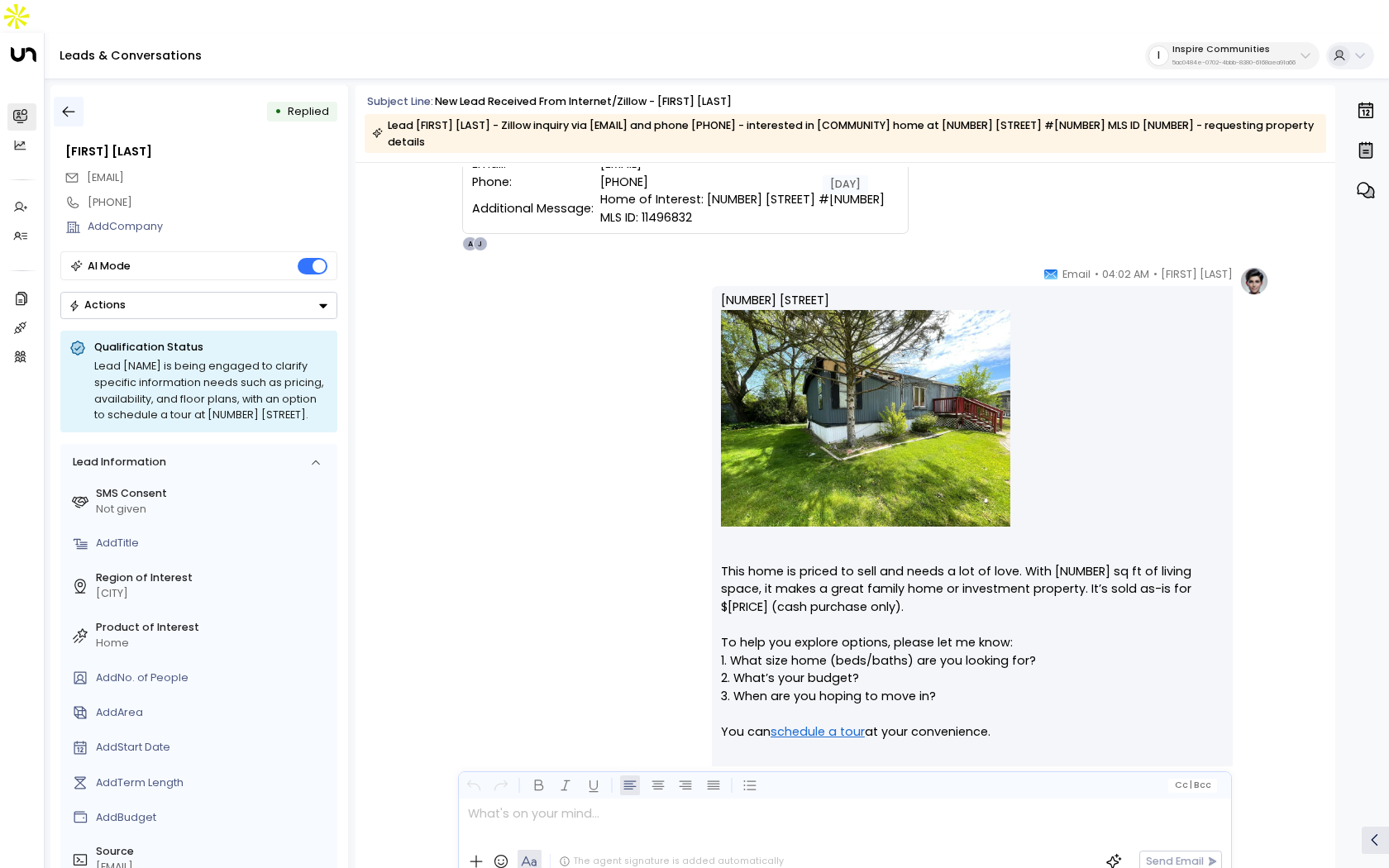 click at bounding box center (69, 112) 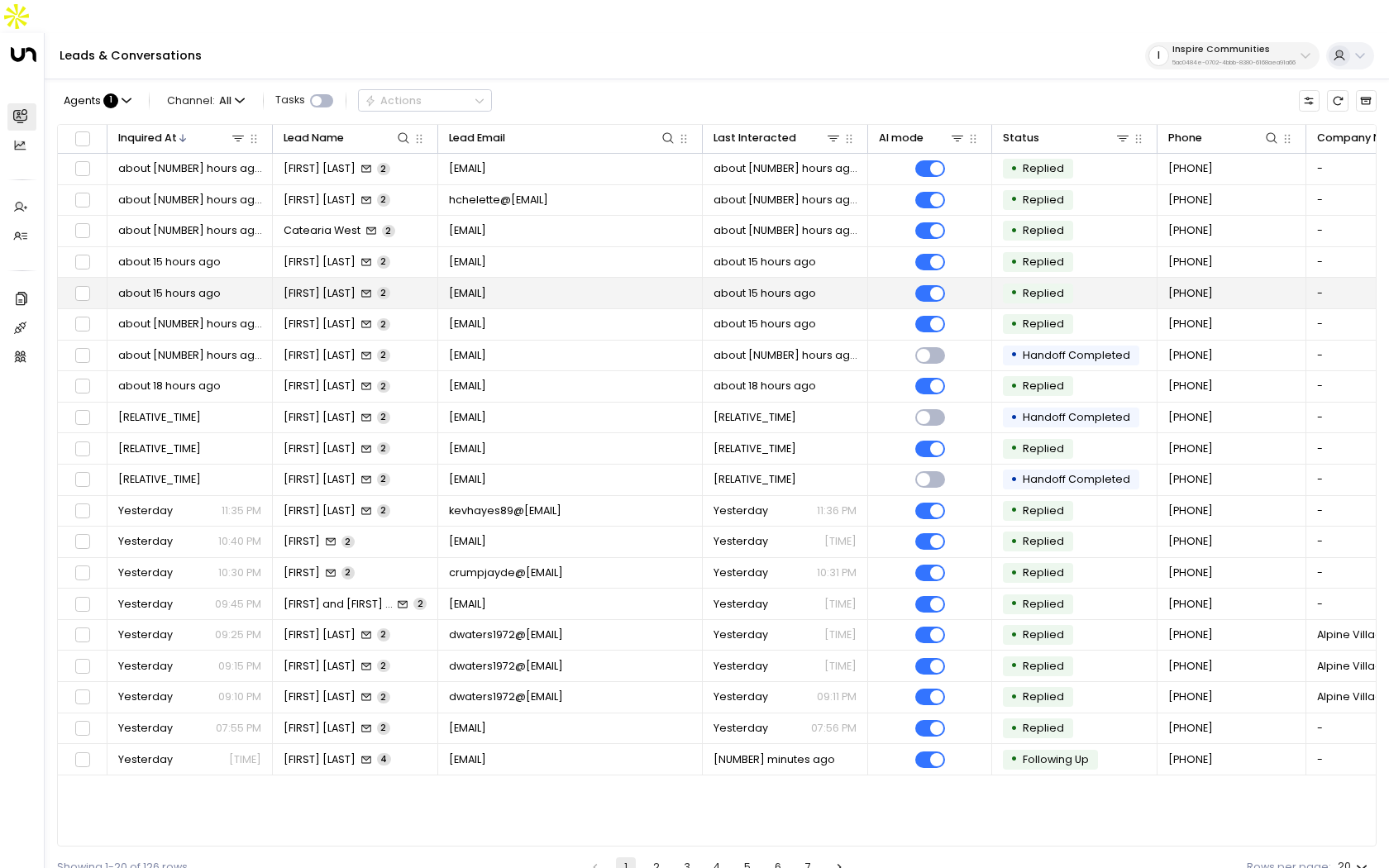 click on "[EMAIL]" at bounding box center (467, 293) 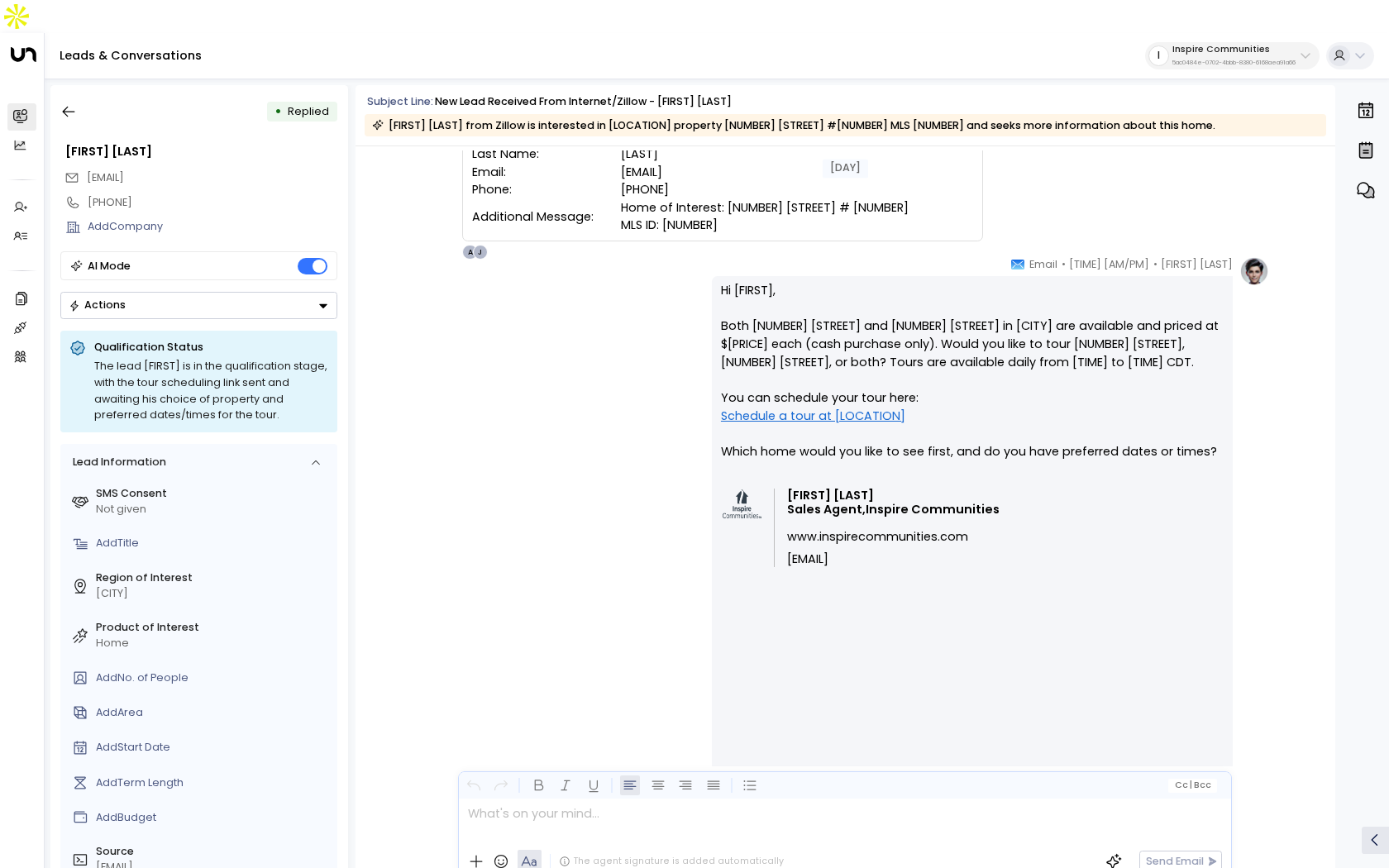 scroll, scrollTop: 197, scrollLeft: 0, axis: vertical 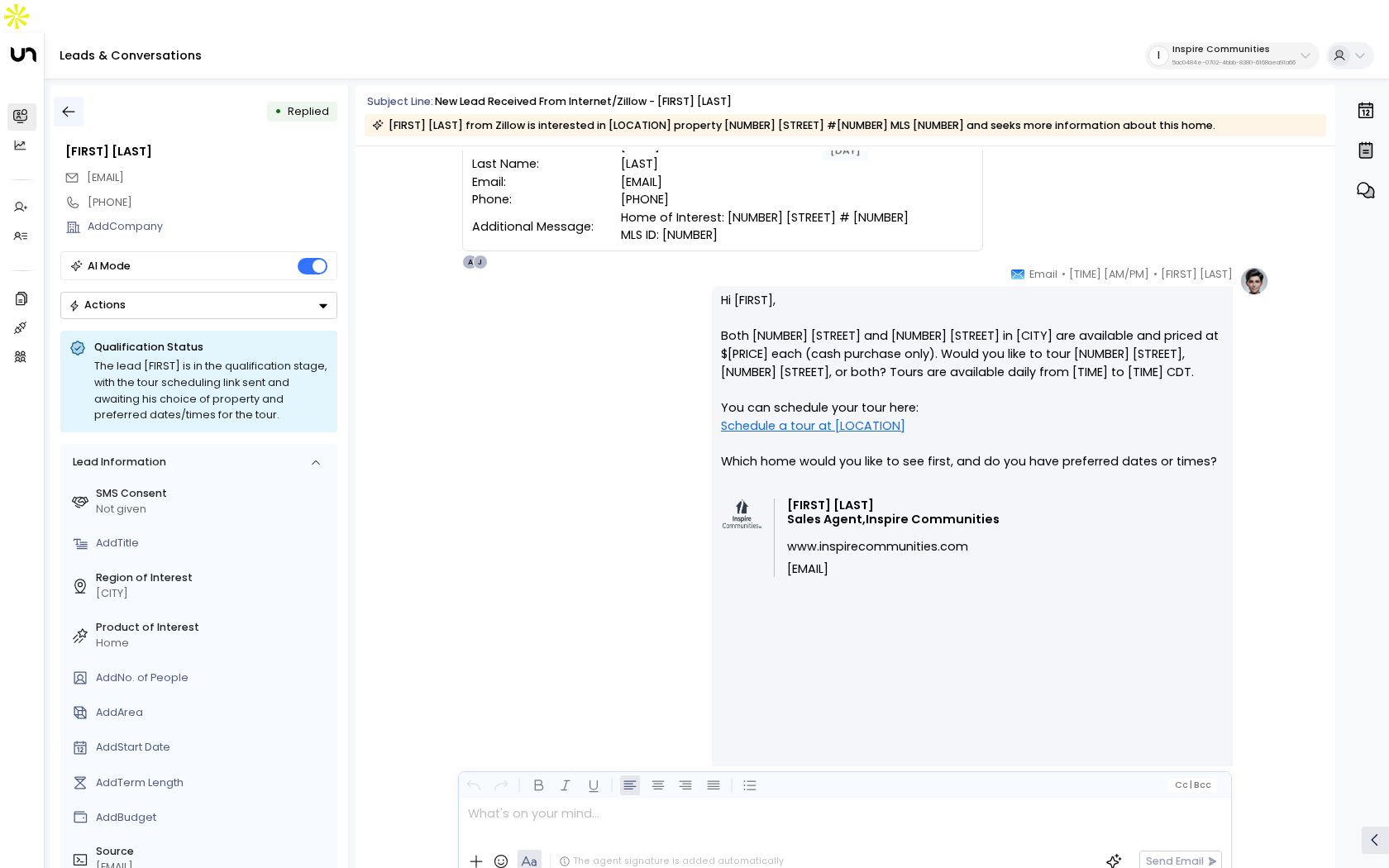 click at bounding box center (69, 112) 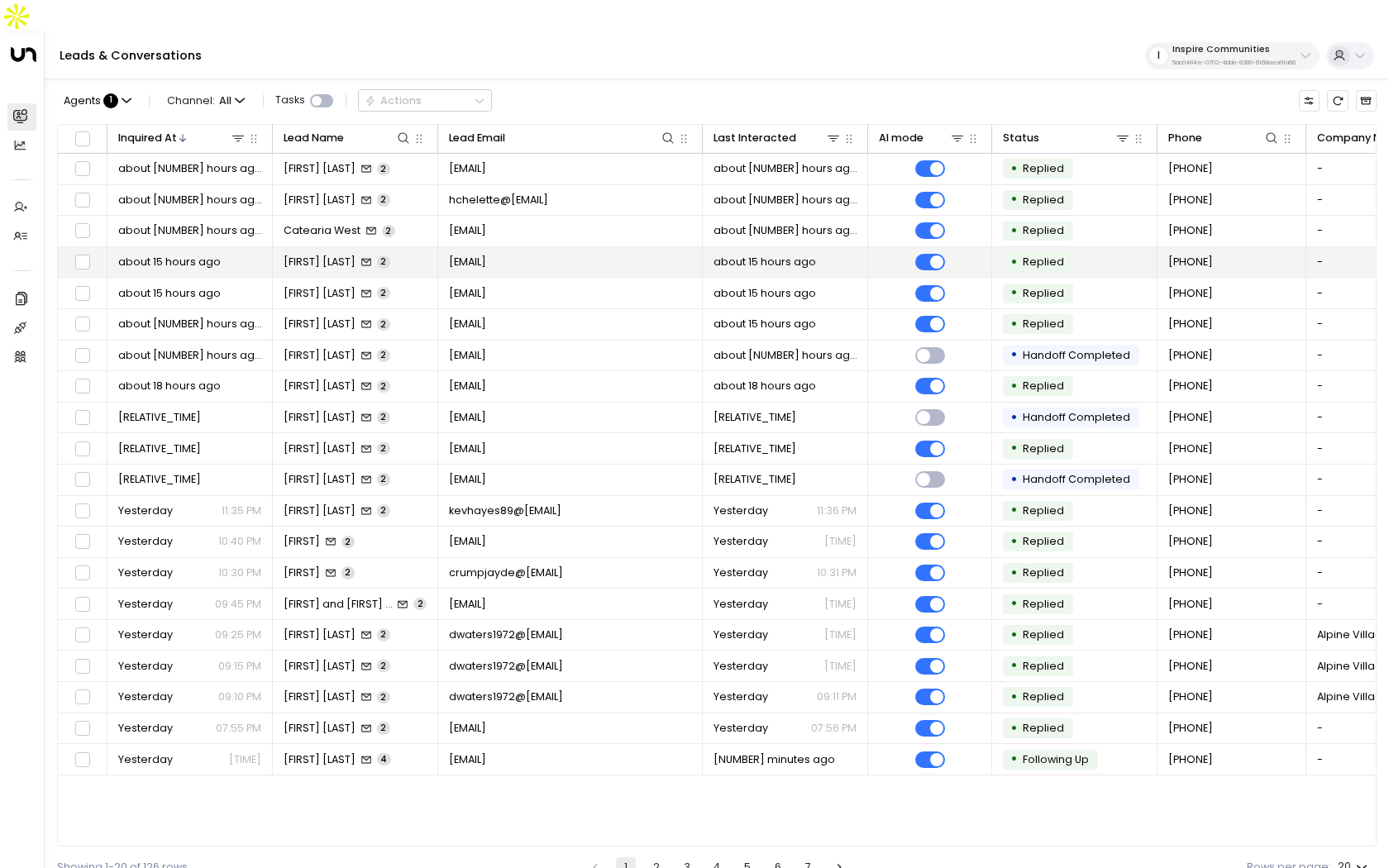 click on "[FIRST] [LAST]" at bounding box center [319, 262] 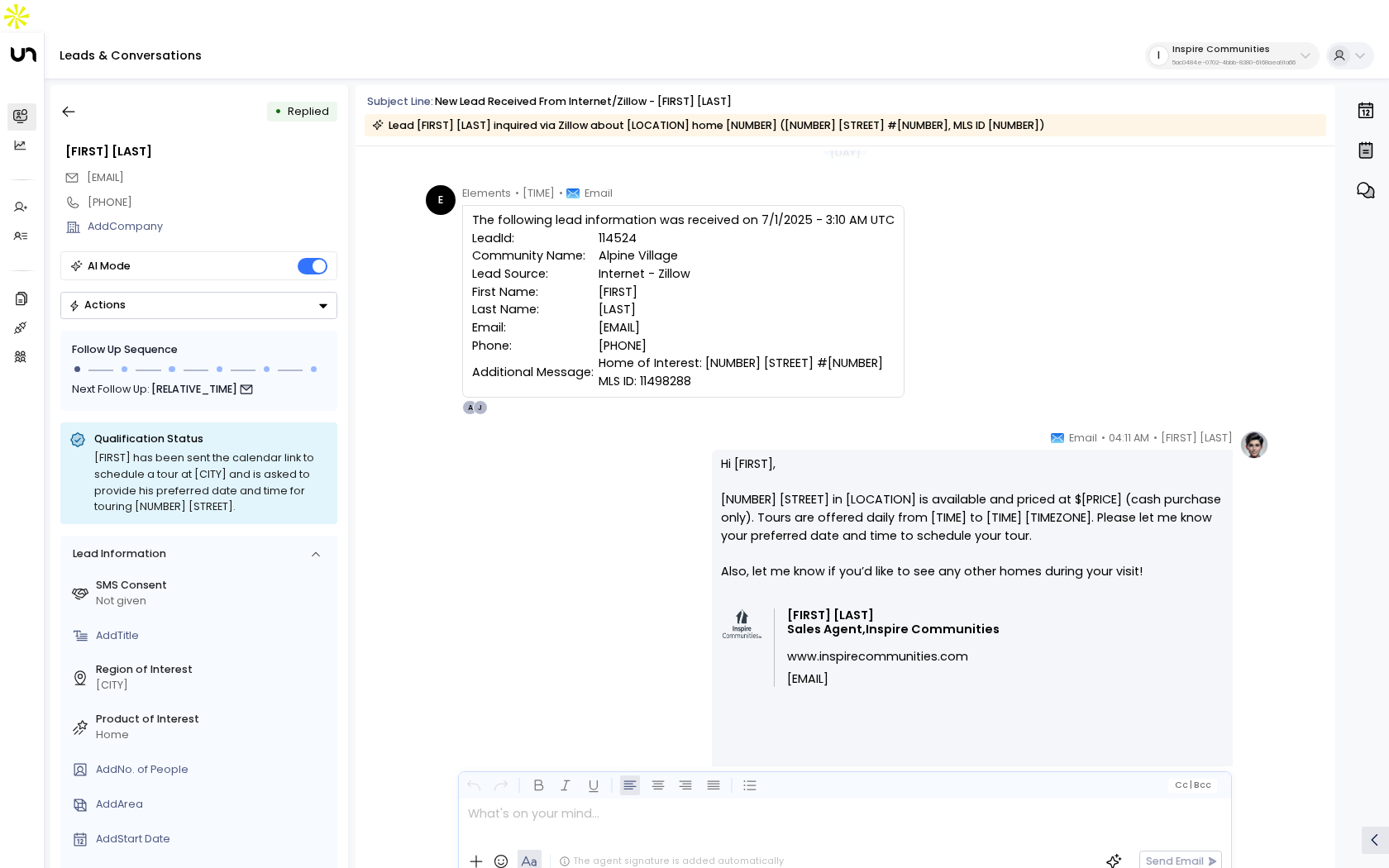 scroll, scrollTop: 96, scrollLeft: 0, axis: vertical 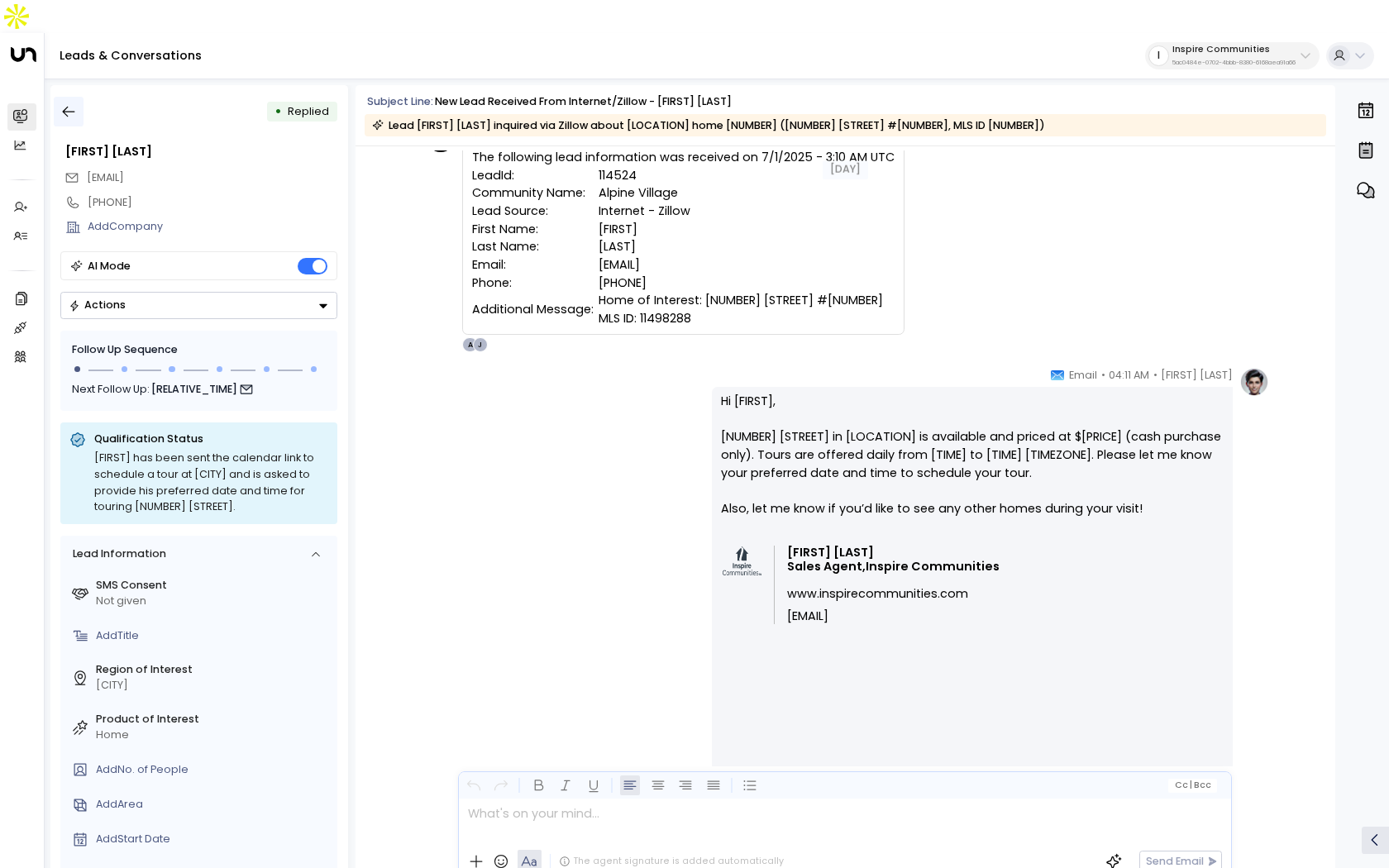 click at bounding box center [69, 112] 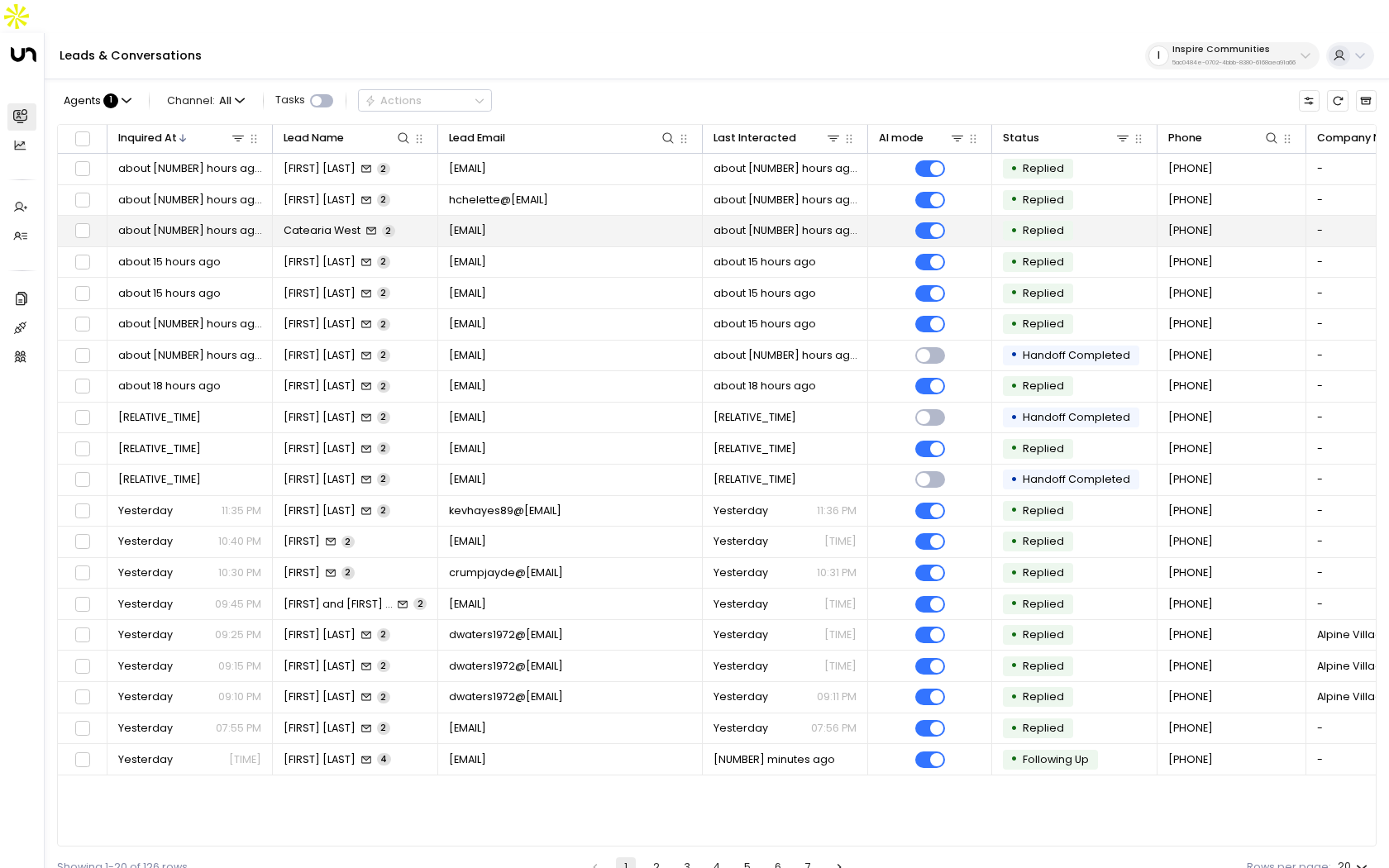 click on "about [NUMBER] hours ago" at bounding box center (190, 231) 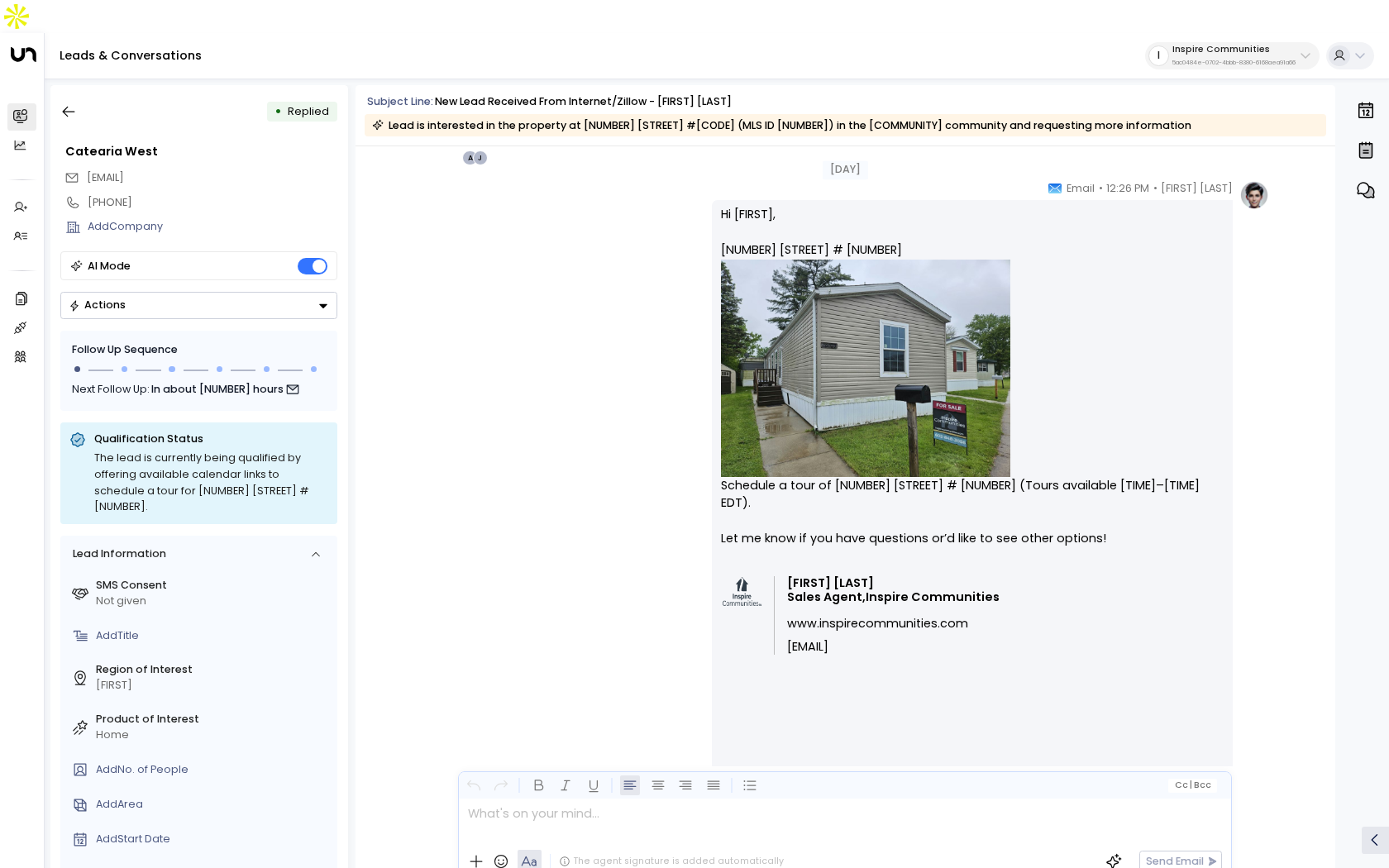 scroll, scrollTop: 259, scrollLeft: 0, axis: vertical 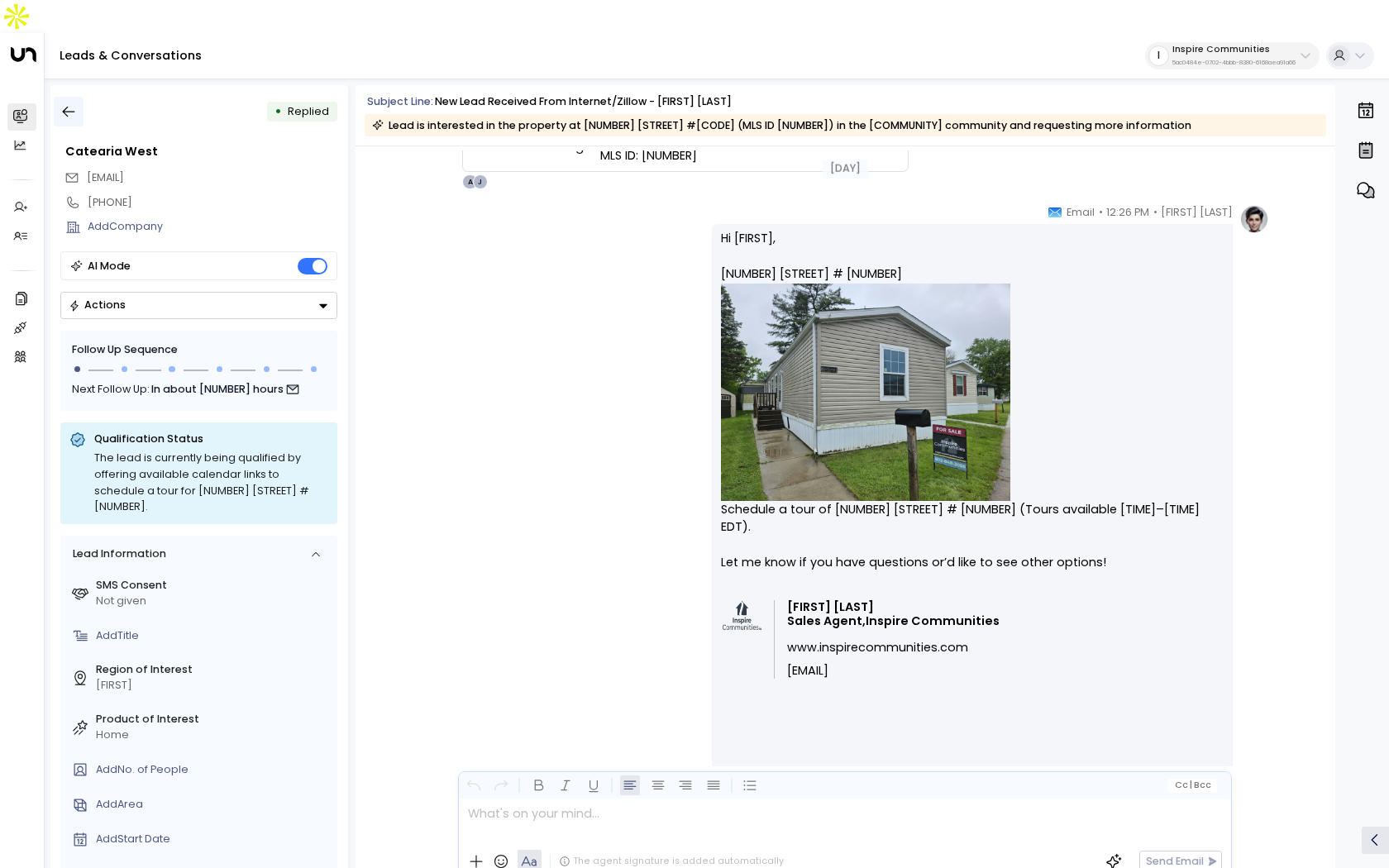 click at bounding box center (69, 112) 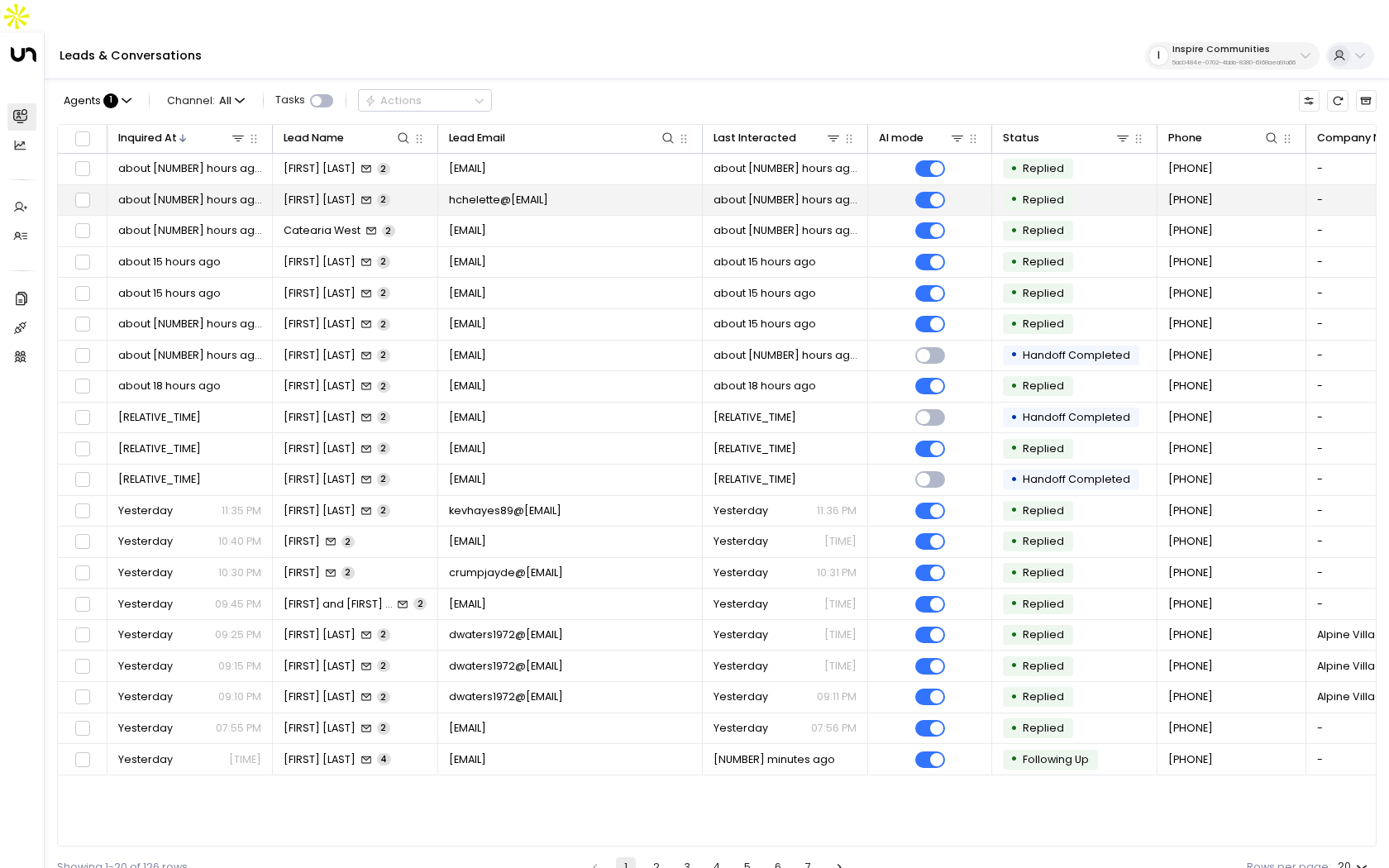 click on "[FIRST] [LAST]" at bounding box center (319, 200) 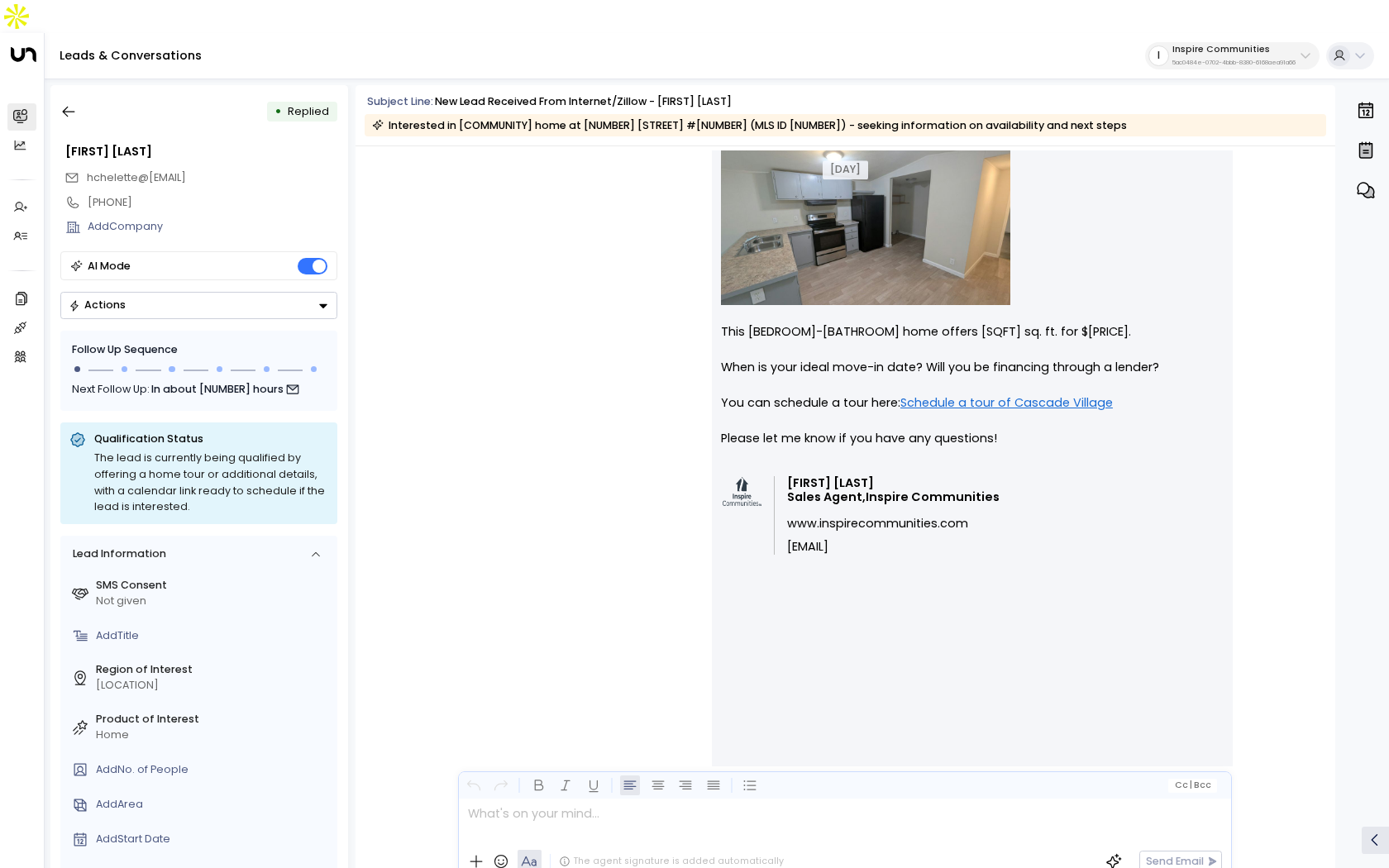 scroll, scrollTop: 408, scrollLeft: 0, axis: vertical 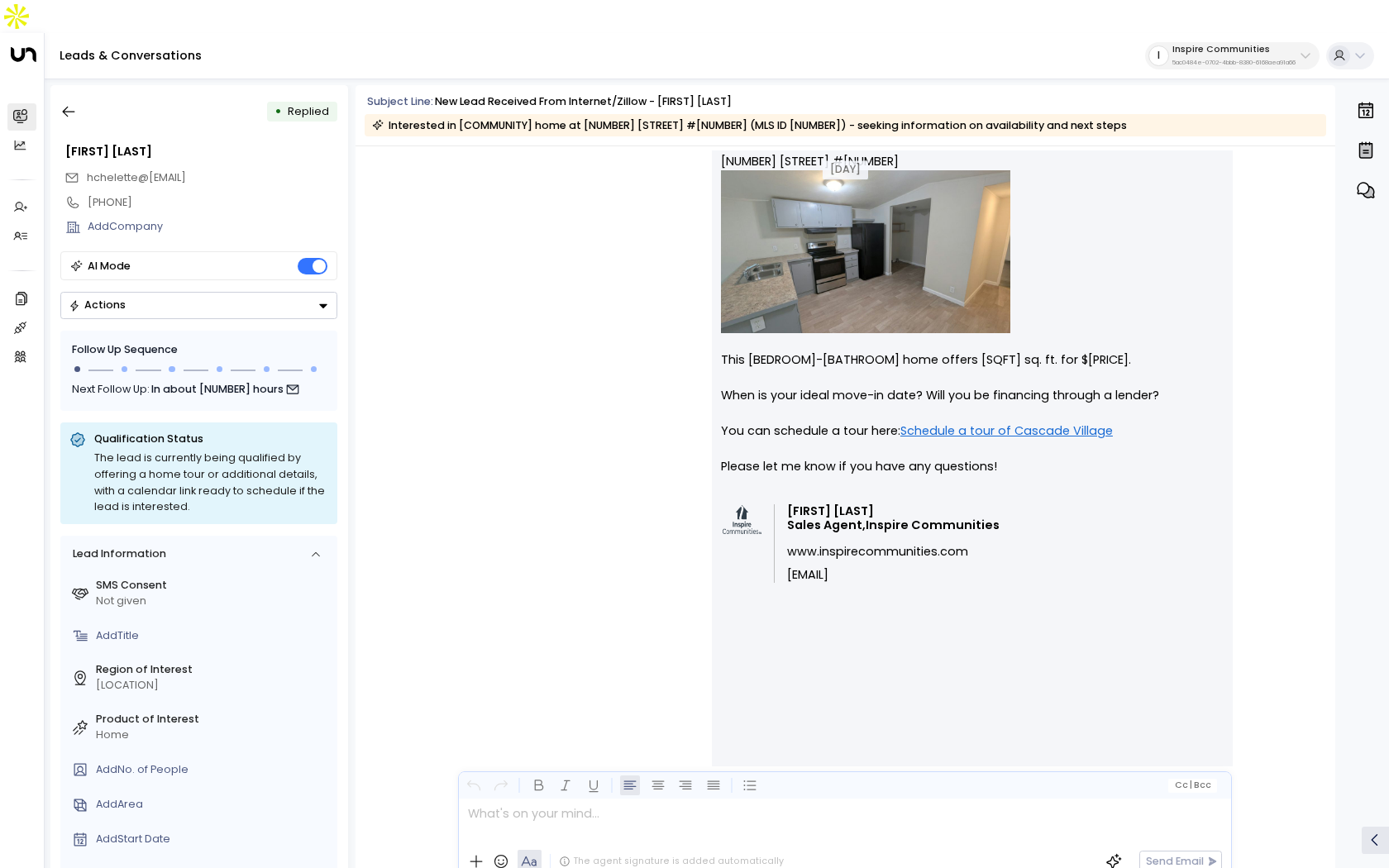 click on "• Replied [FIRST] [LAST] [EMAIL] [PHONE] Add  Company AI Mode   Actions Follow Up Sequence Next Follow Up:   In about [NUMBER] hours Qualification Status The lead is currently being qualified by offering a home tour or additional details, with a calendar link ready to schedule if the lead is interested. Lead Information SMS Consent Not given Add  Title Region of Interest Tallahassee Product of Interest Home Add  No. of People Add  Area Add  Start Date Add  Term Length Add  Budget Source [EMAIL] Lead created on   [MONTH] [NUMBER] [YEAR] at [TIME]" at bounding box center (199, 490) 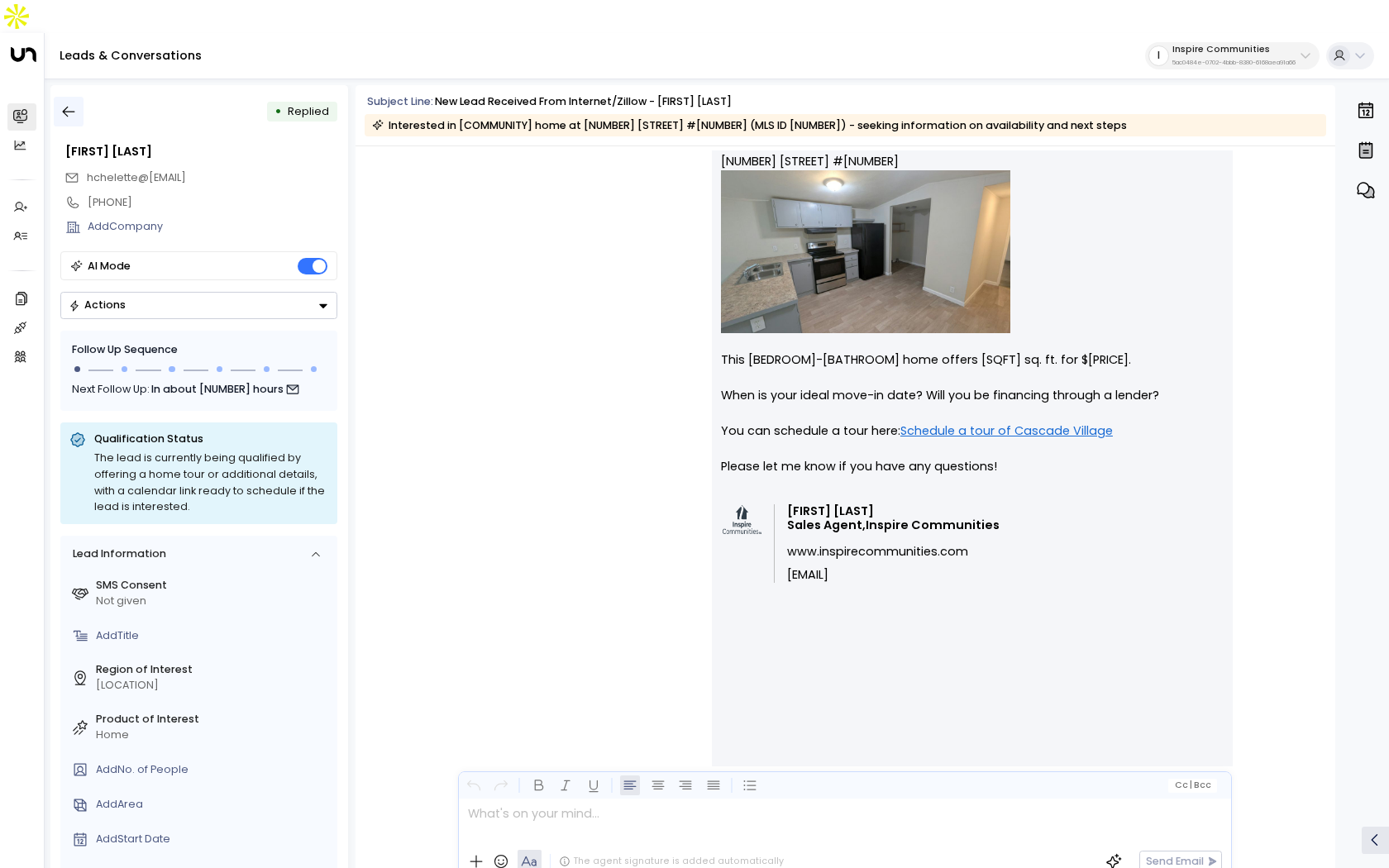 click at bounding box center [69, 112] 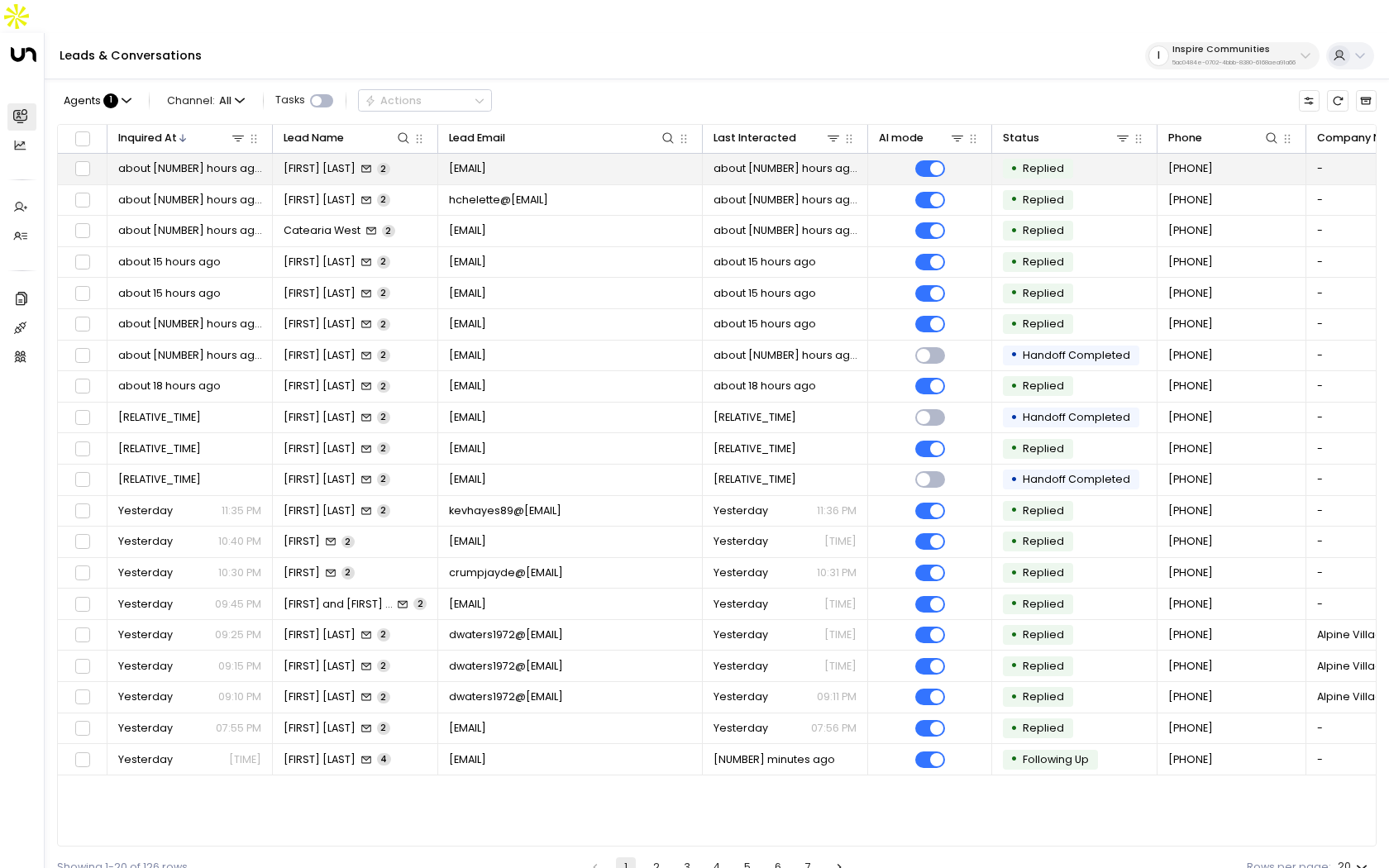 click on "about [NUMBER] hours ago" at bounding box center (190, 169) 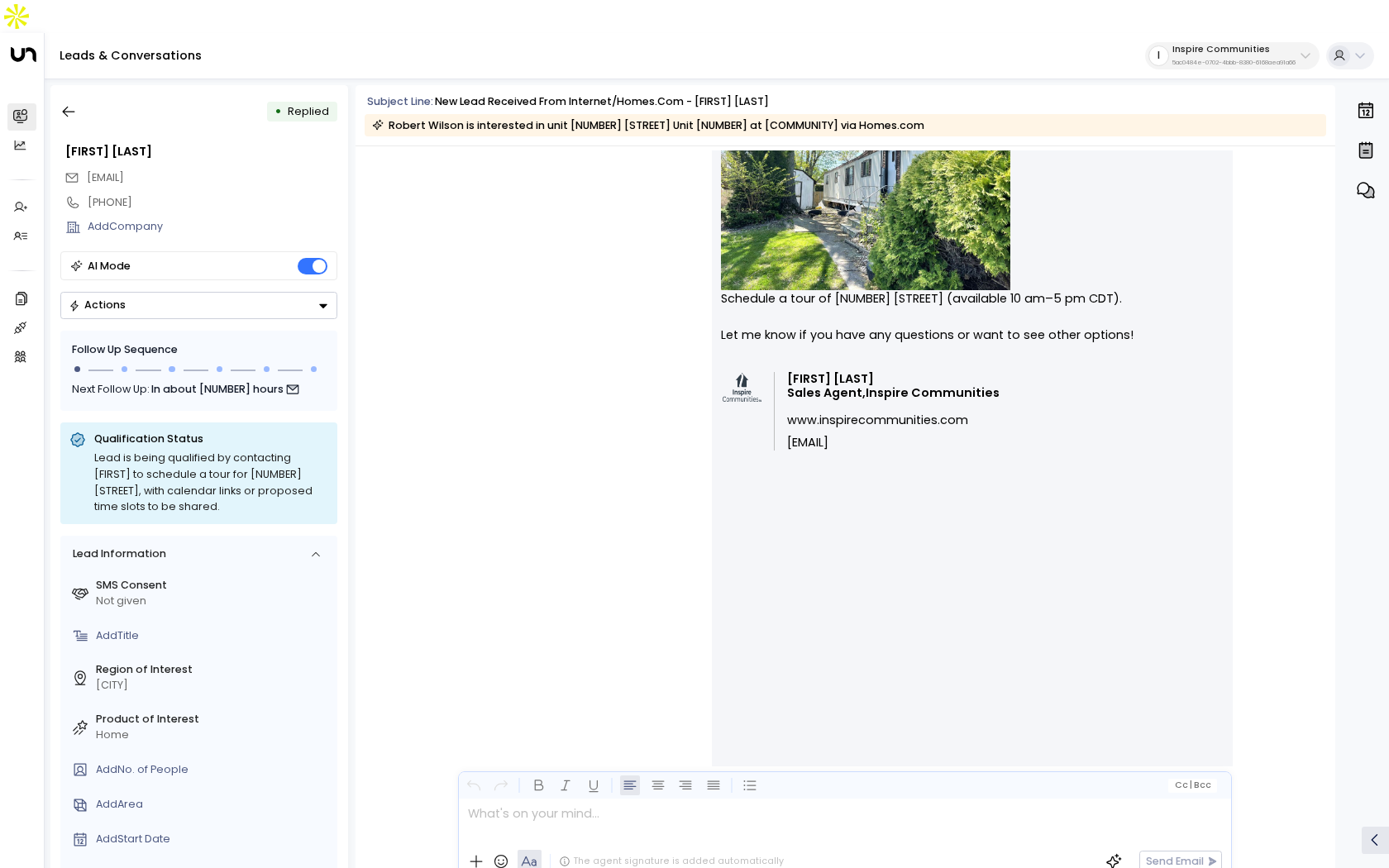scroll, scrollTop: 464, scrollLeft: 0, axis: vertical 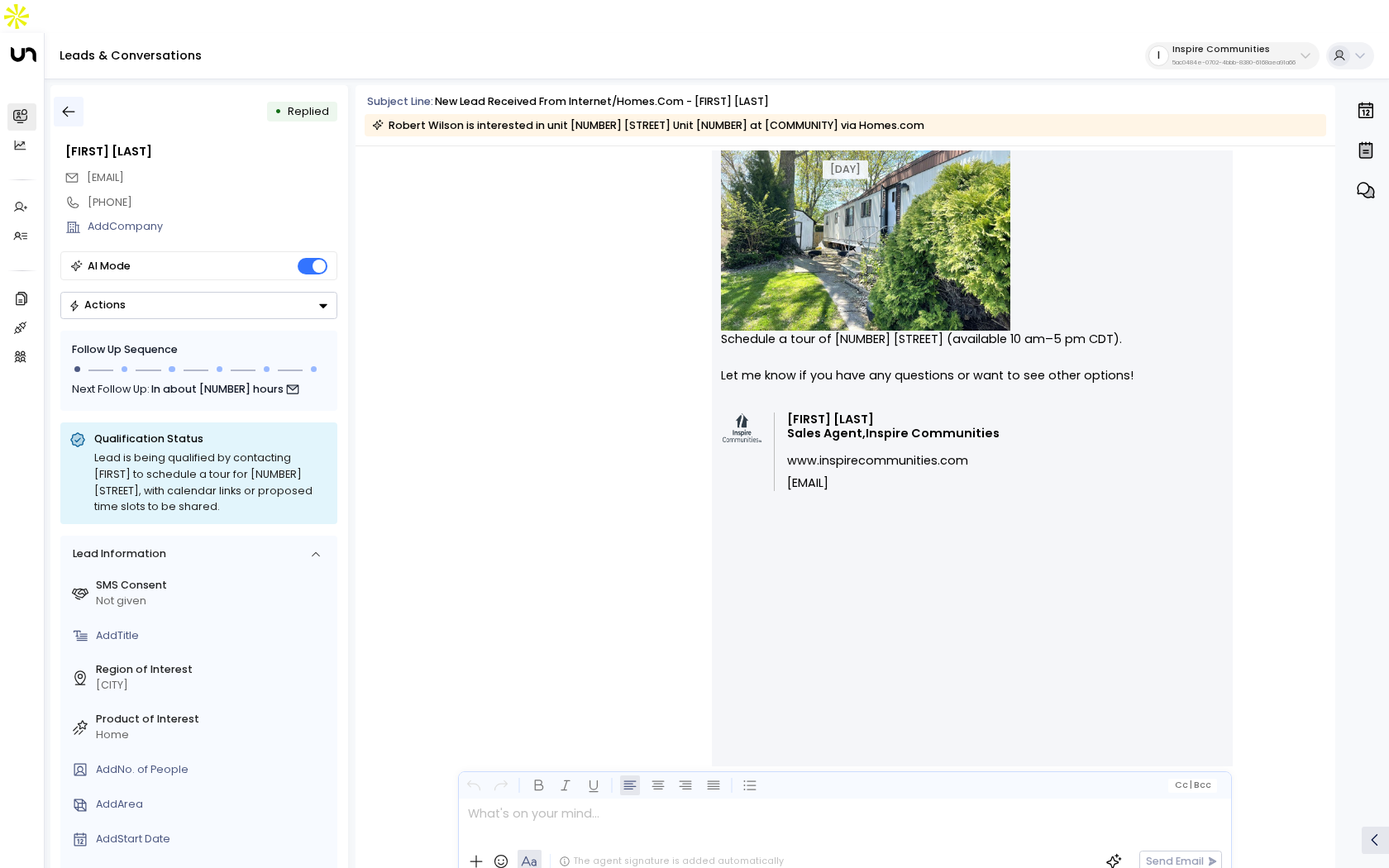 click at bounding box center [69, 112] 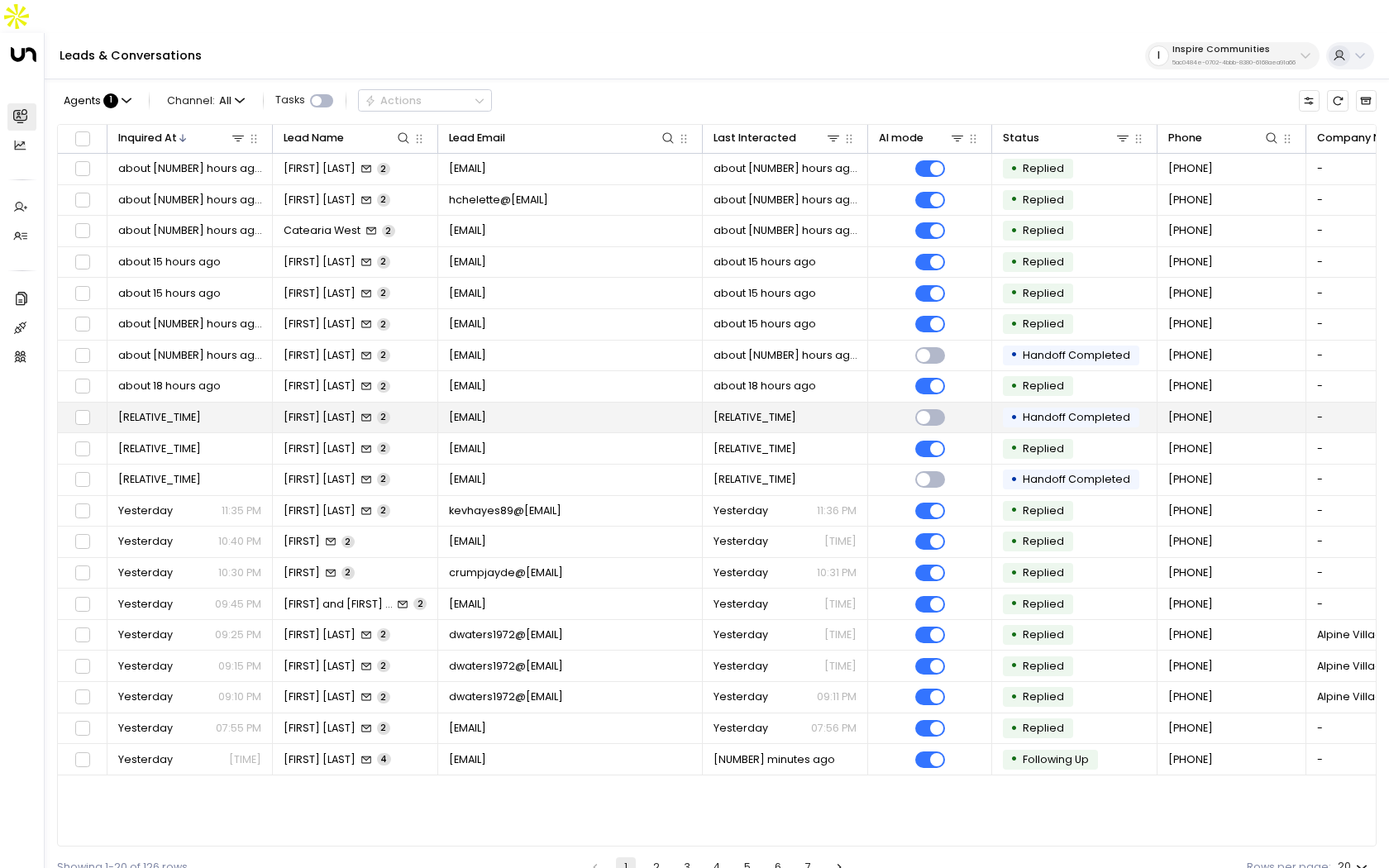 click on "2" at bounding box center [384, 417] 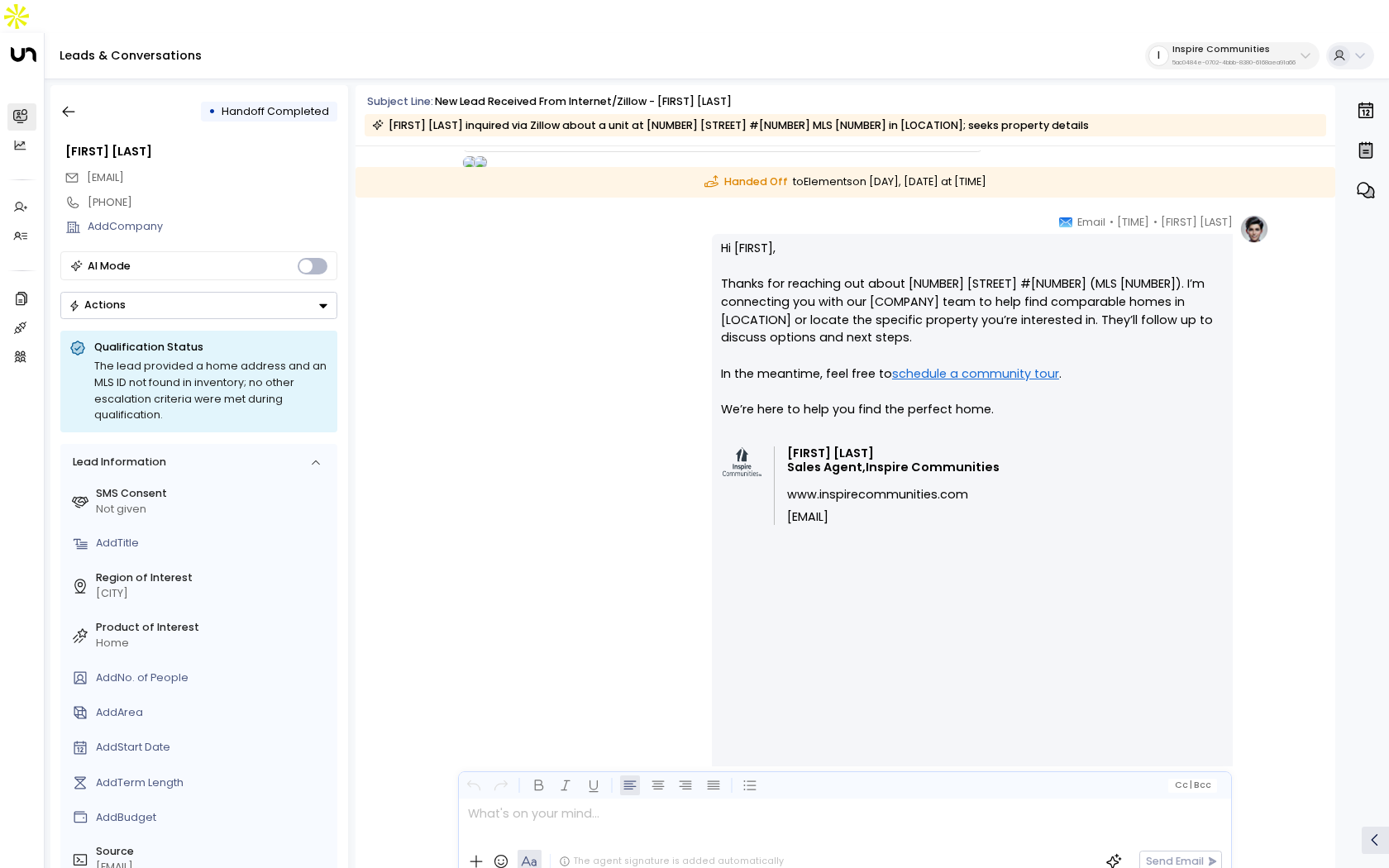 scroll, scrollTop: 227, scrollLeft: 0, axis: vertical 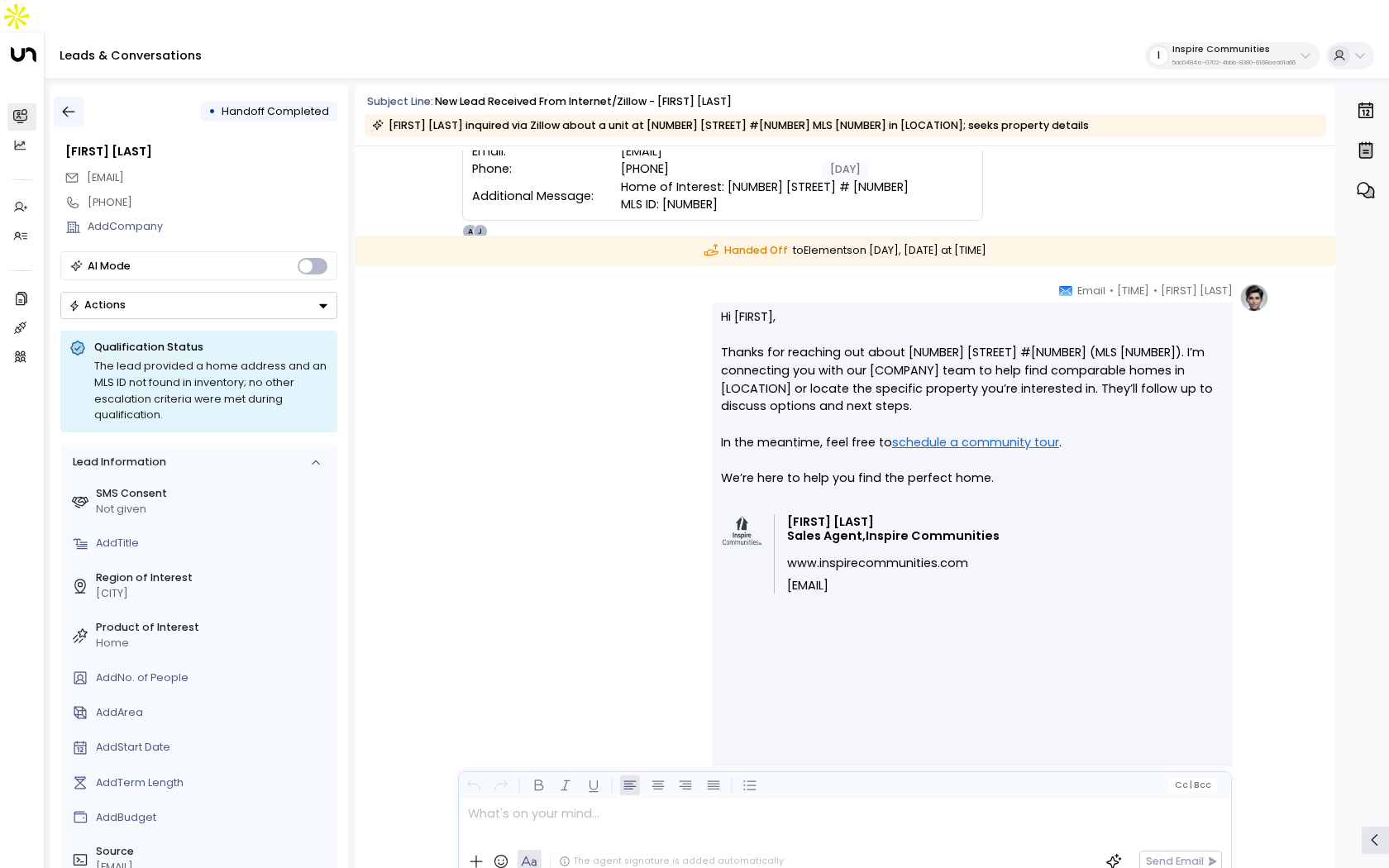 click at bounding box center [69, 112] 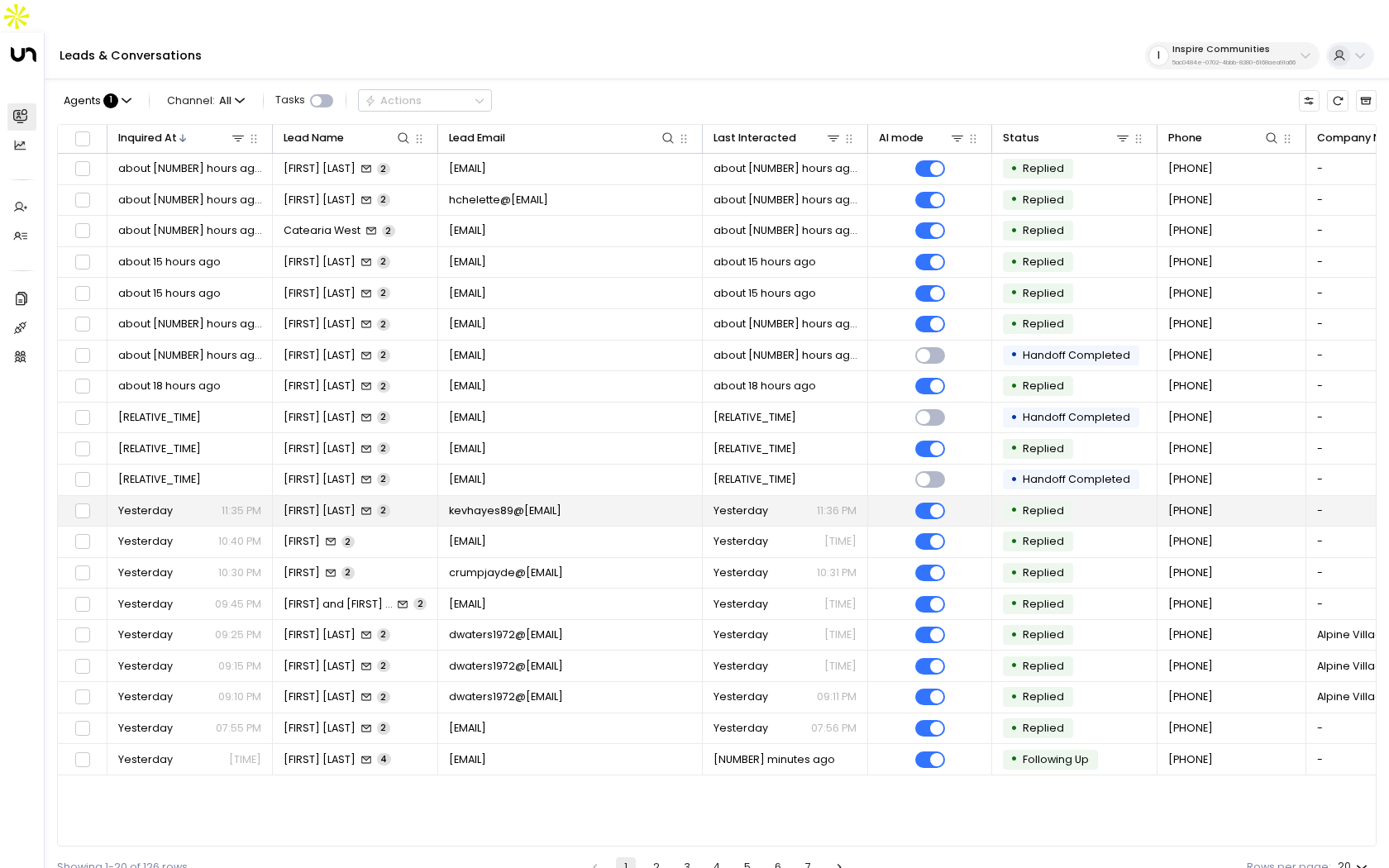 click on "[FIRST] [LAST] 2" at bounding box center [356, 511] 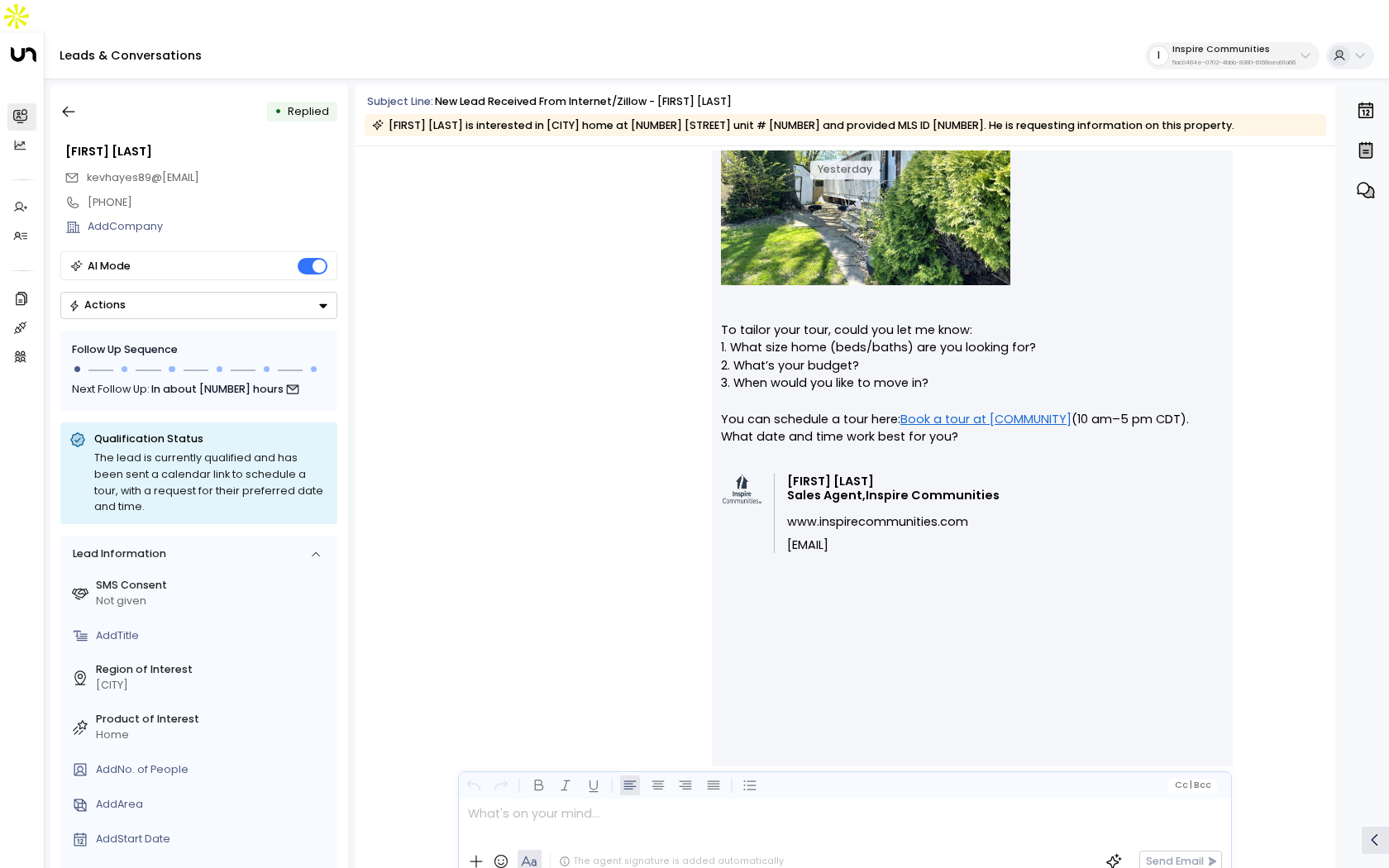 scroll, scrollTop: 484, scrollLeft: 0, axis: vertical 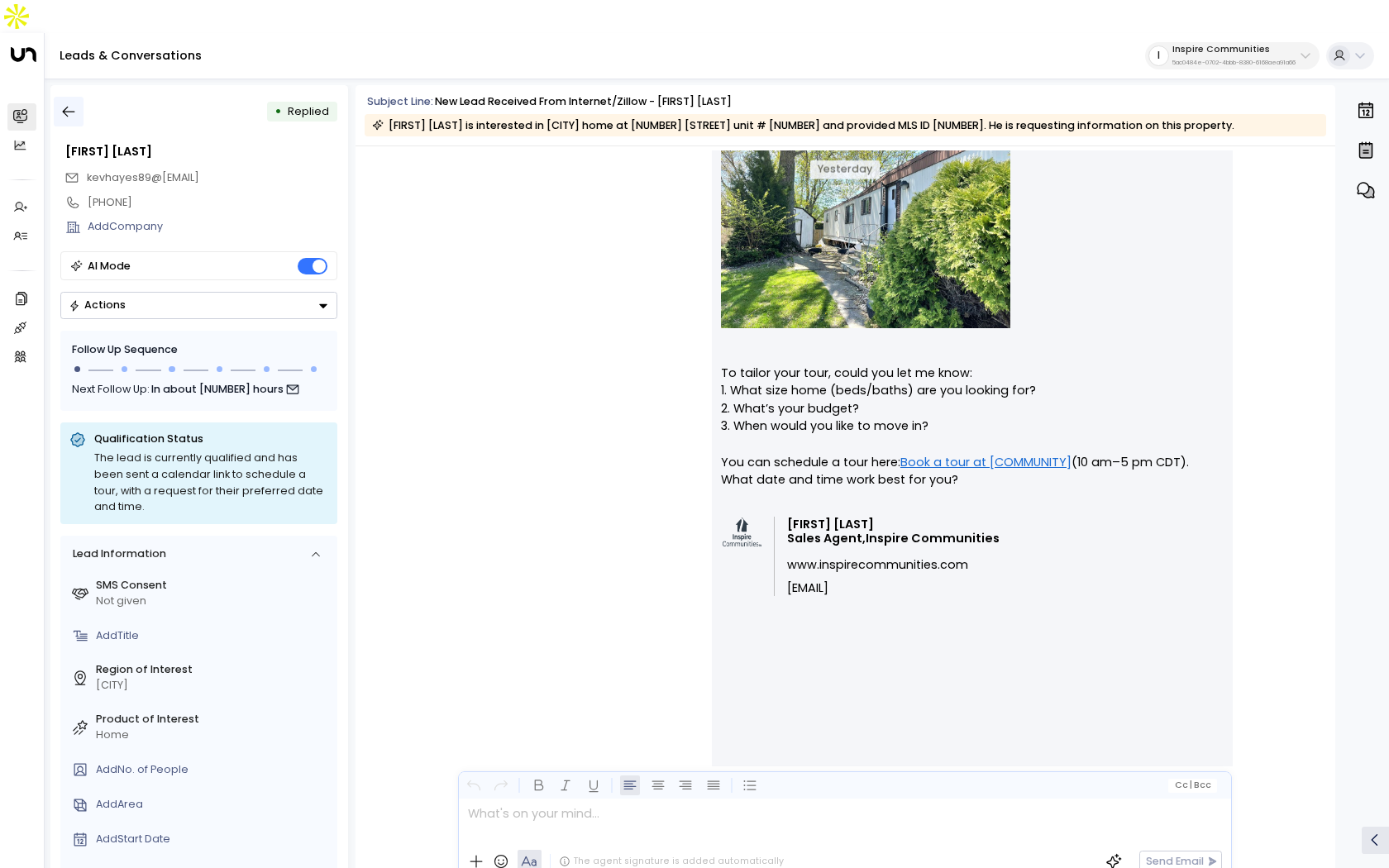 click at bounding box center [69, 112] 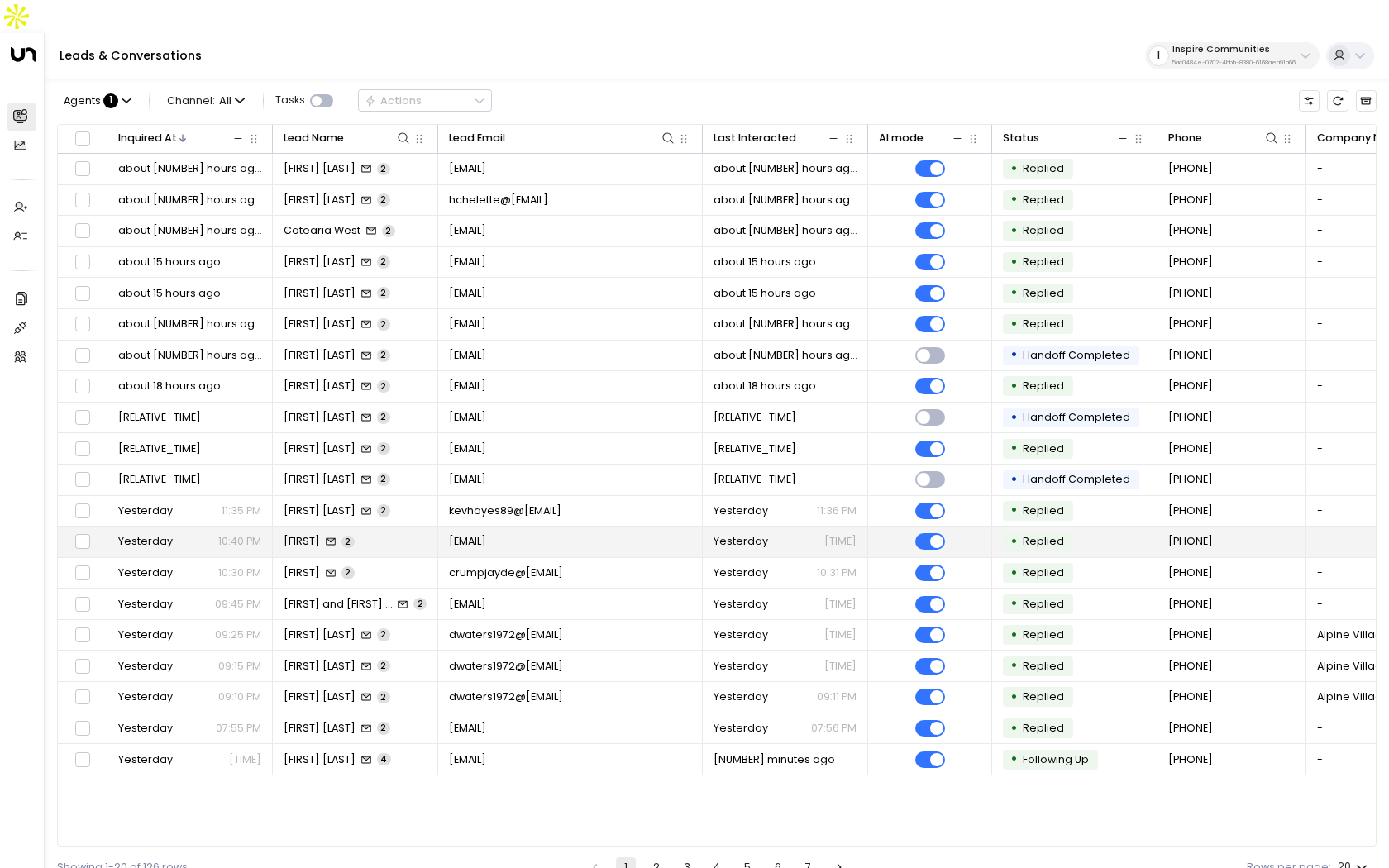 click on "2" at bounding box center (348, 541) 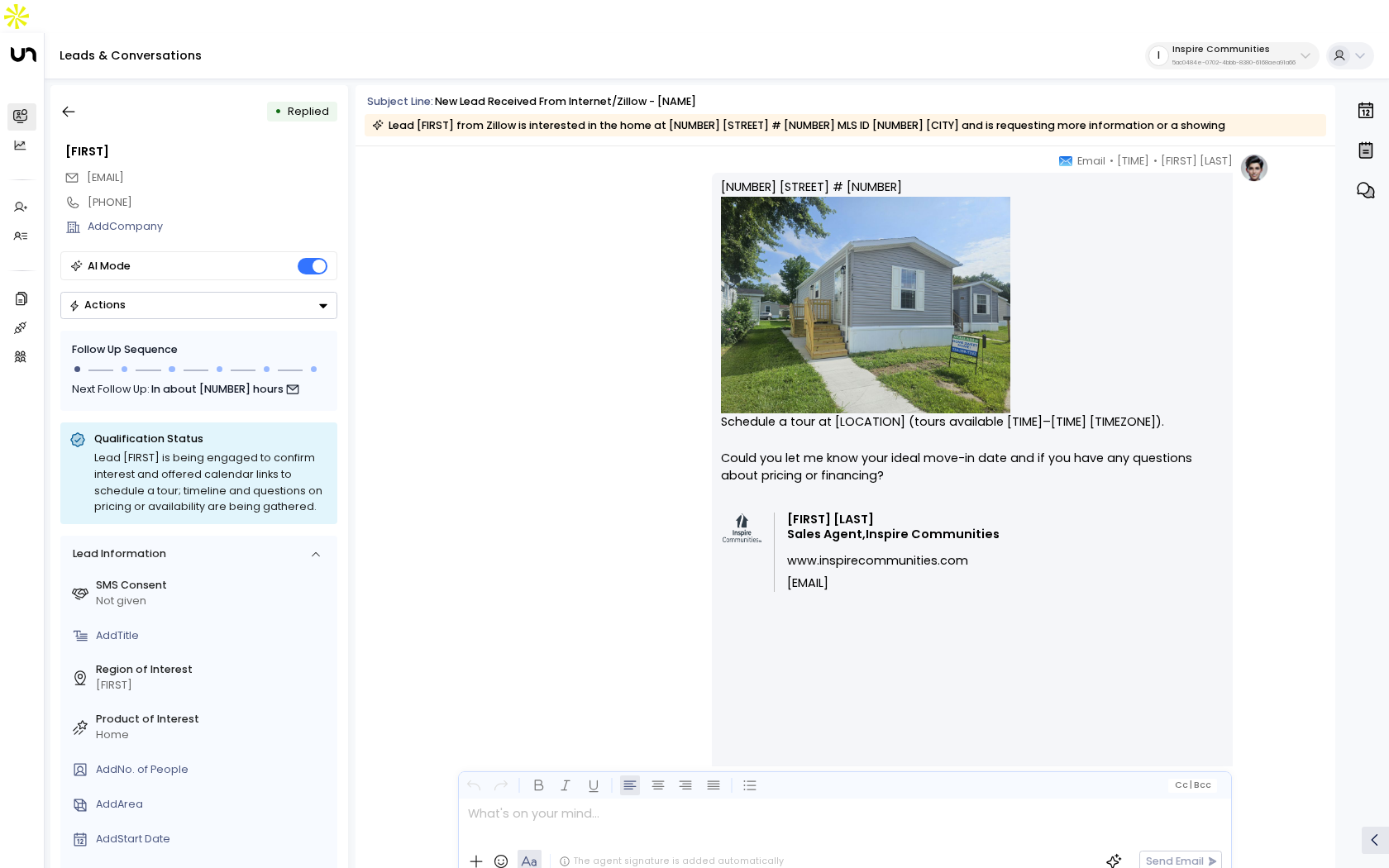 scroll, scrollTop: 190, scrollLeft: 0, axis: vertical 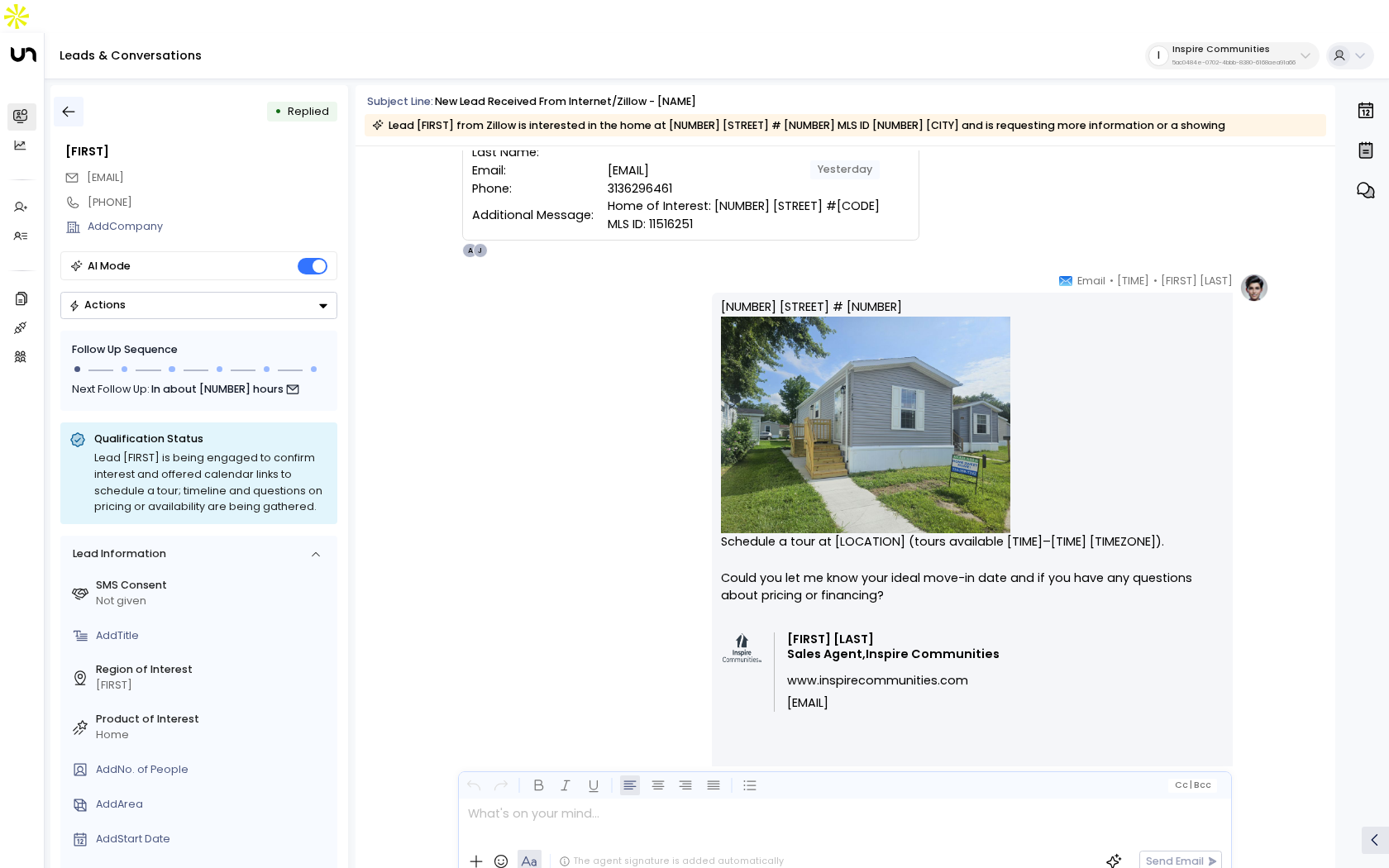 click at bounding box center [69, 112] 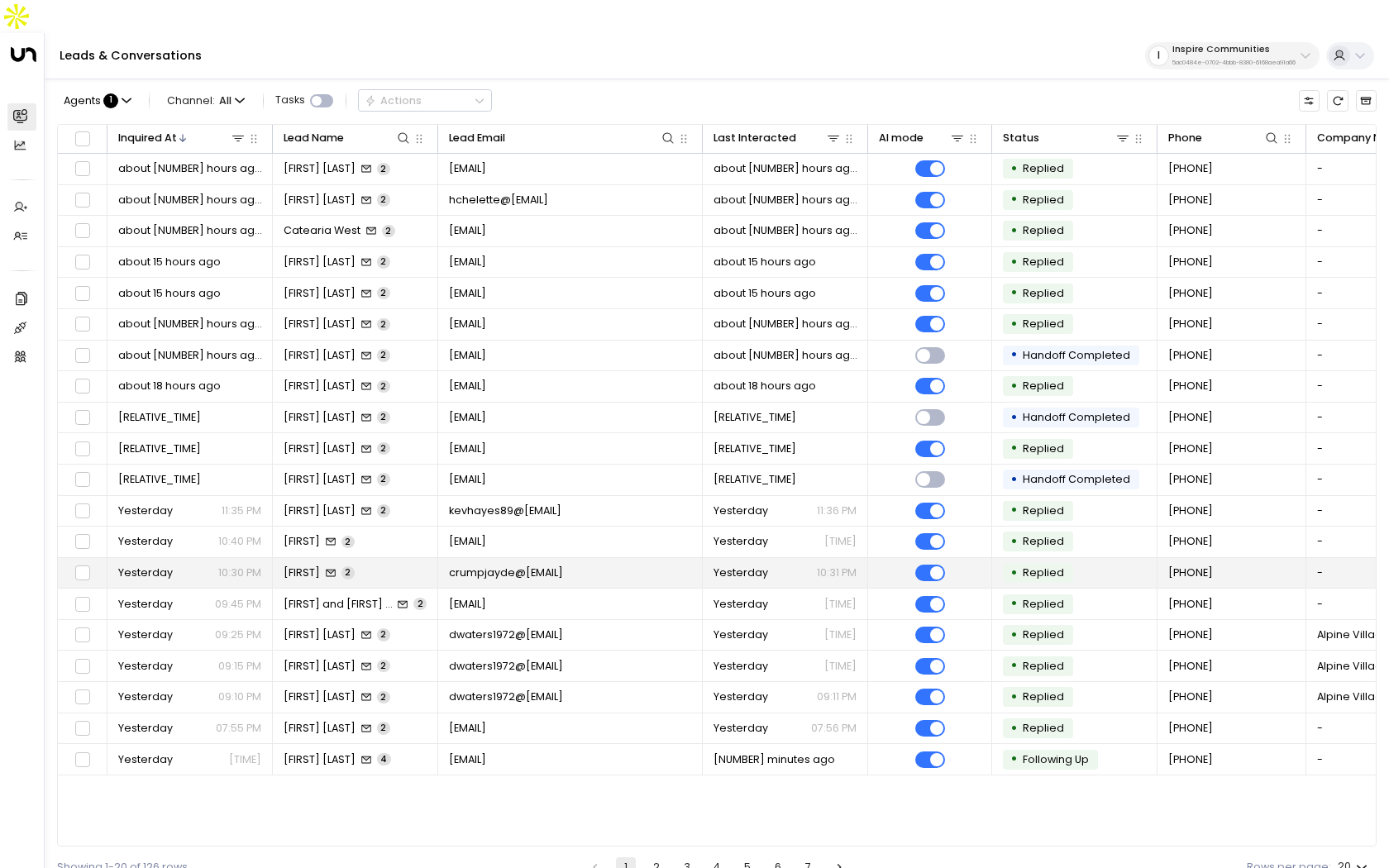 click on "[FIRST] [NUMBER]" at bounding box center (356, 573) 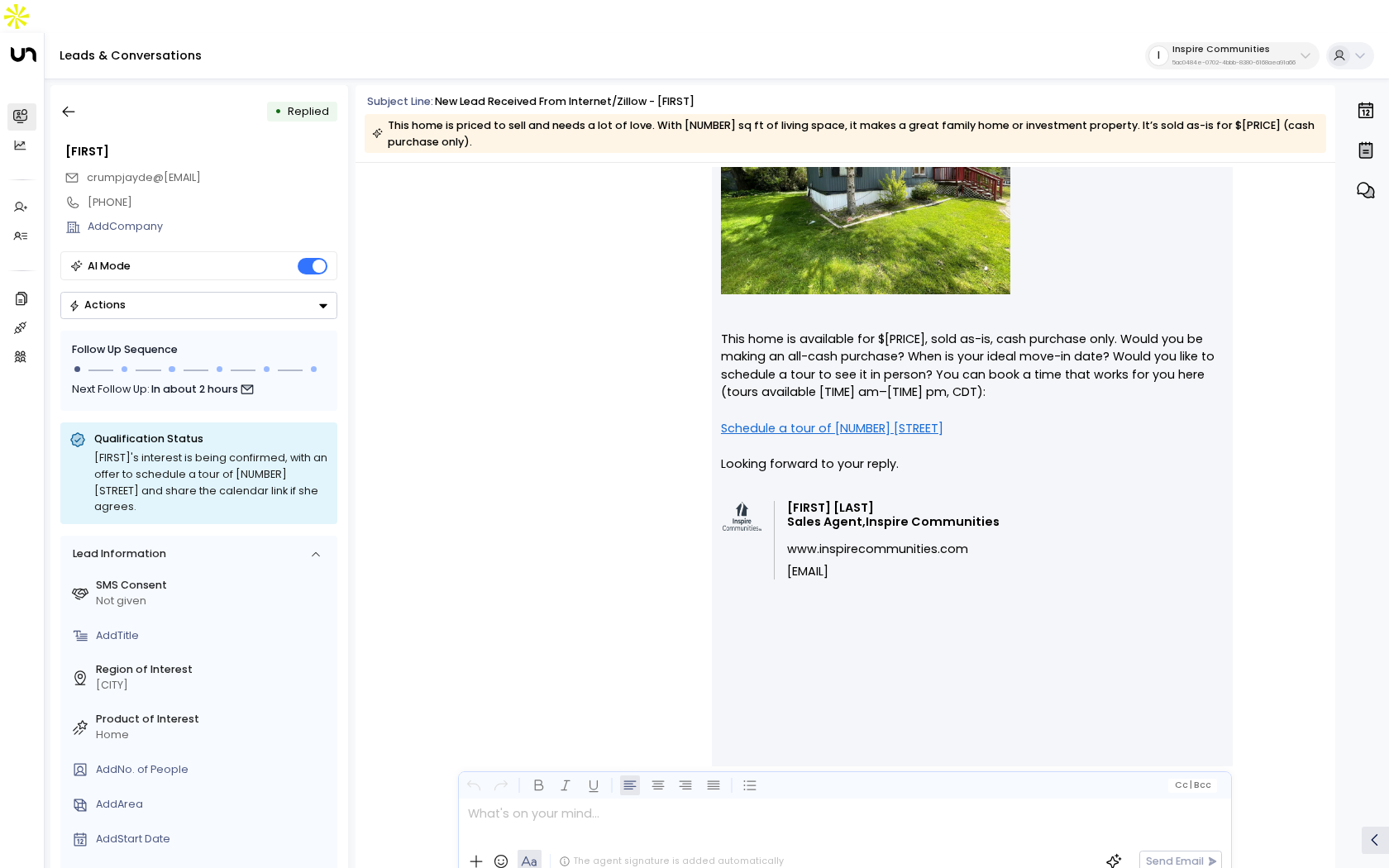 scroll, scrollTop: 135, scrollLeft: 0, axis: vertical 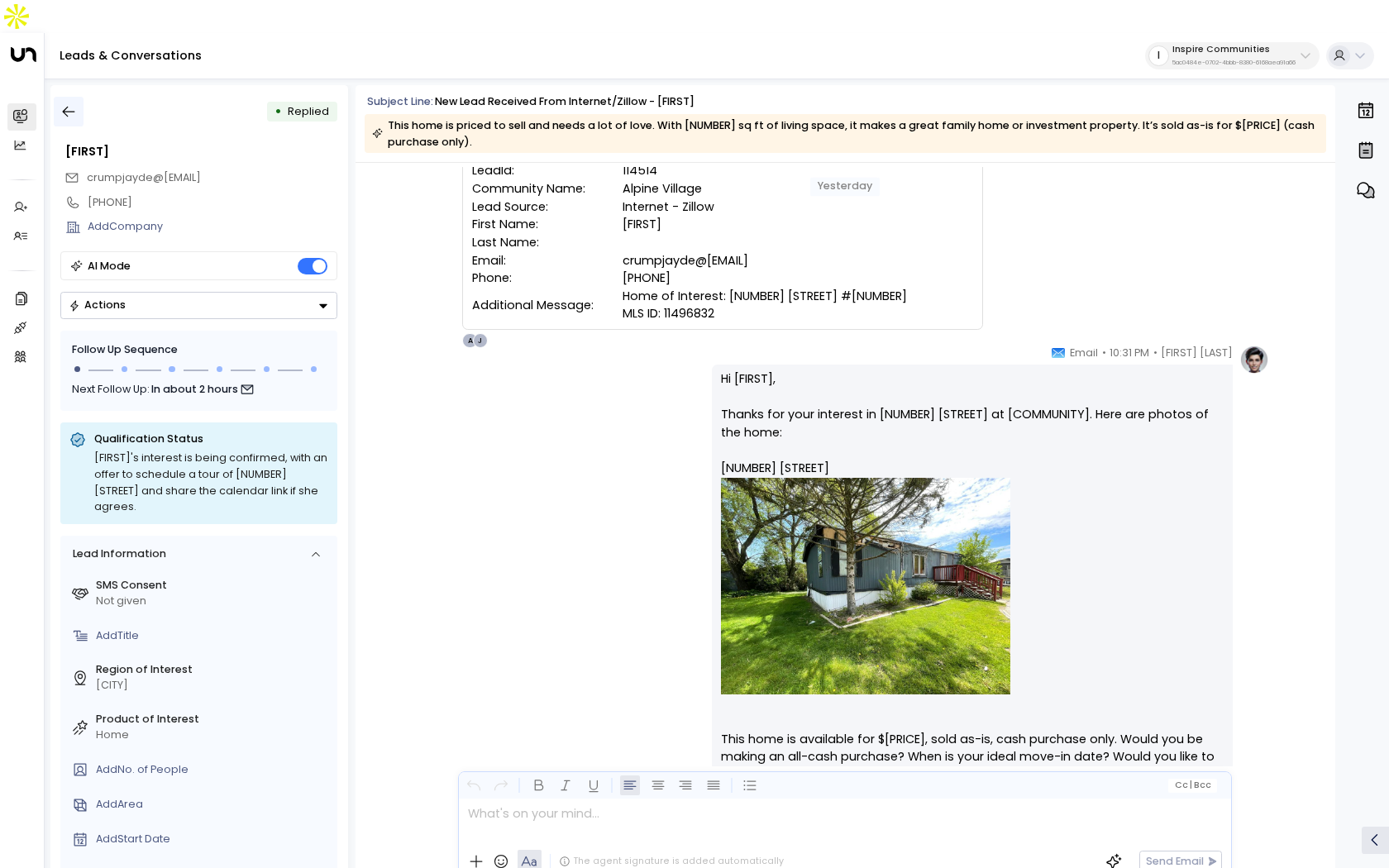 click at bounding box center (69, 112) 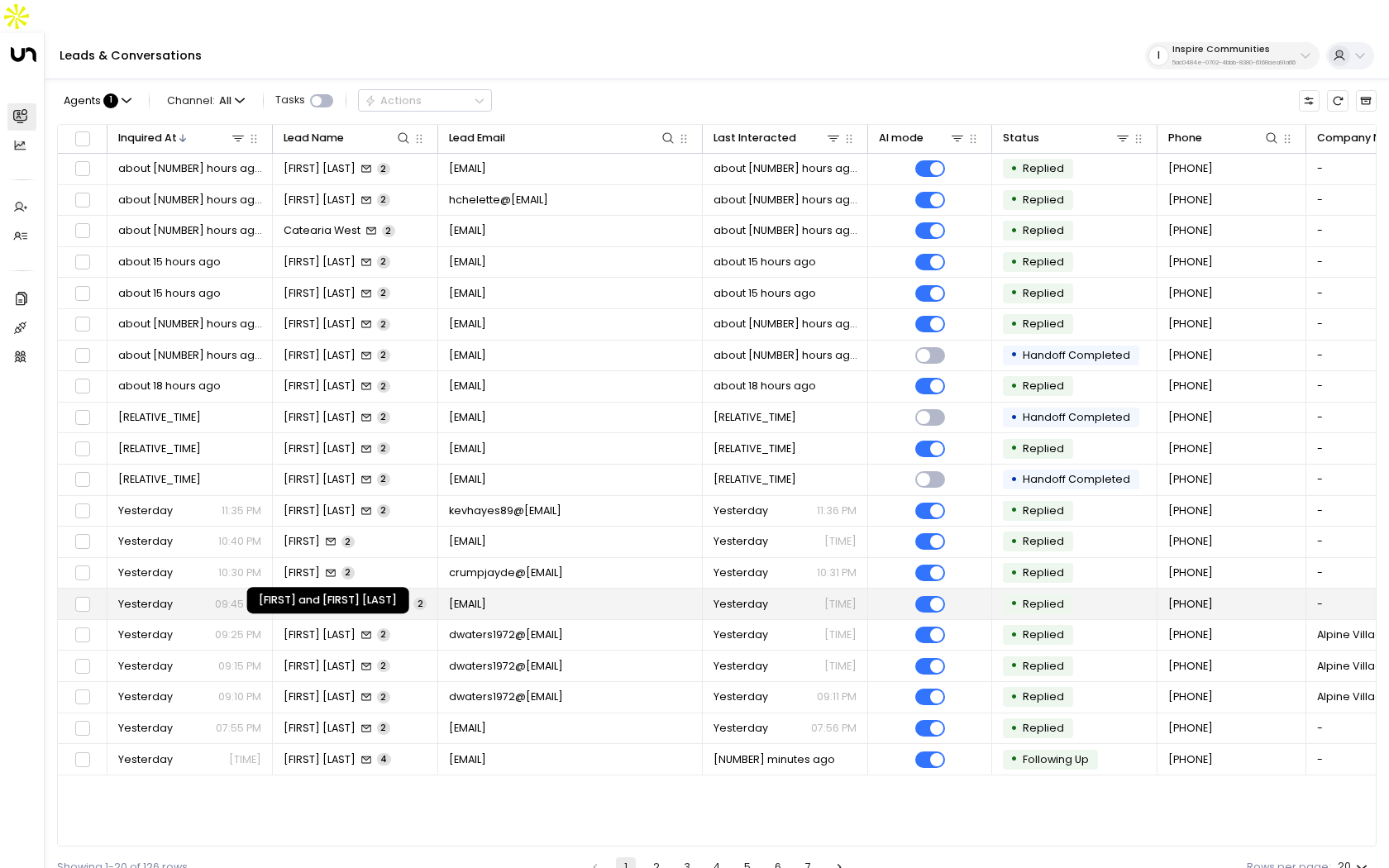 click on "[FIRST] and [FIRST] [LAST]" at bounding box center [338, 604] 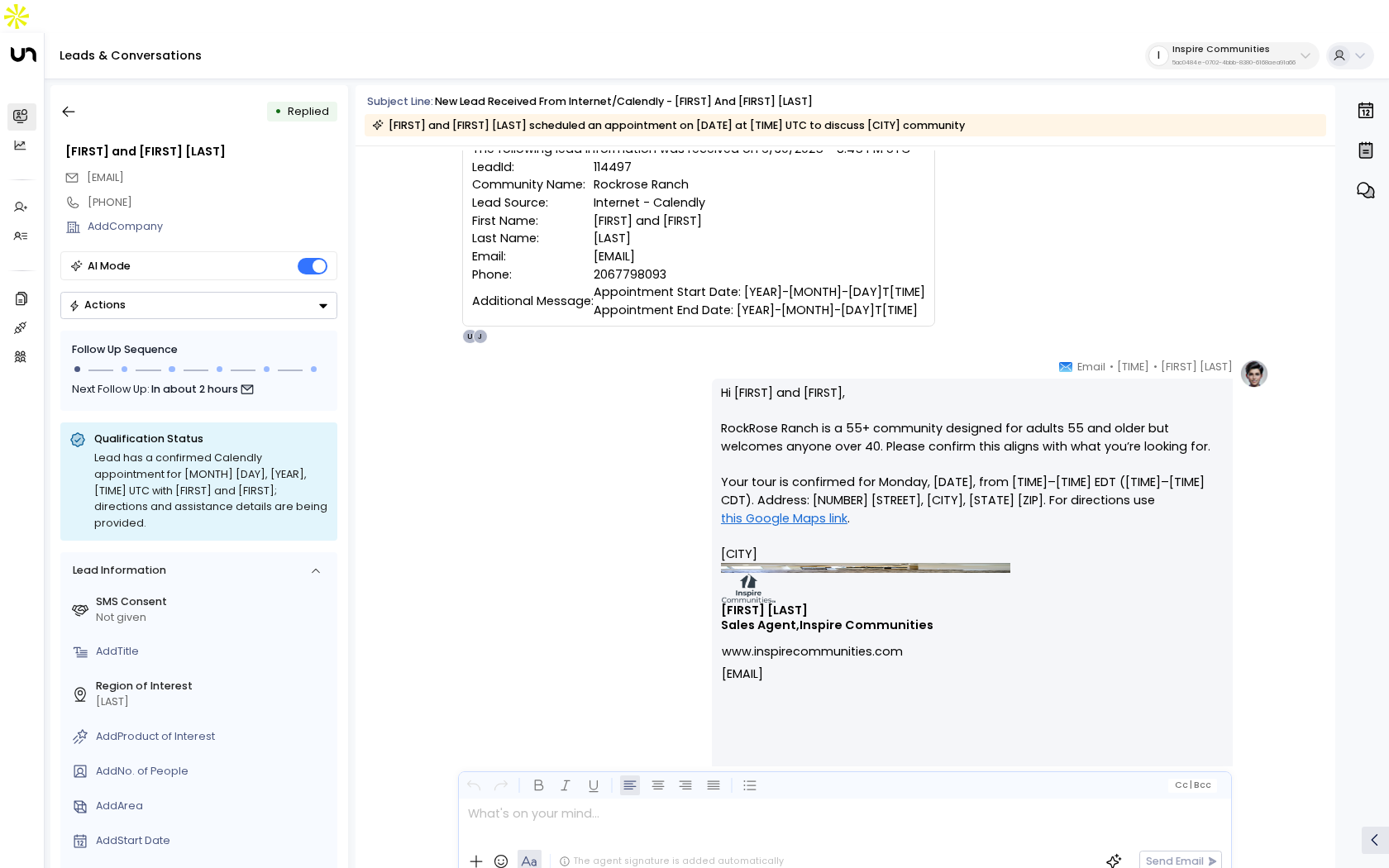 scroll, scrollTop: 38, scrollLeft: 0, axis: vertical 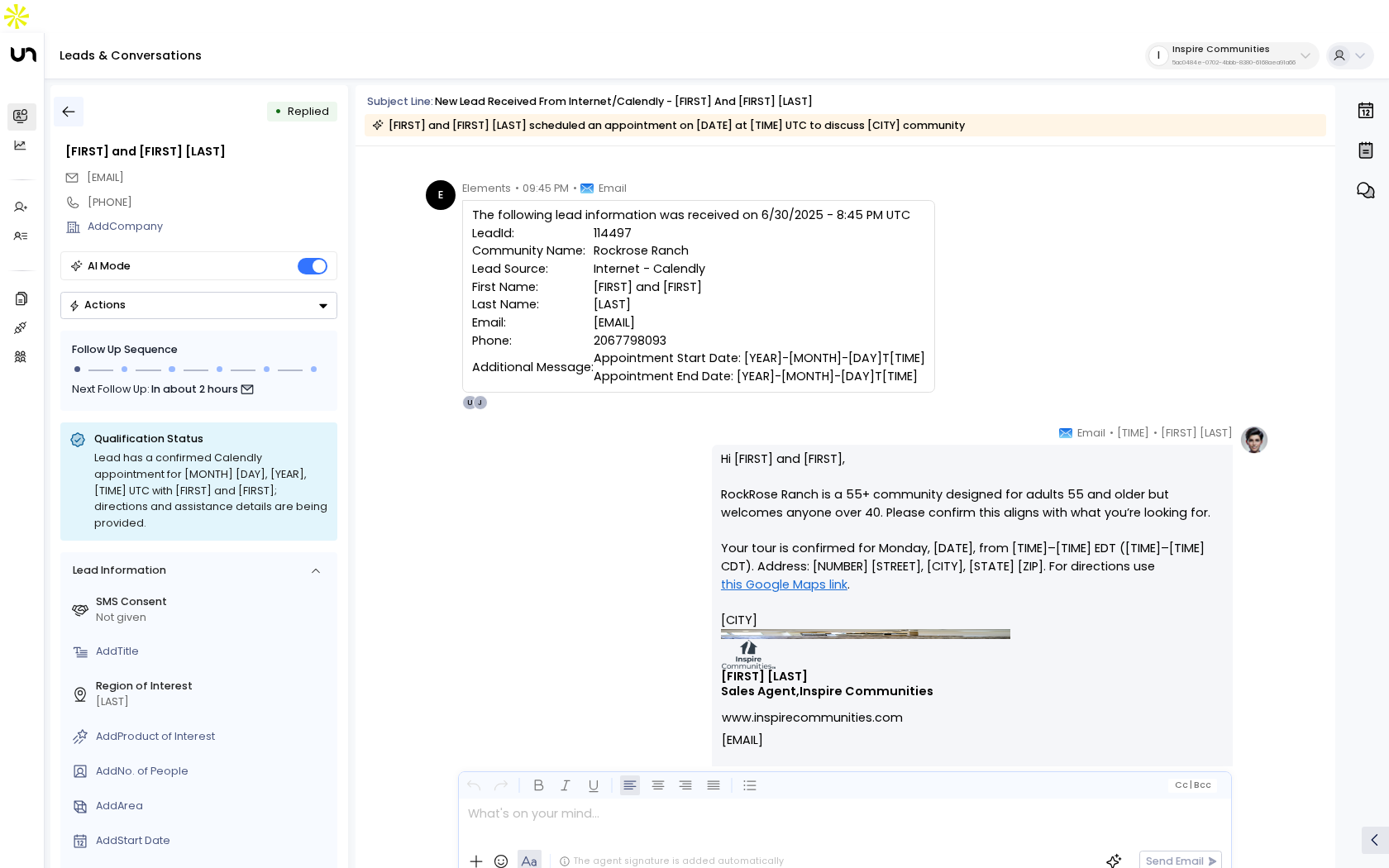click at bounding box center [69, 112] 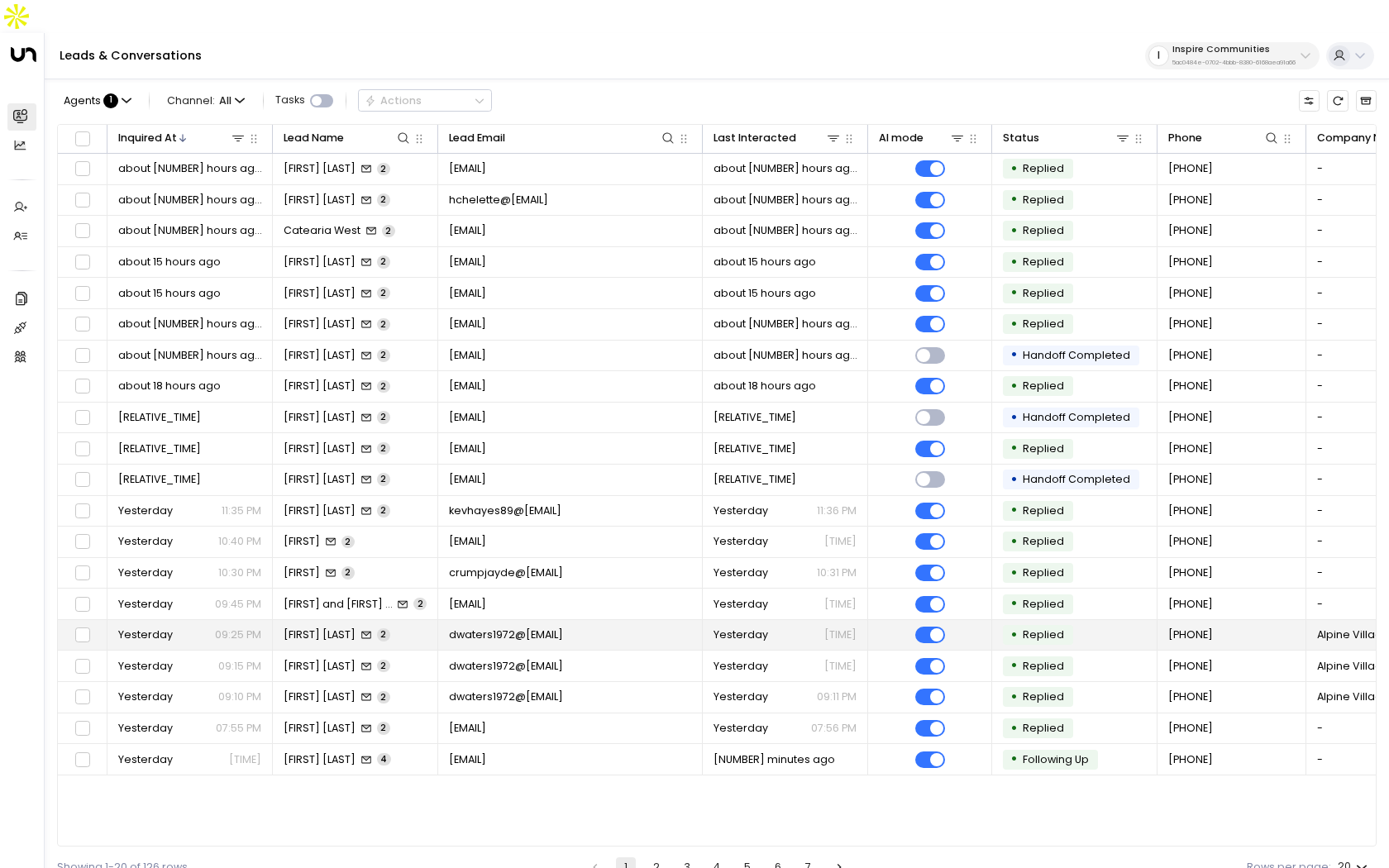 click at bounding box center (366, 635) 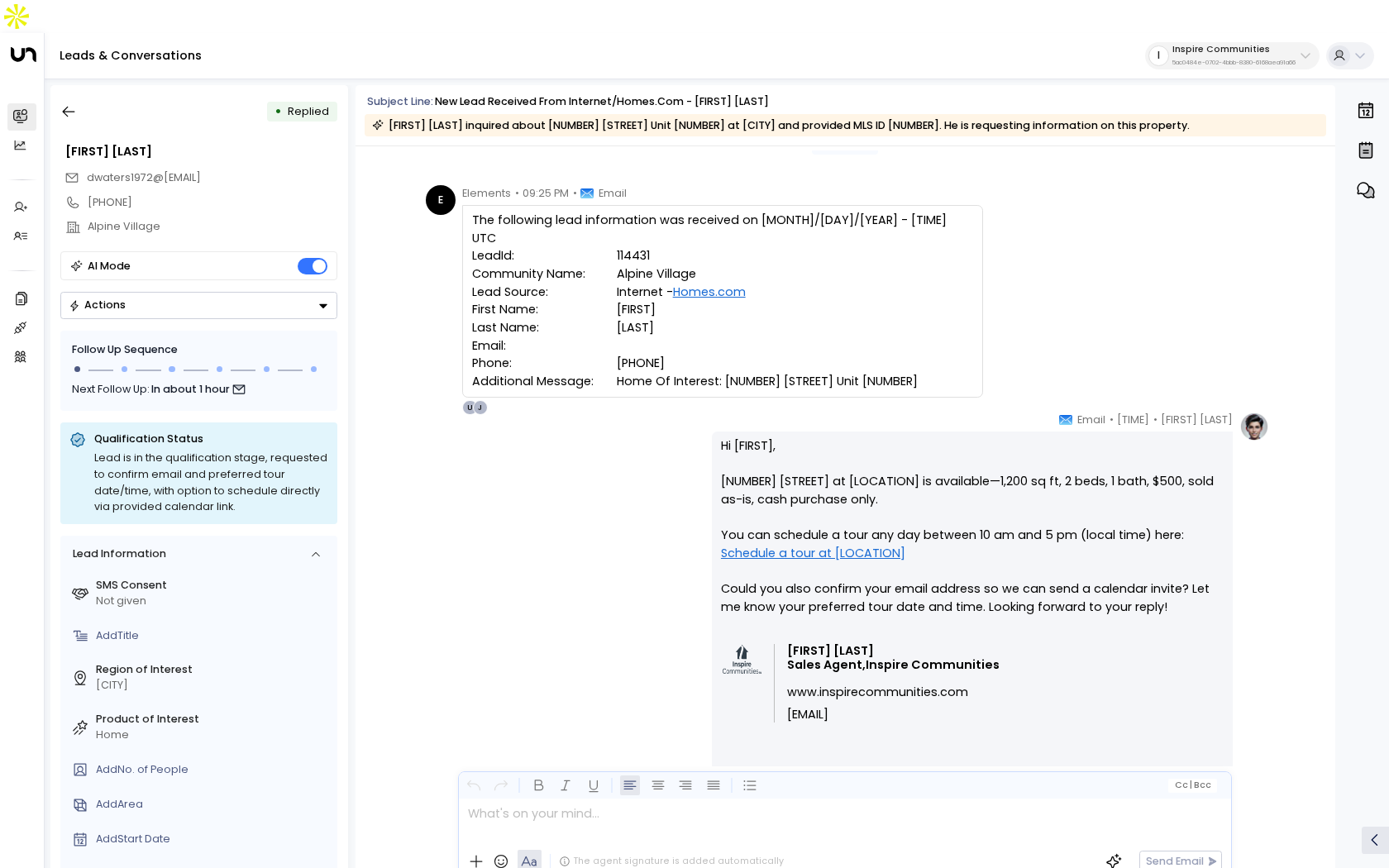 scroll, scrollTop: 0, scrollLeft: 0, axis: both 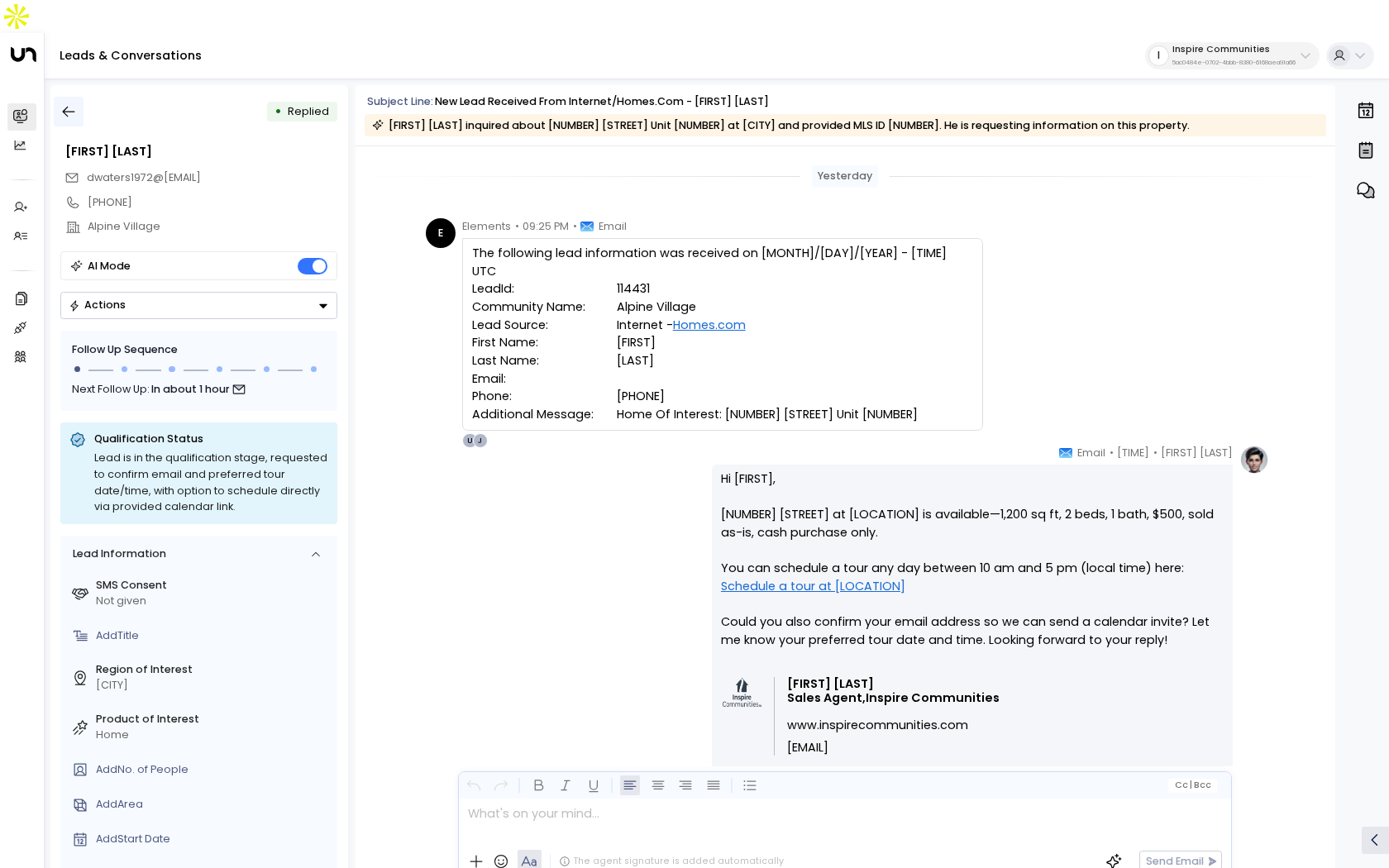 click at bounding box center [69, 112] 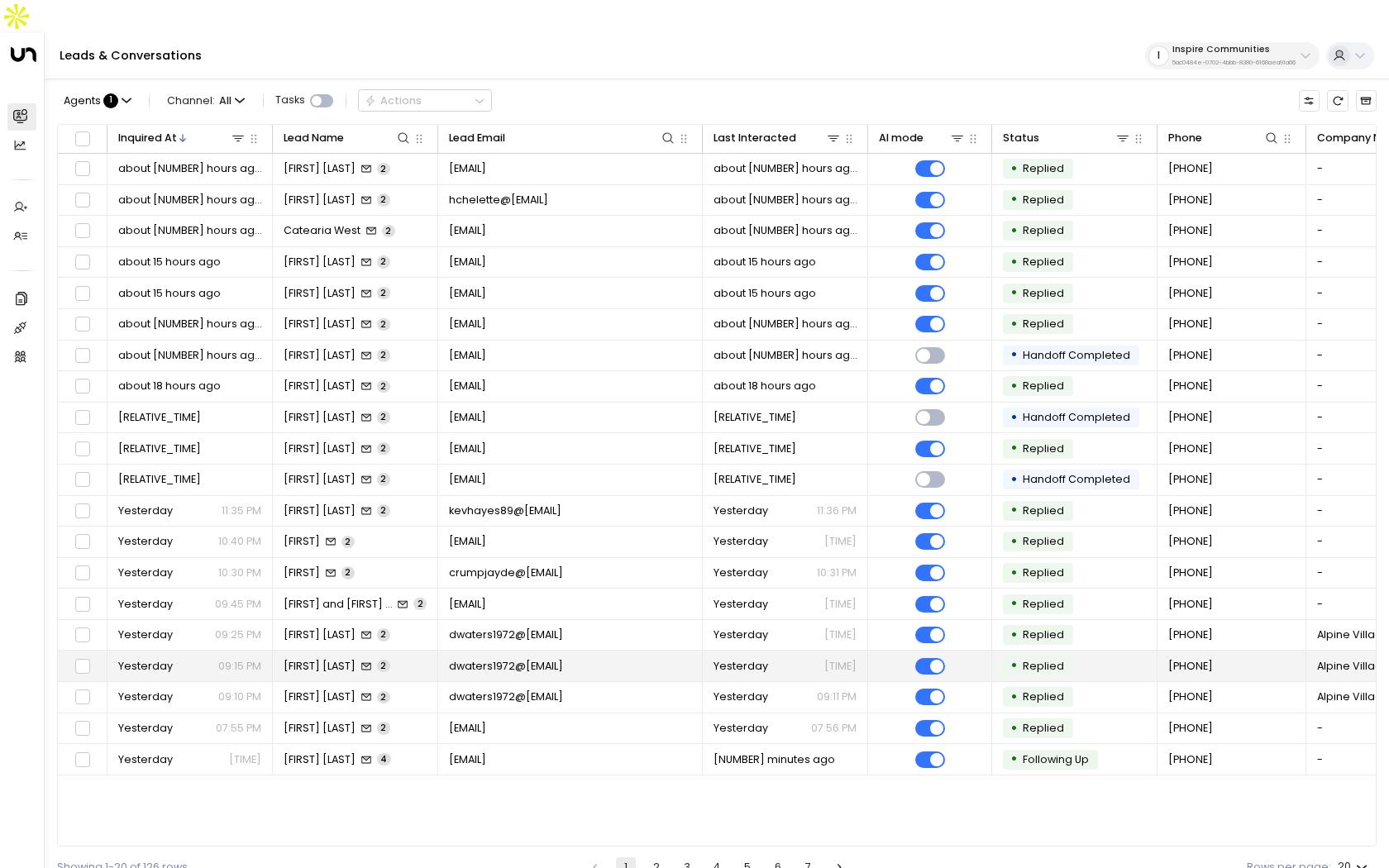 click on "dwaters1972@[EMAIL]" at bounding box center [570, 665] 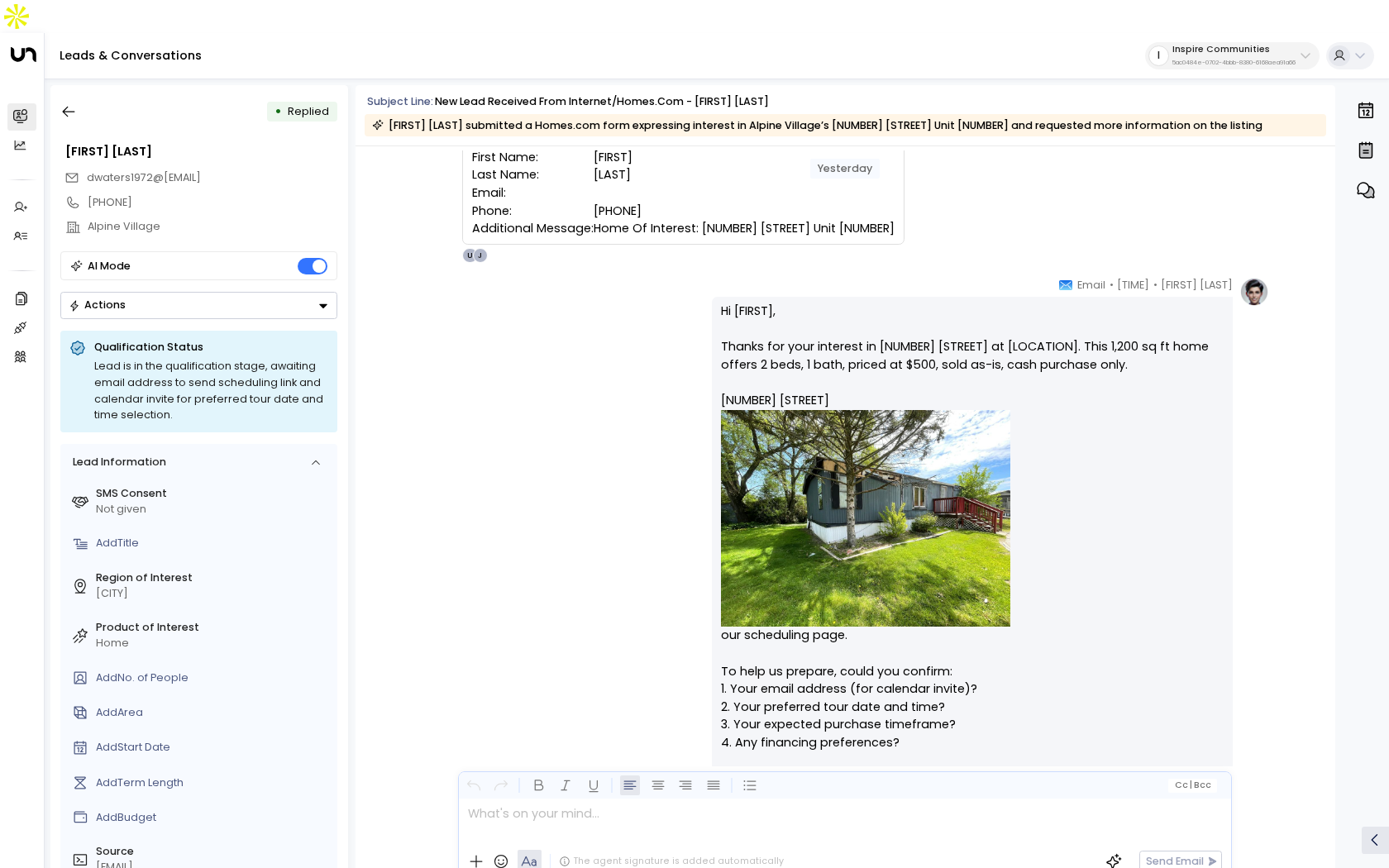 scroll, scrollTop: 176, scrollLeft: 0, axis: vertical 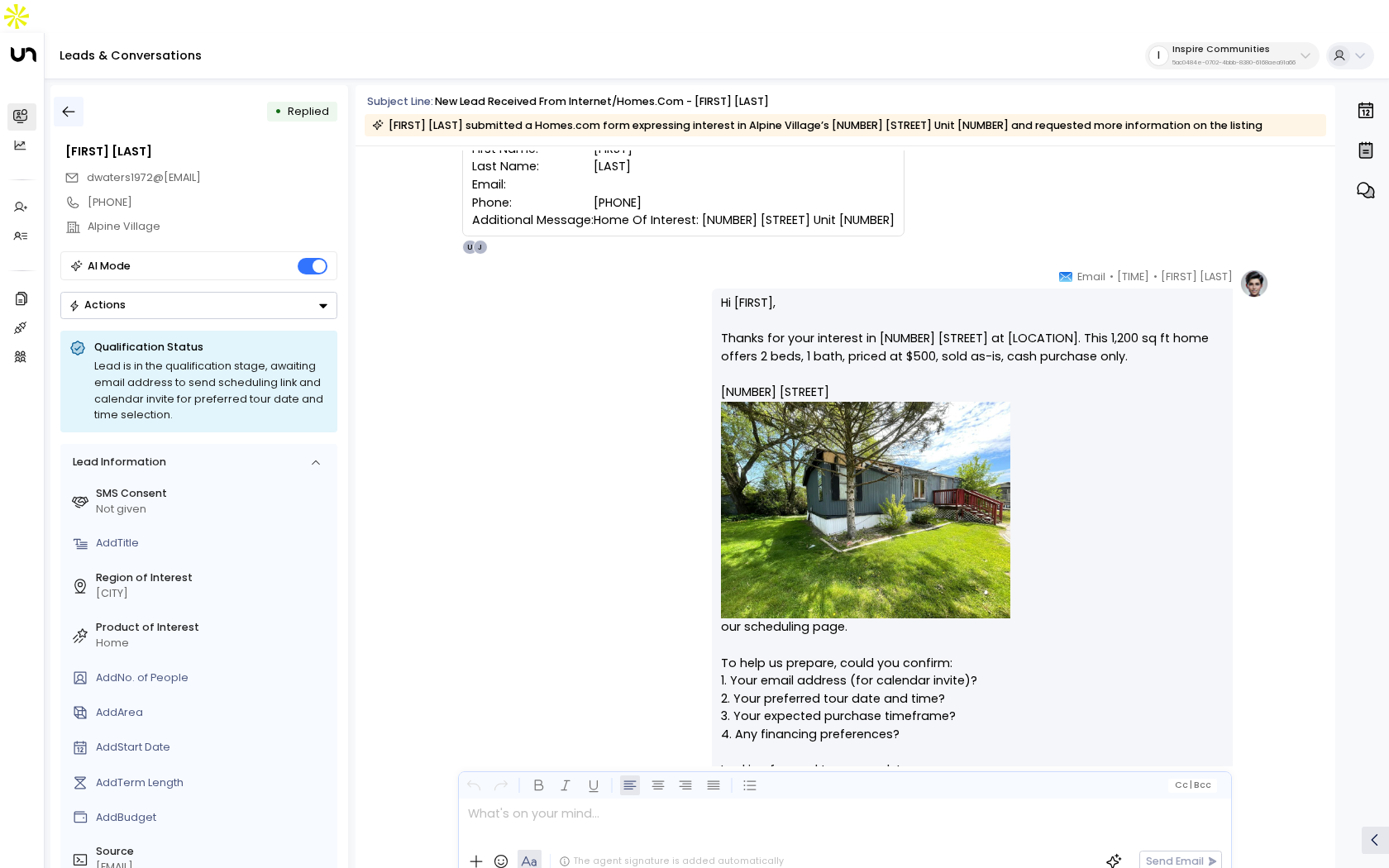 click at bounding box center [69, 112] 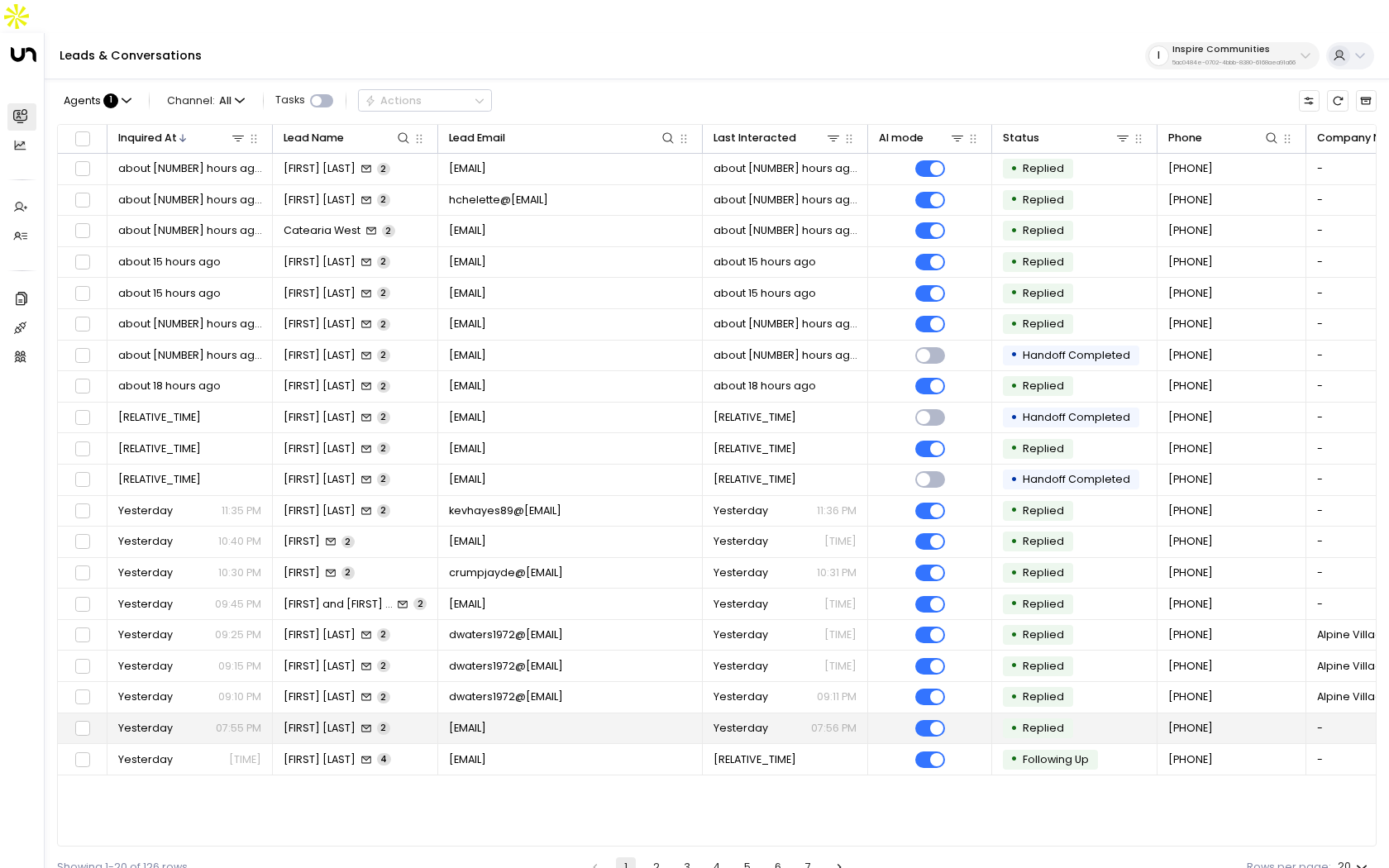 click on "[FIRST] [LAST]" at bounding box center (356, 728) 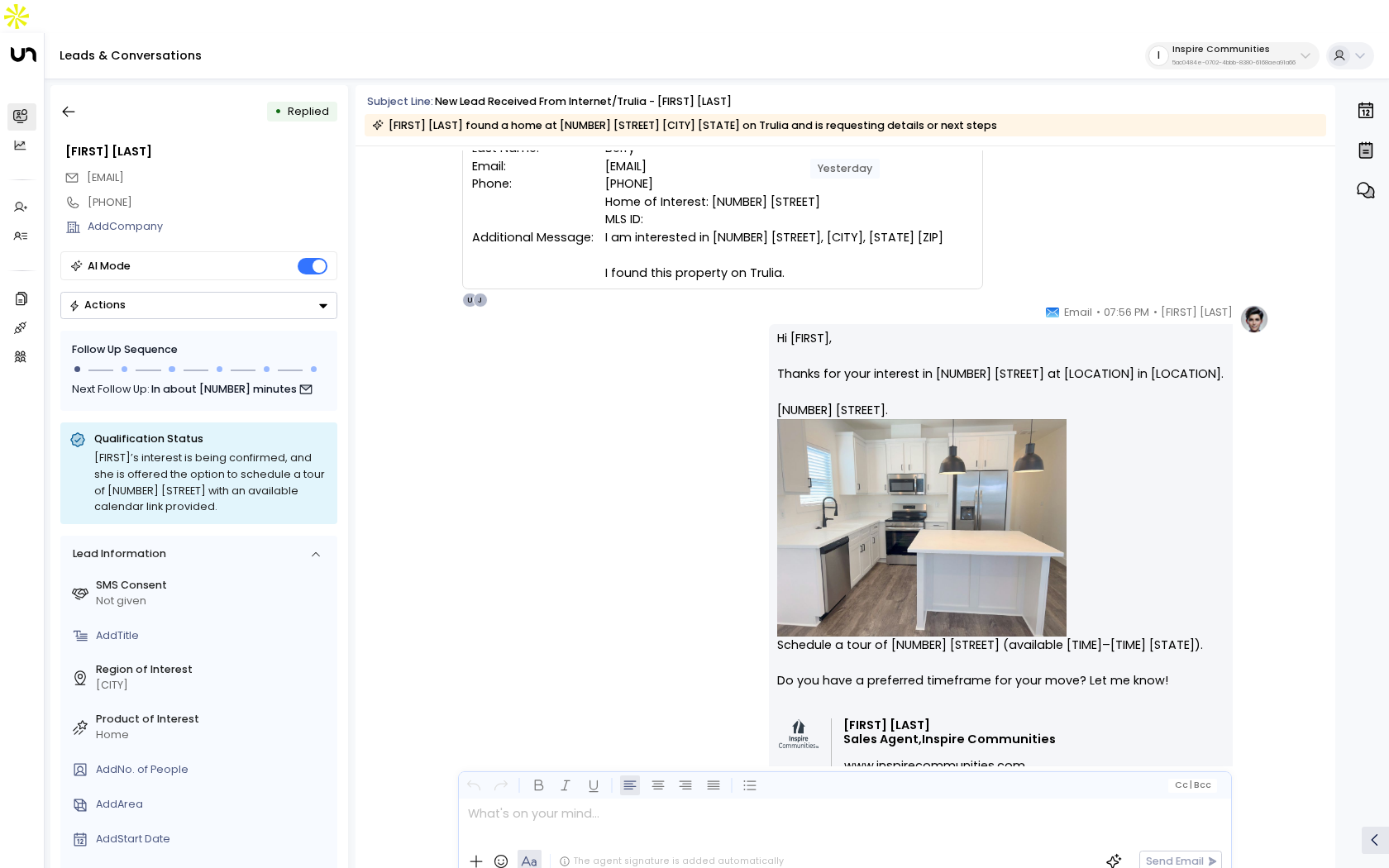 scroll, scrollTop: 208, scrollLeft: 0, axis: vertical 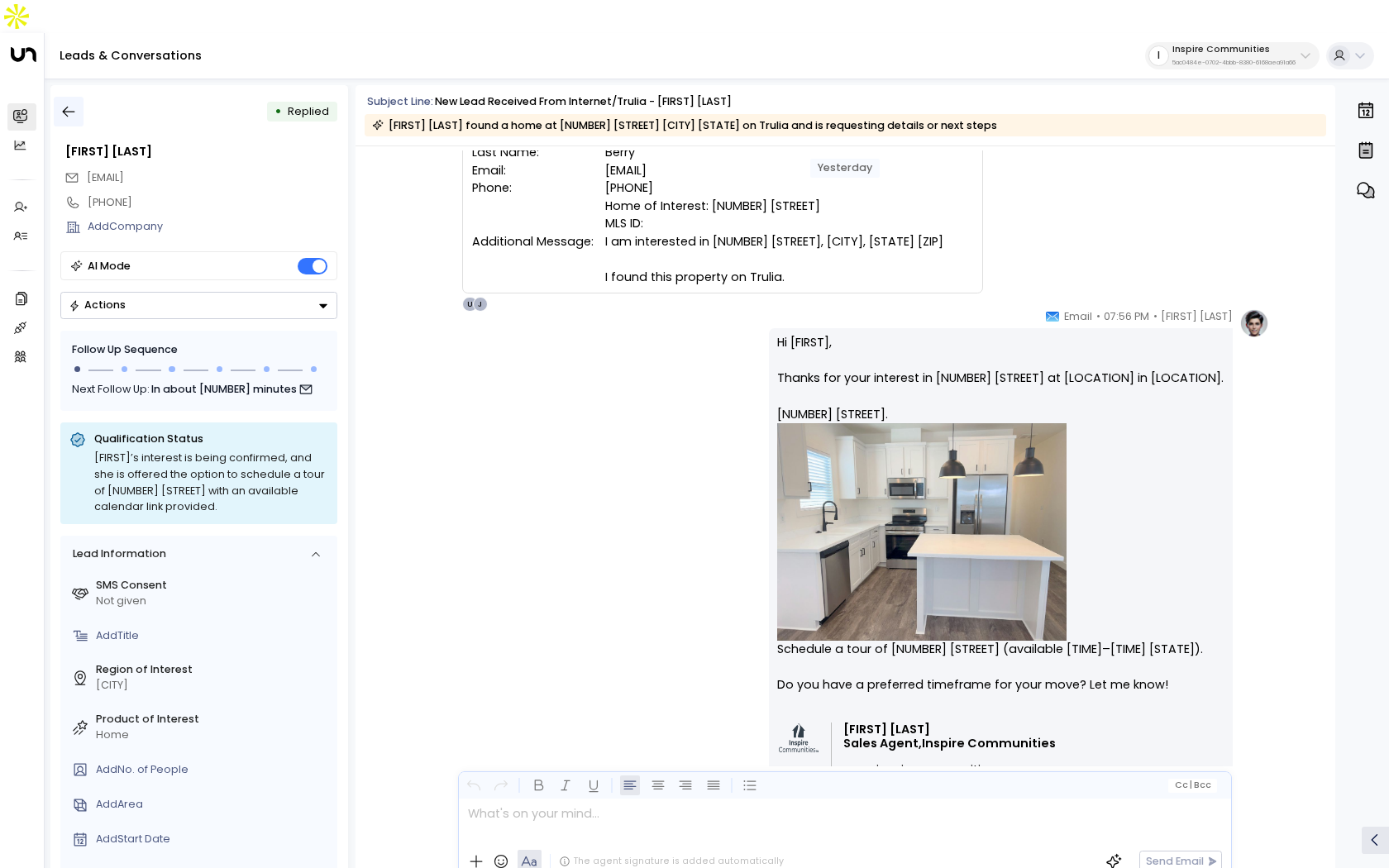 click at bounding box center [69, 112] 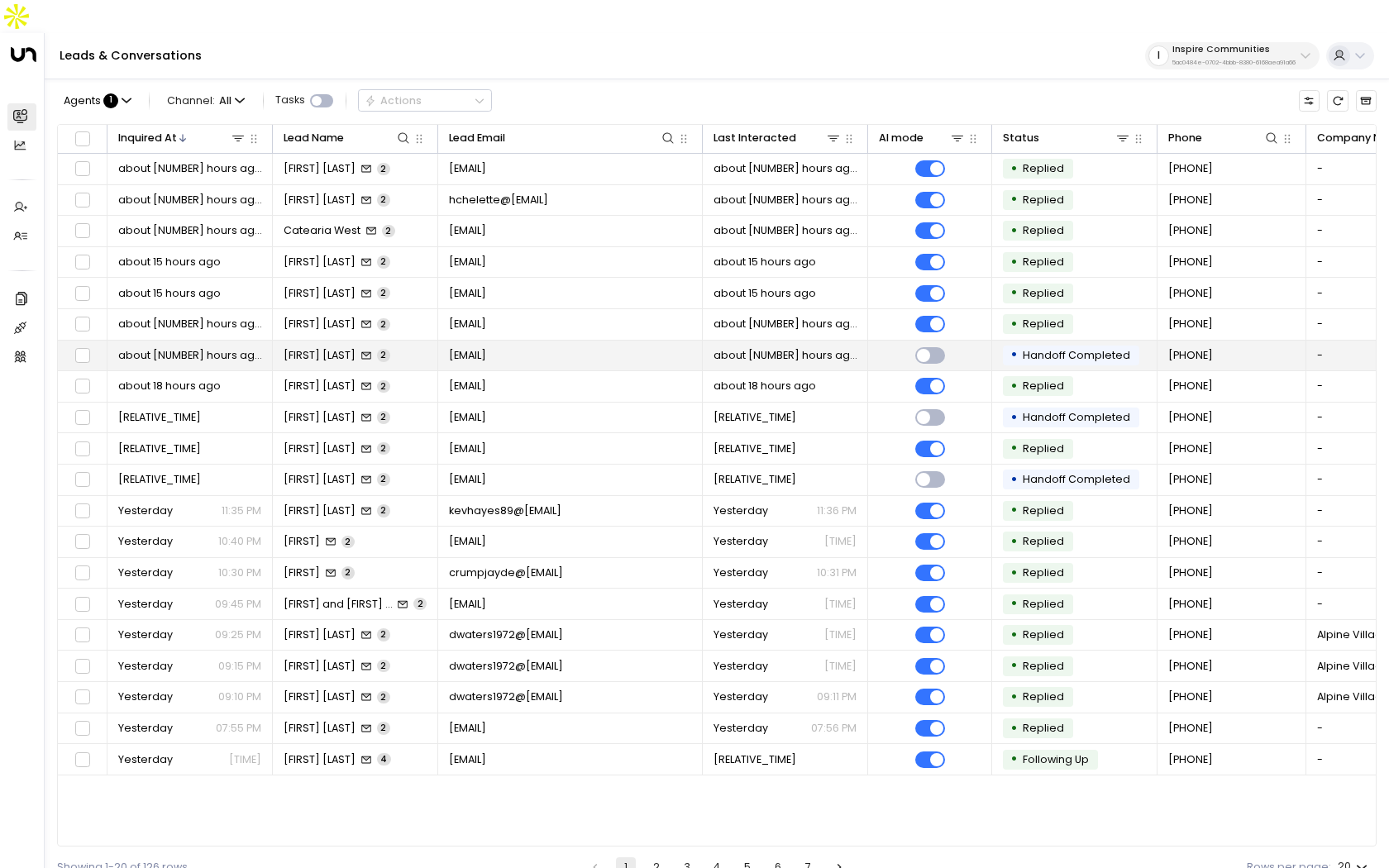 click on "[EMAIL]" at bounding box center (467, 355) 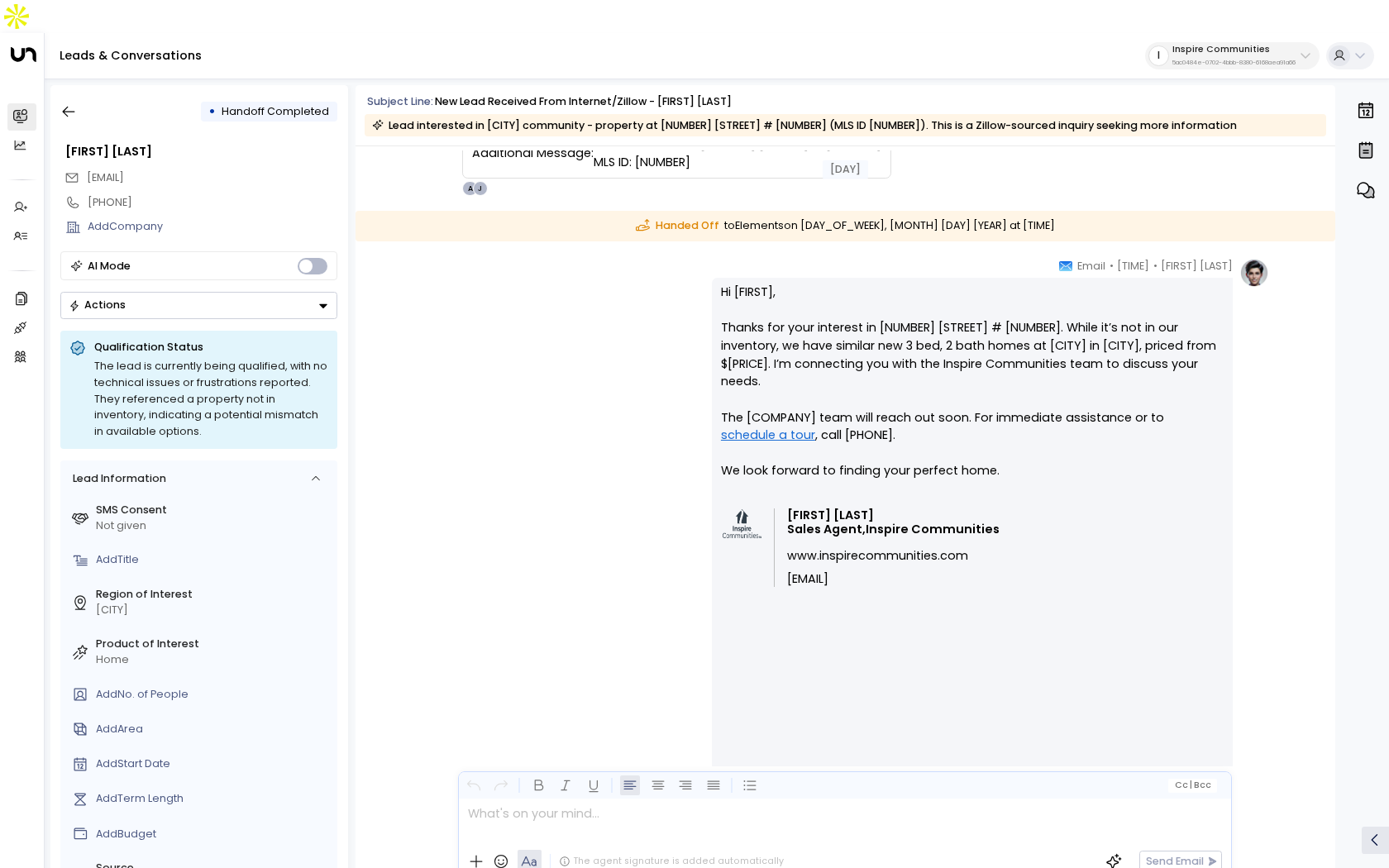 scroll, scrollTop: 219, scrollLeft: 0, axis: vertical 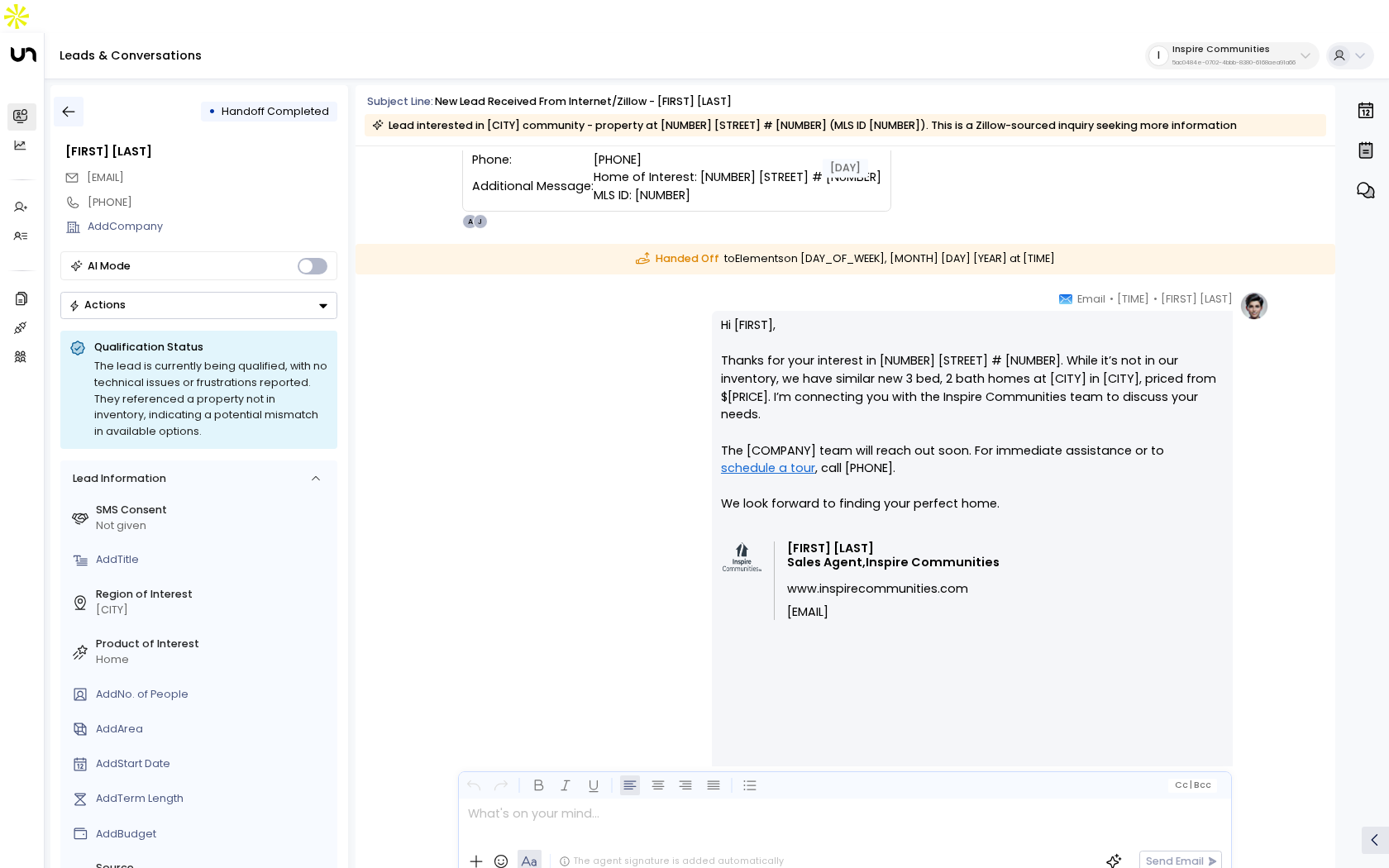 click at bounding box center [69, 112] 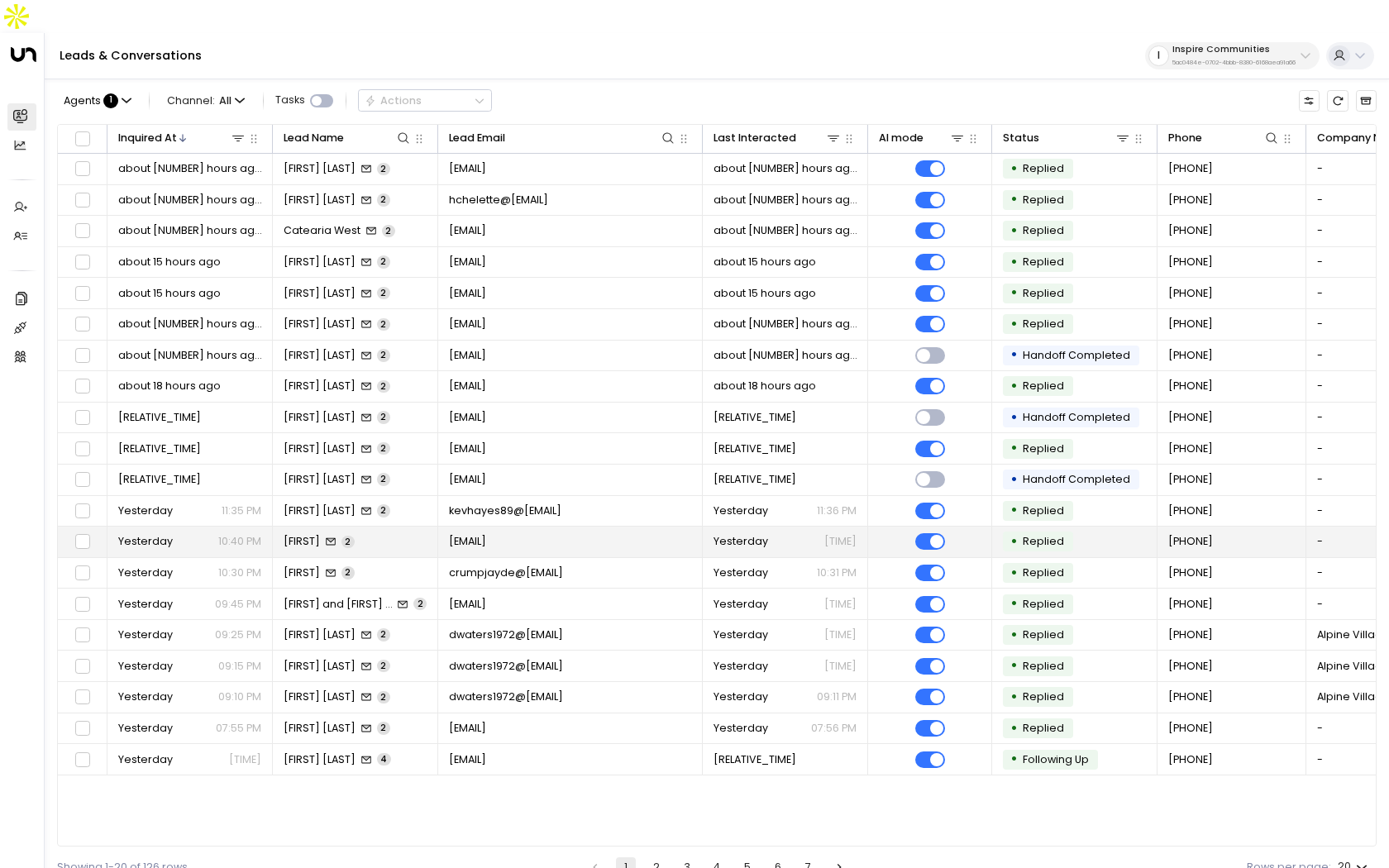 click on "[FIRST]" at bounding box center (302, 541) 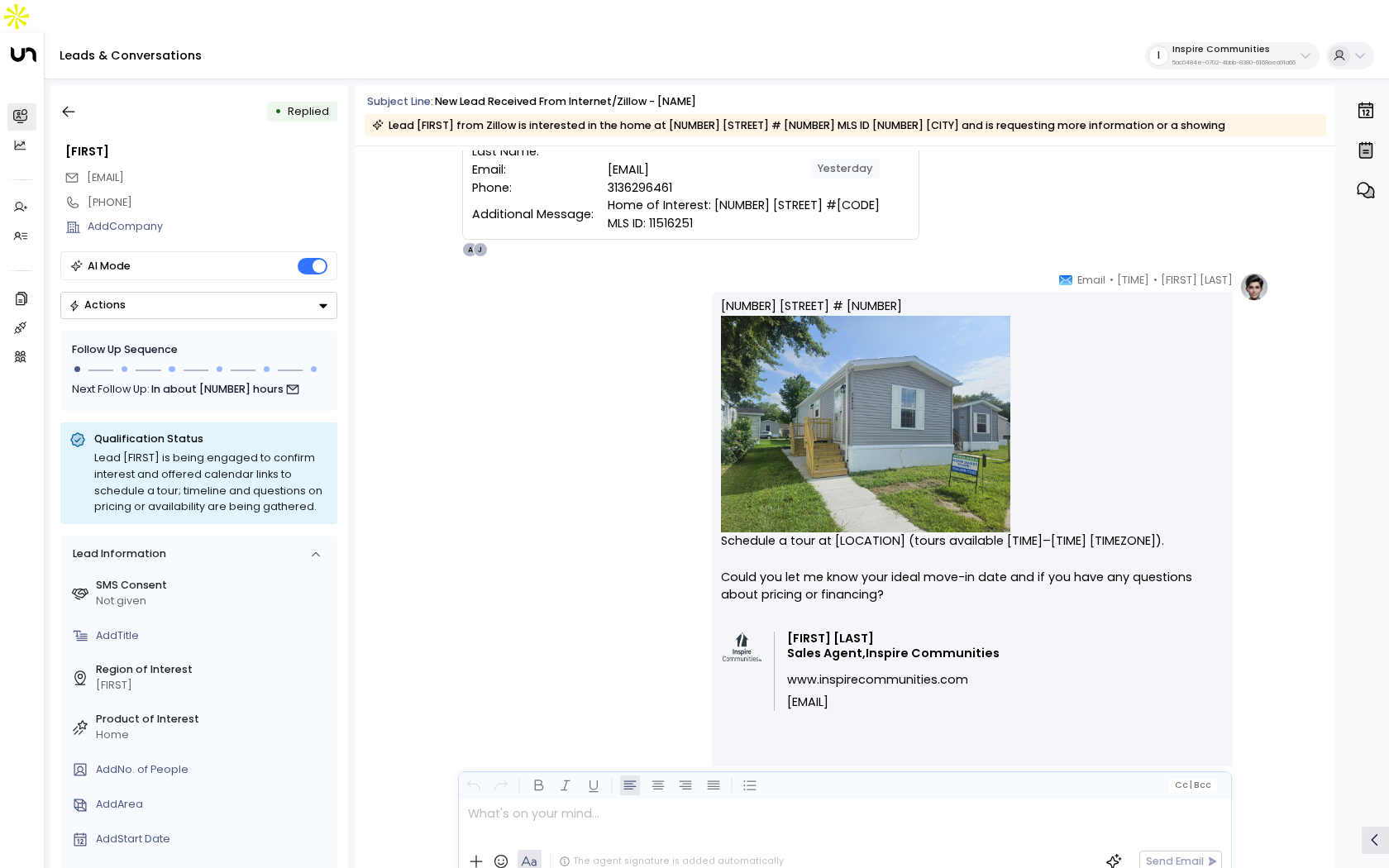 scroll, scrollTop: 0, scrollLeft: 0, axis: both 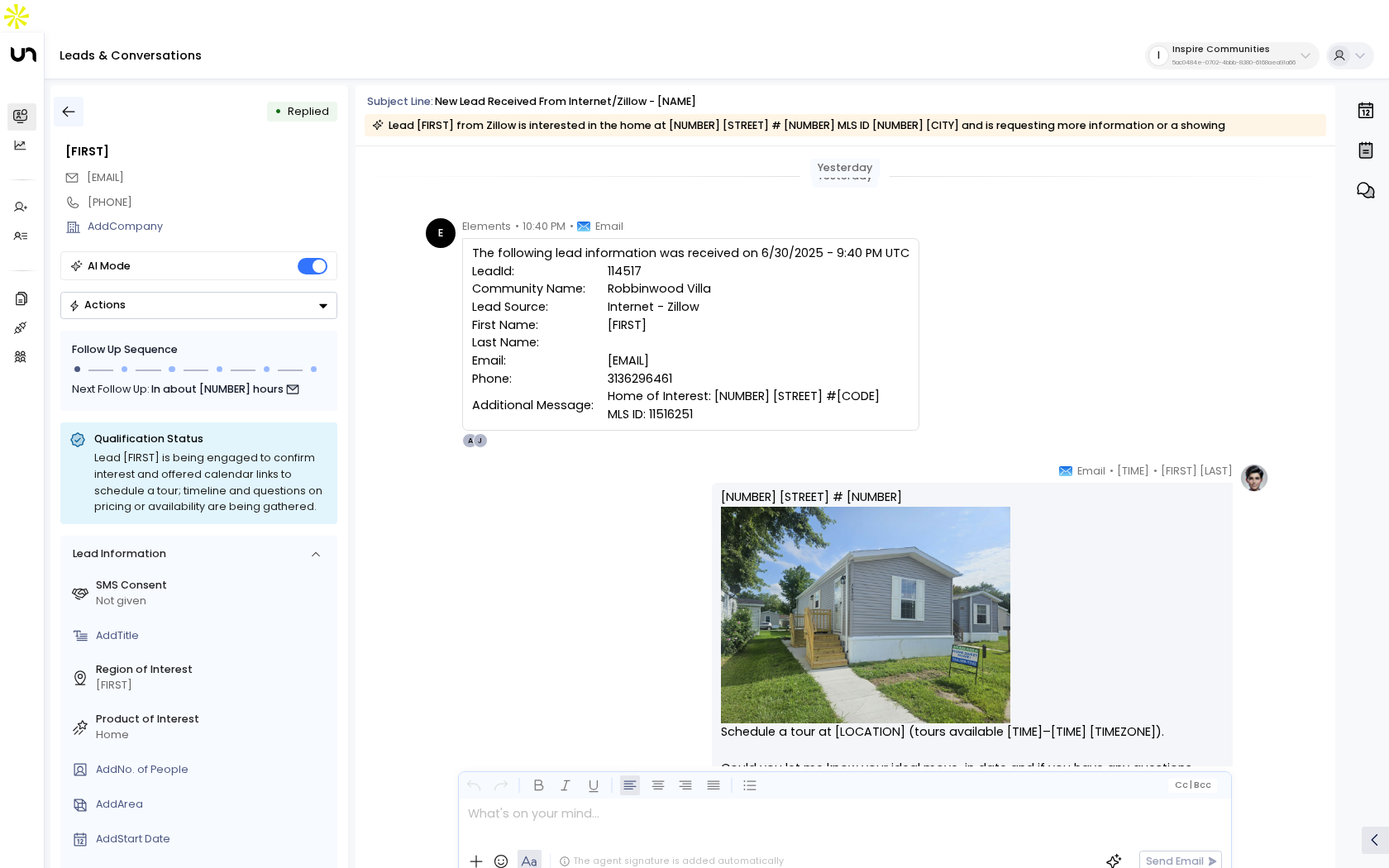click at bounding box center (69, 112) 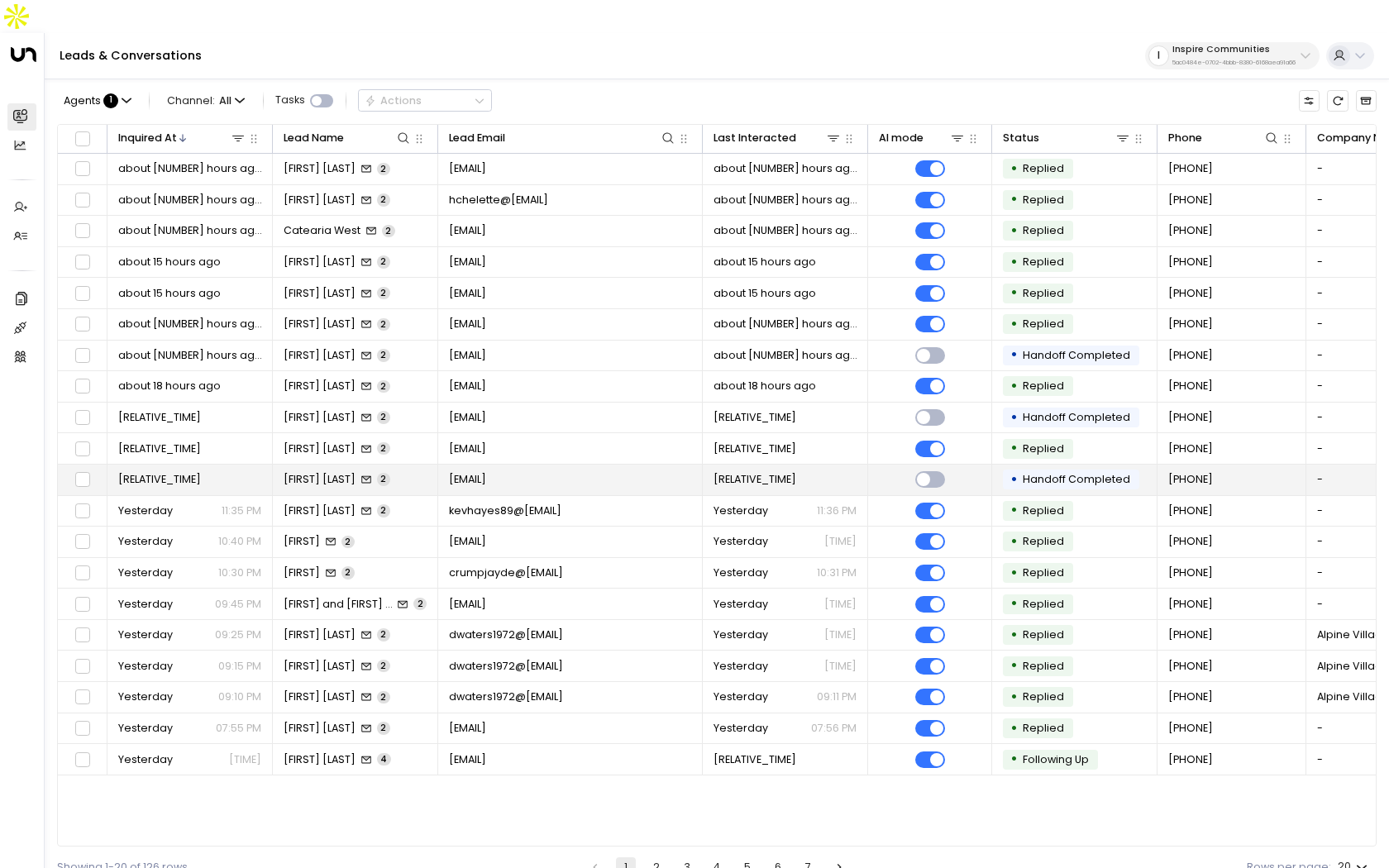 click on "[RELATIVE_TIME]" at bounding box center (190, 479) 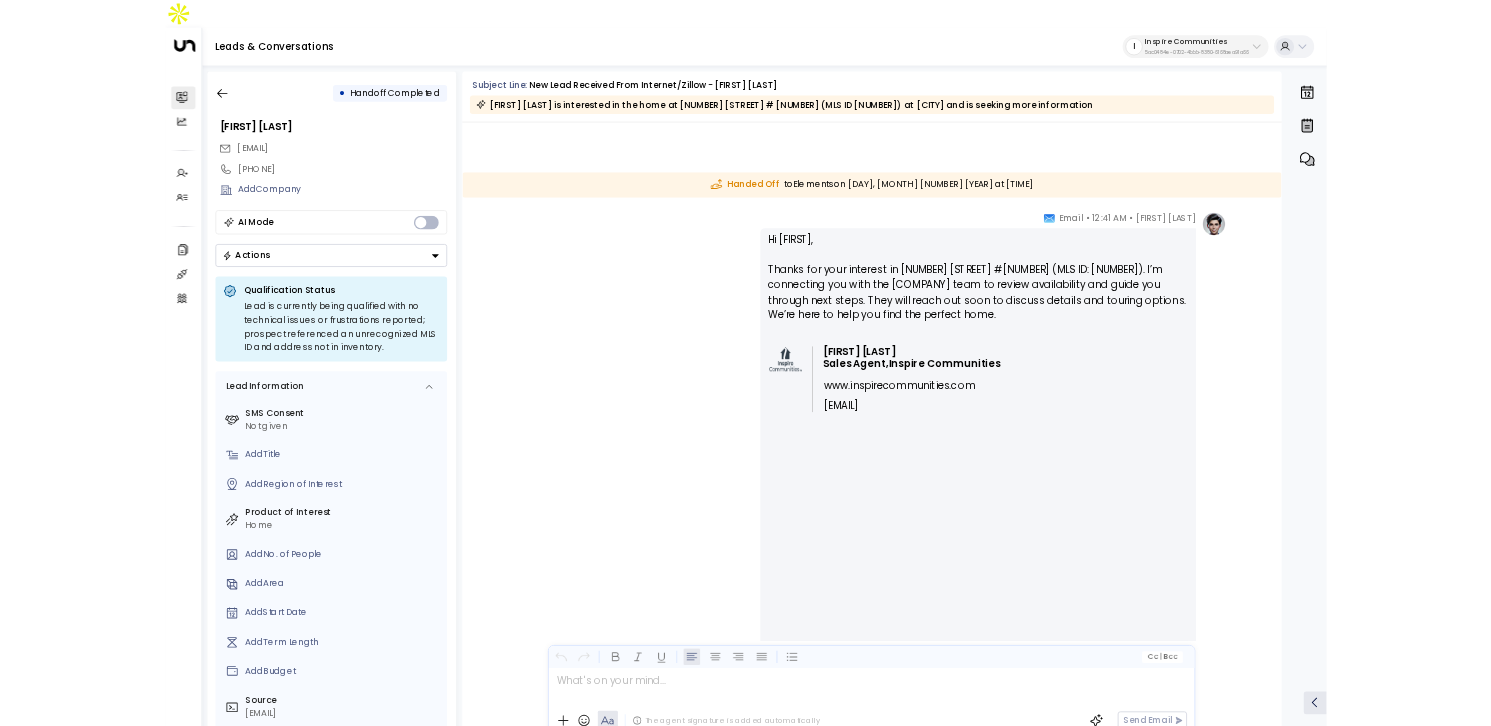 scroll, scrollTop: 143, scrollLeft: 0, axis: vertical 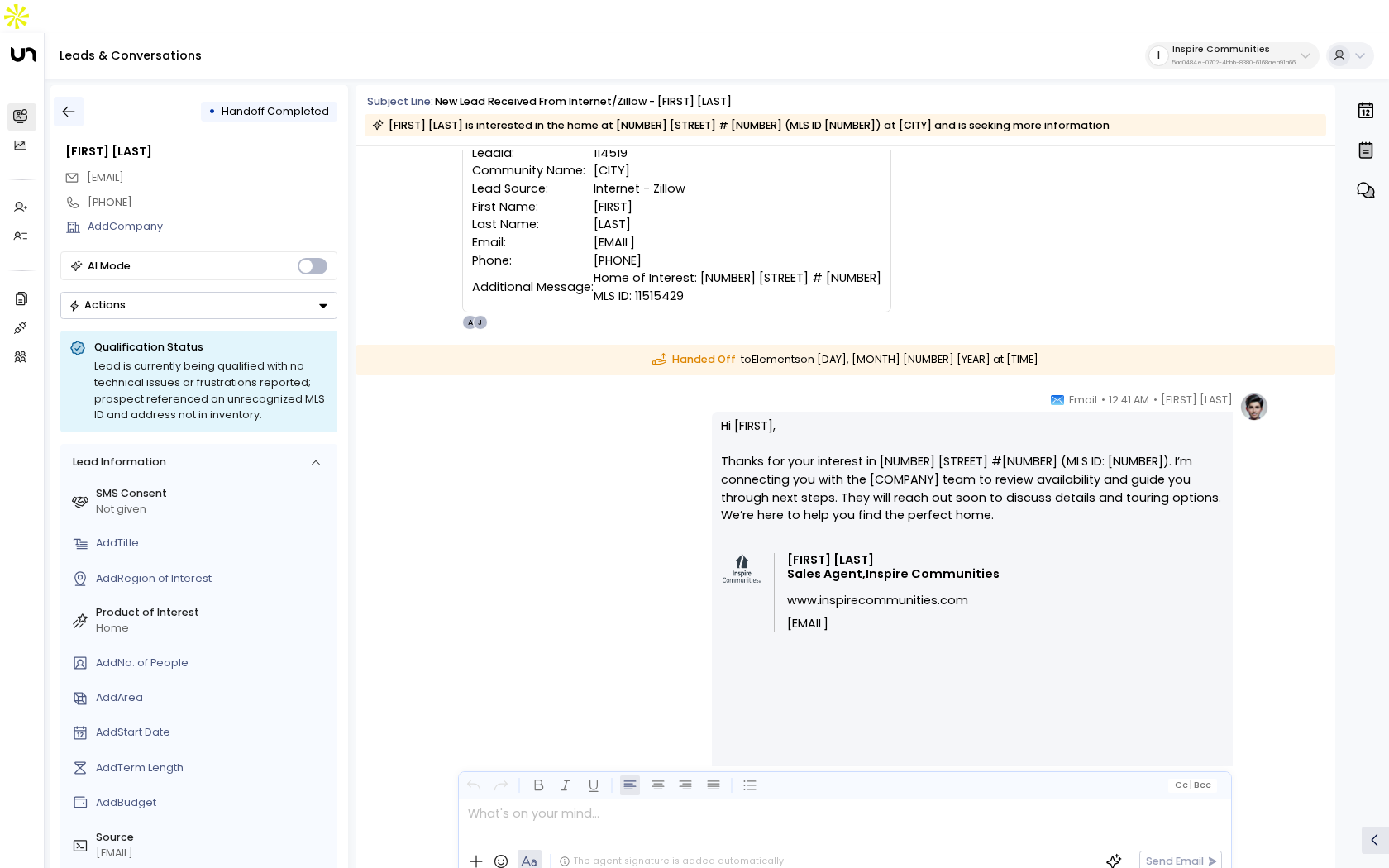 click at bounding box center (69, 112) 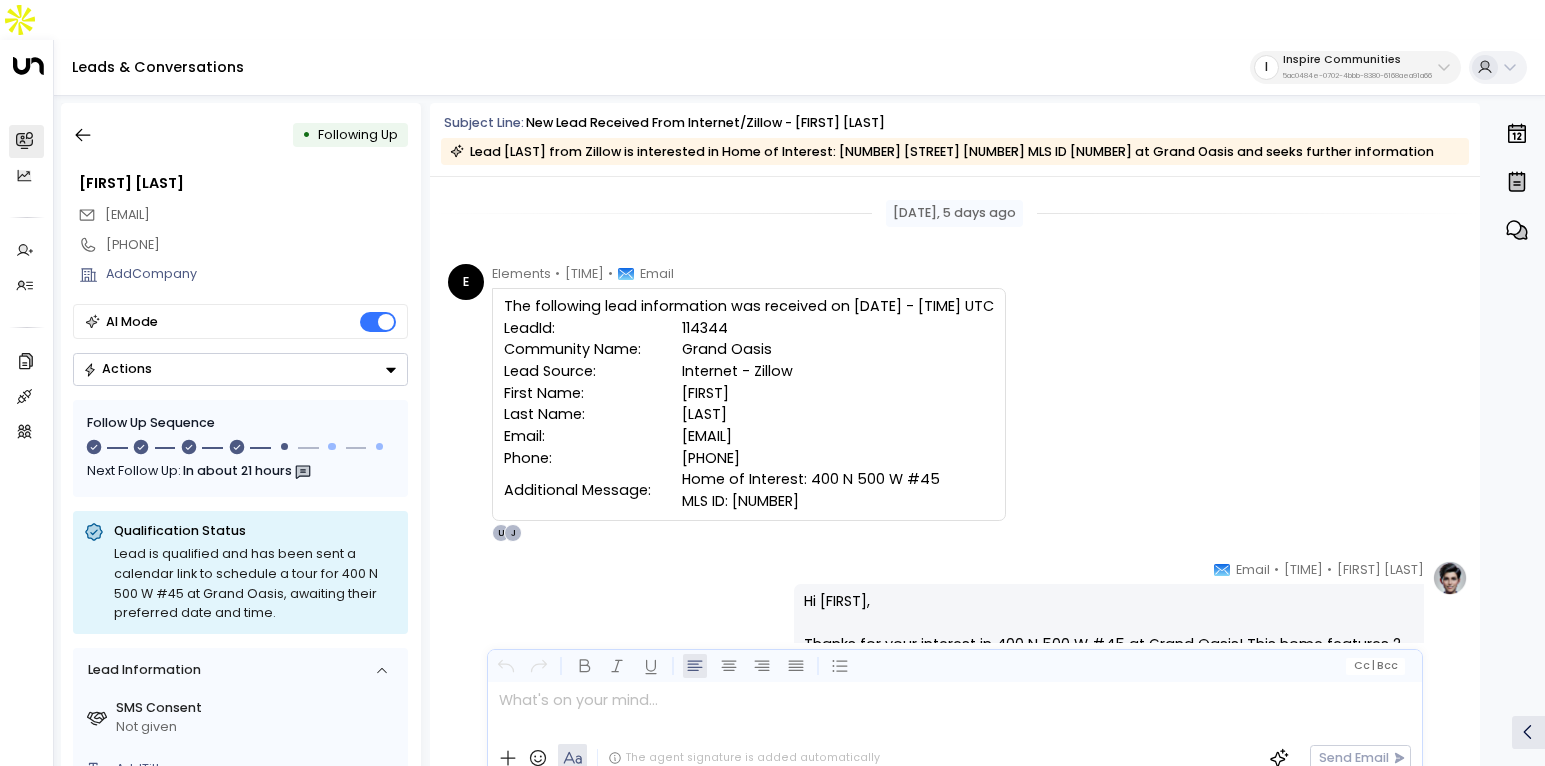 scroll, scrollTop: 0, scrollLeft: 0, axis: both 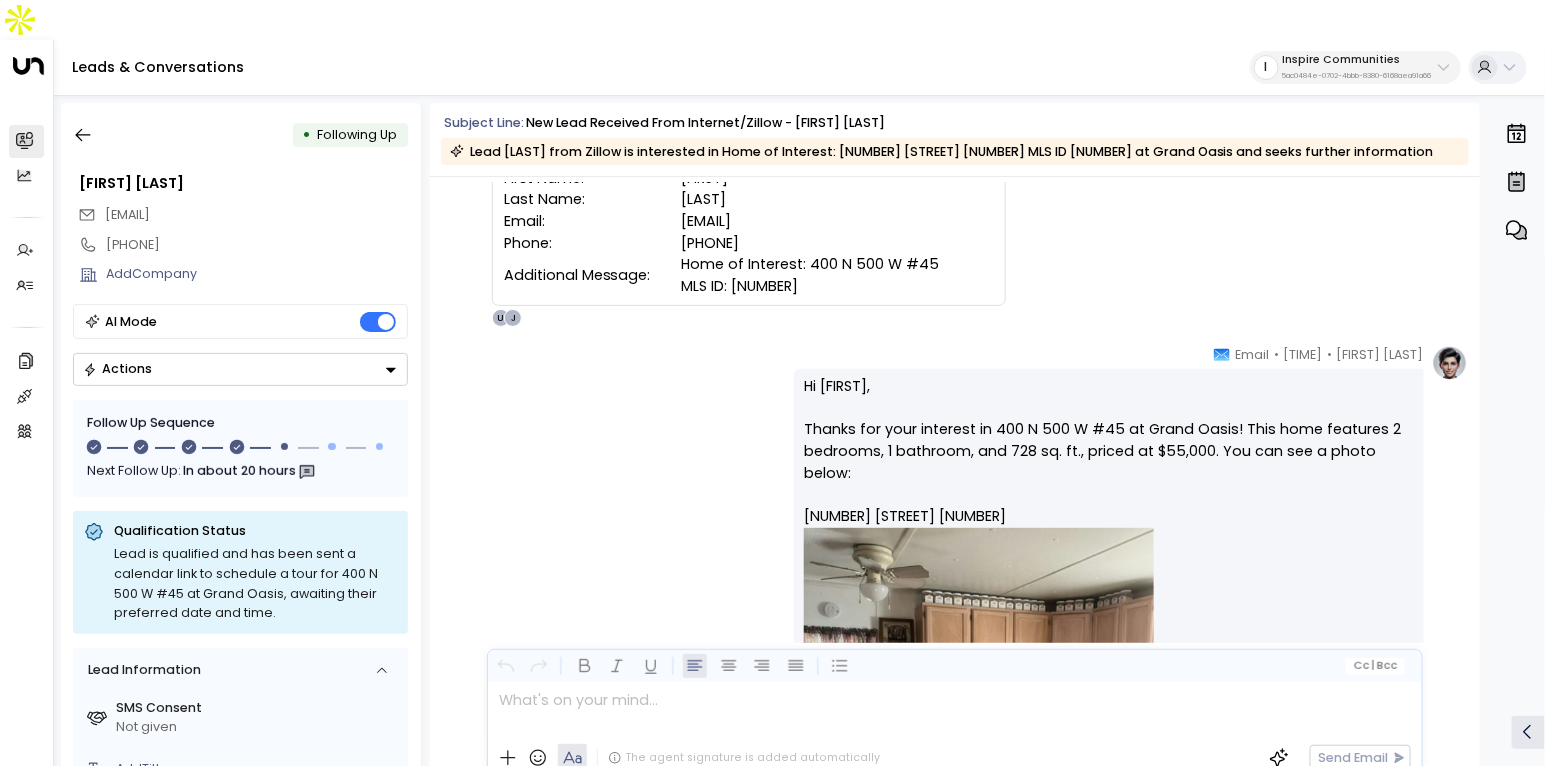click on "5ac0484e-0702-4bbb-8380-6168aea91a66" at bounding box center [1357, 76] 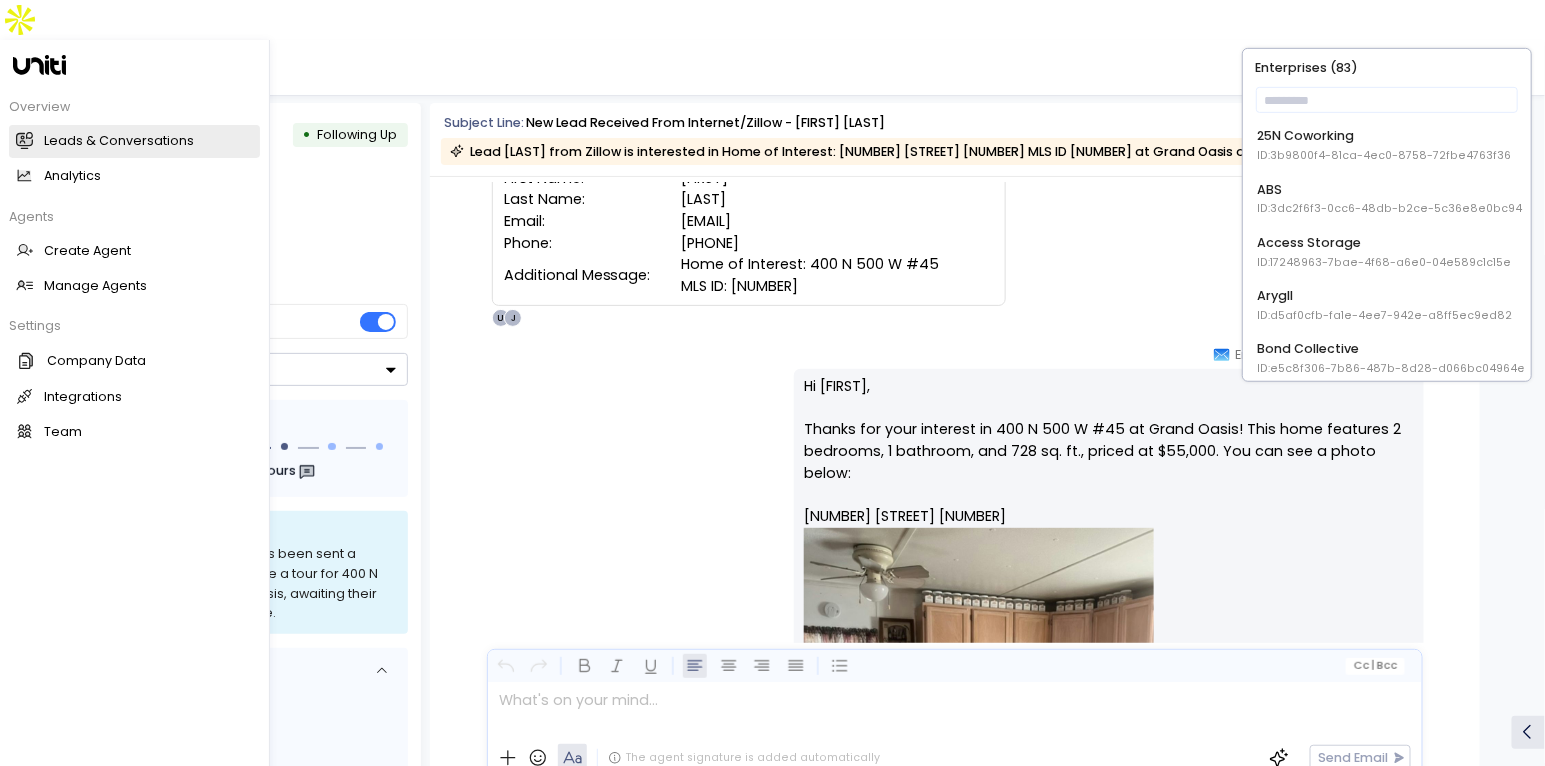 click on "Leads & Conversations Leads & Conversations" at bounding box center [134, 141] 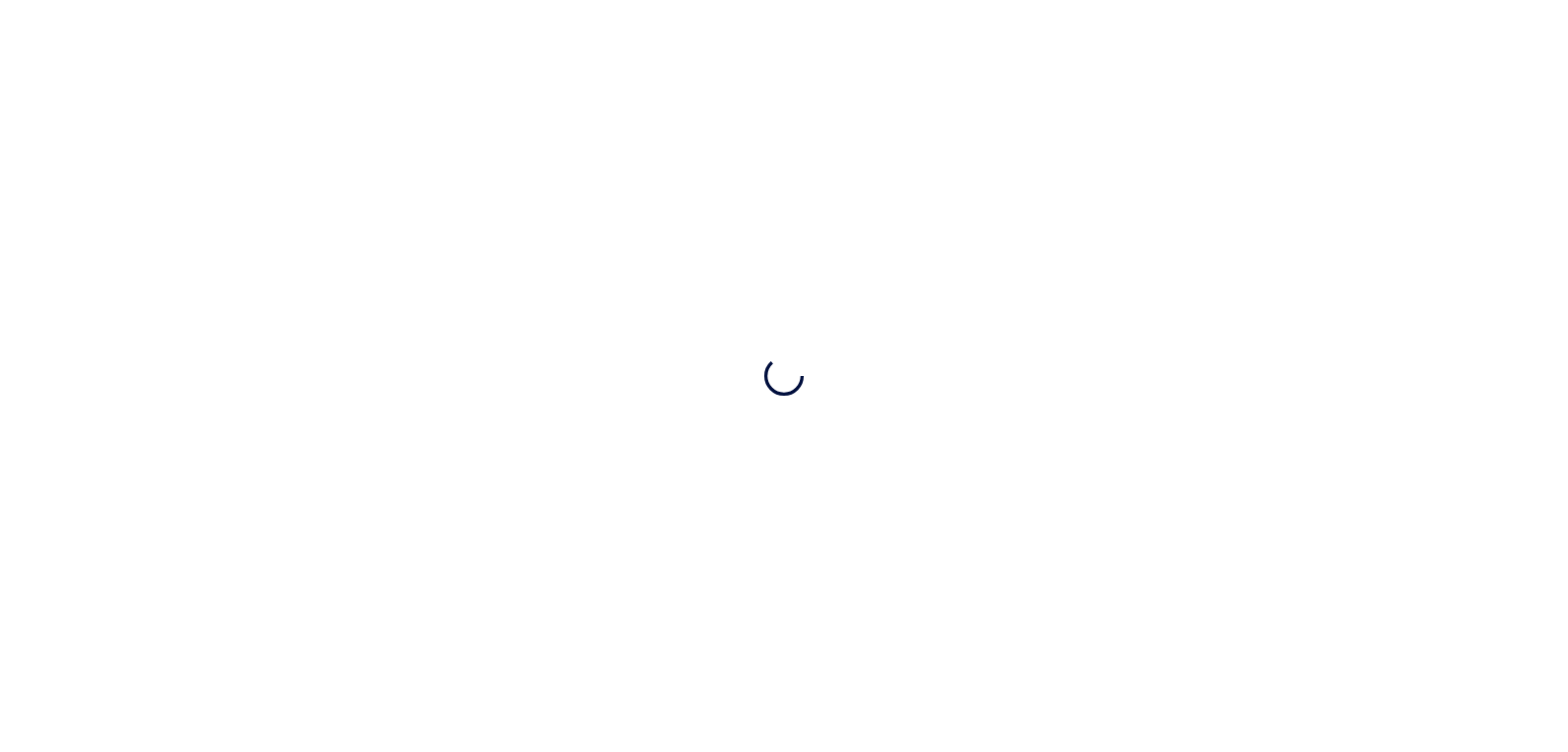 scroll, scrollTop: 0, scrollLeft: 0, axis: both 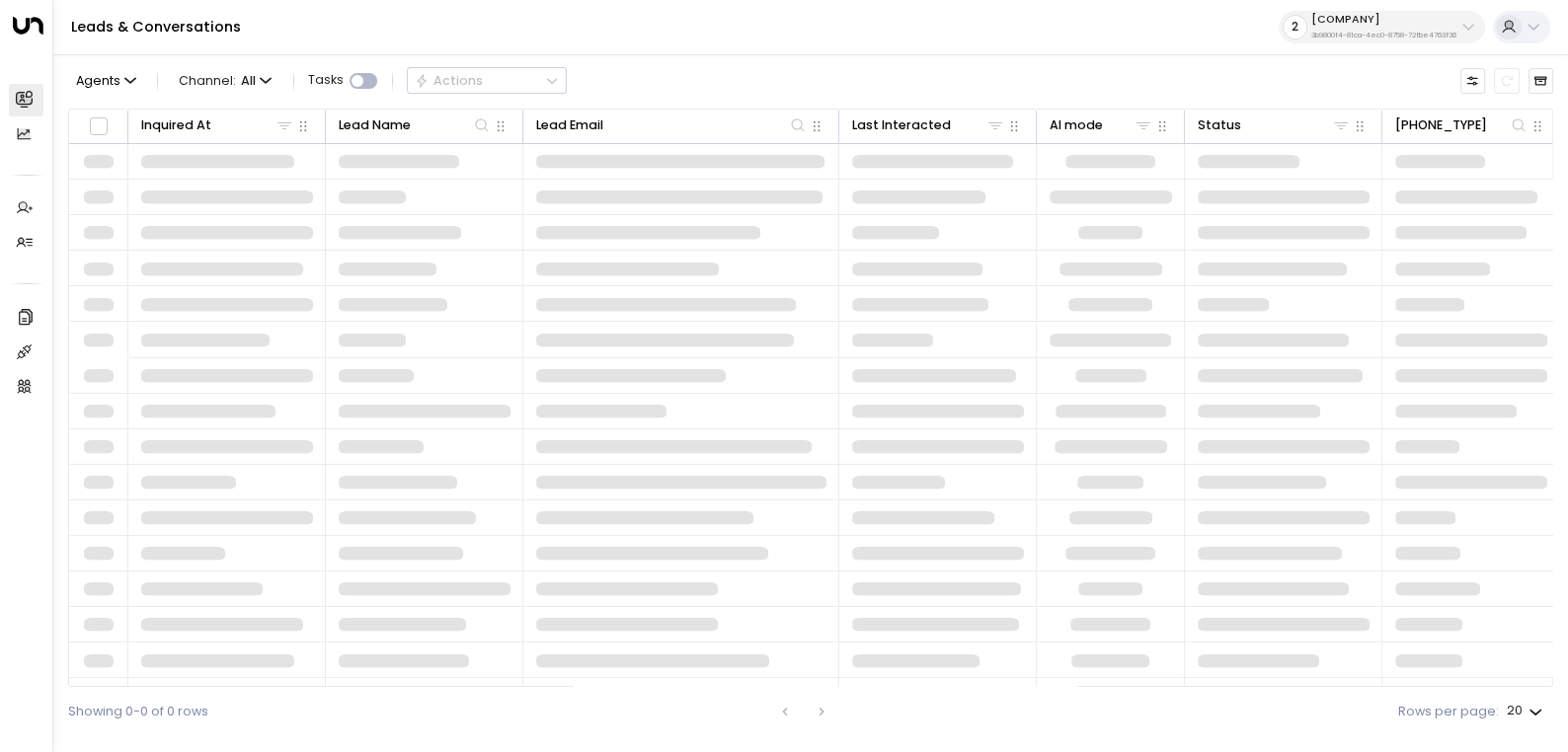 click on "25N Coworking" at bounding box center [1383, 20] 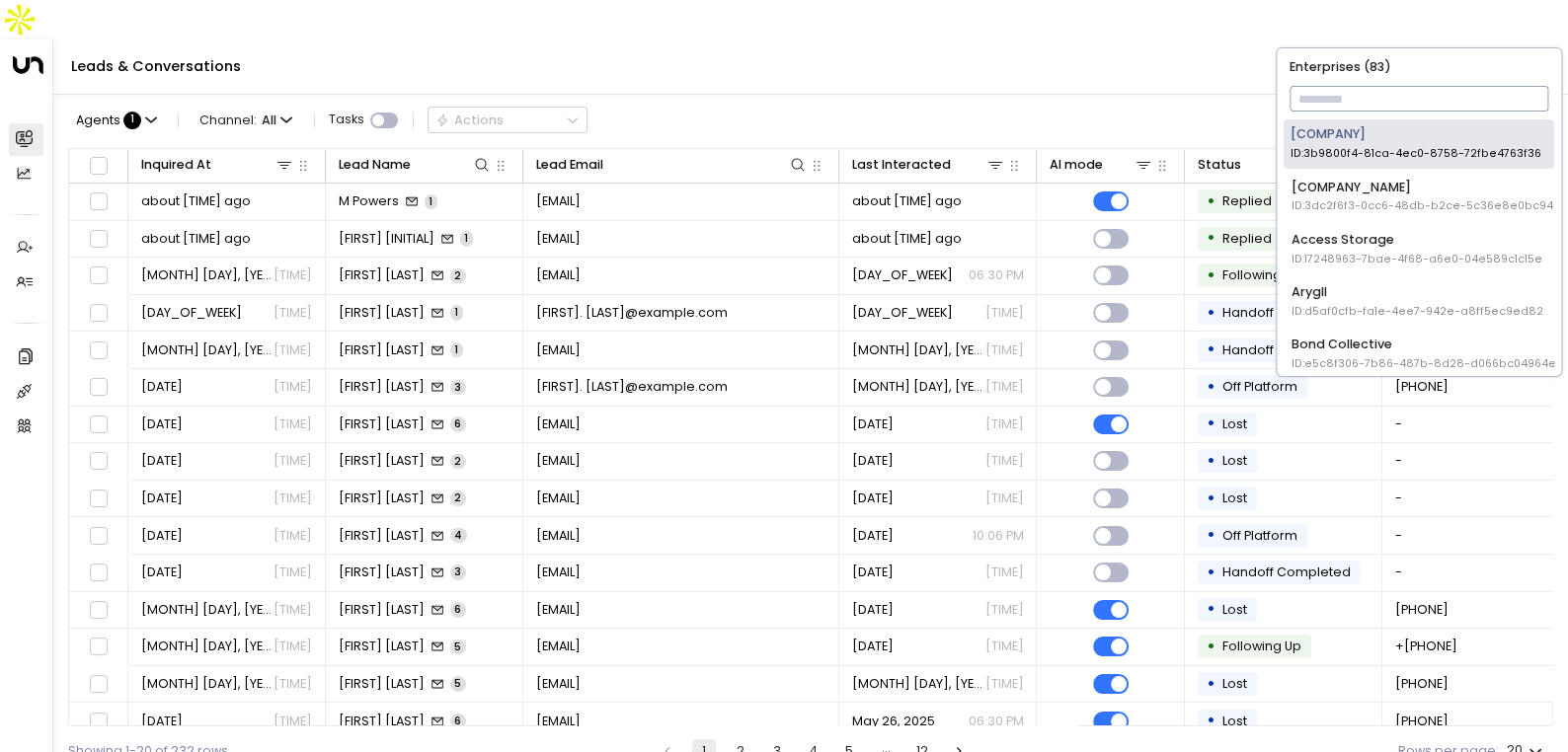 click at bounding box center (1419, 99) 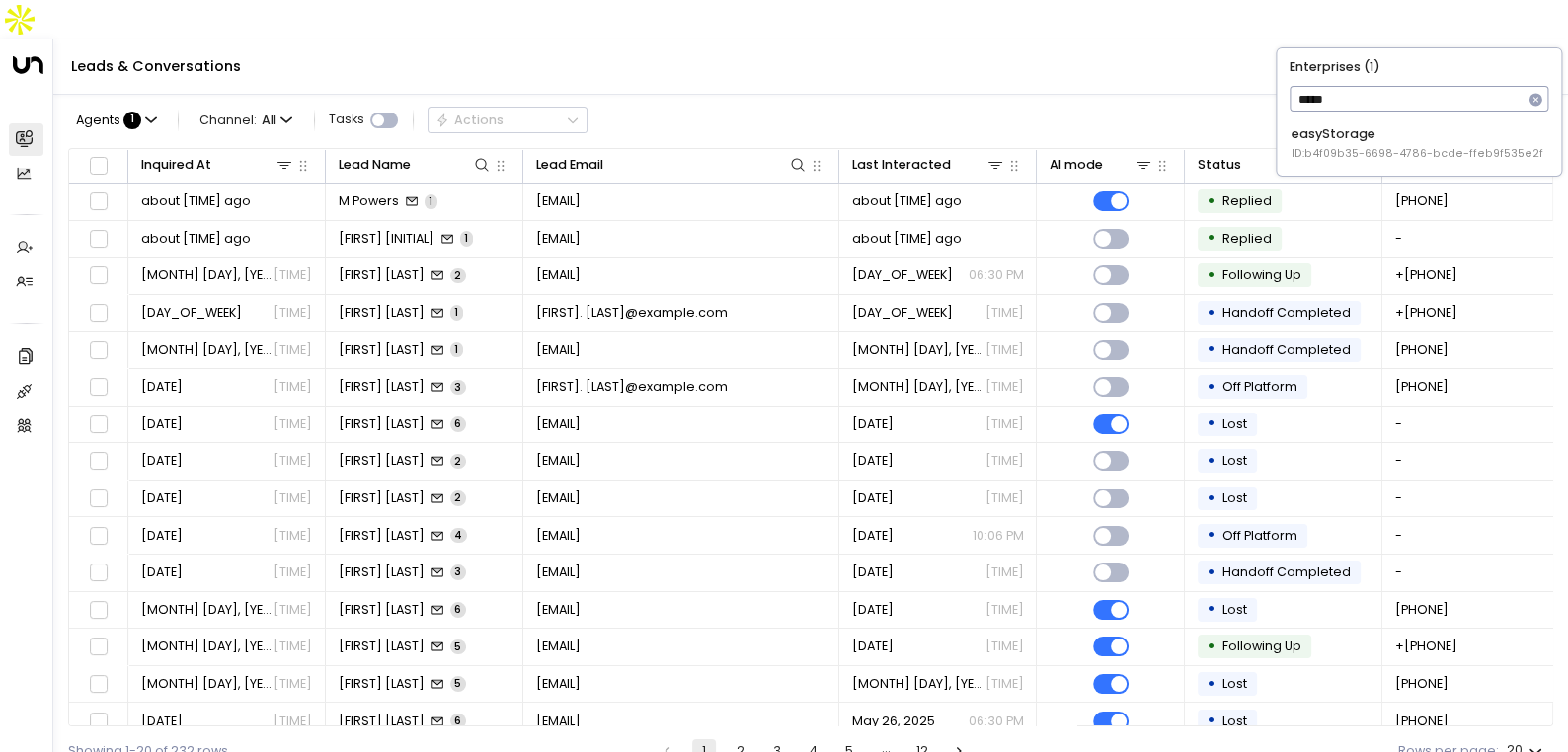 type on "*****" 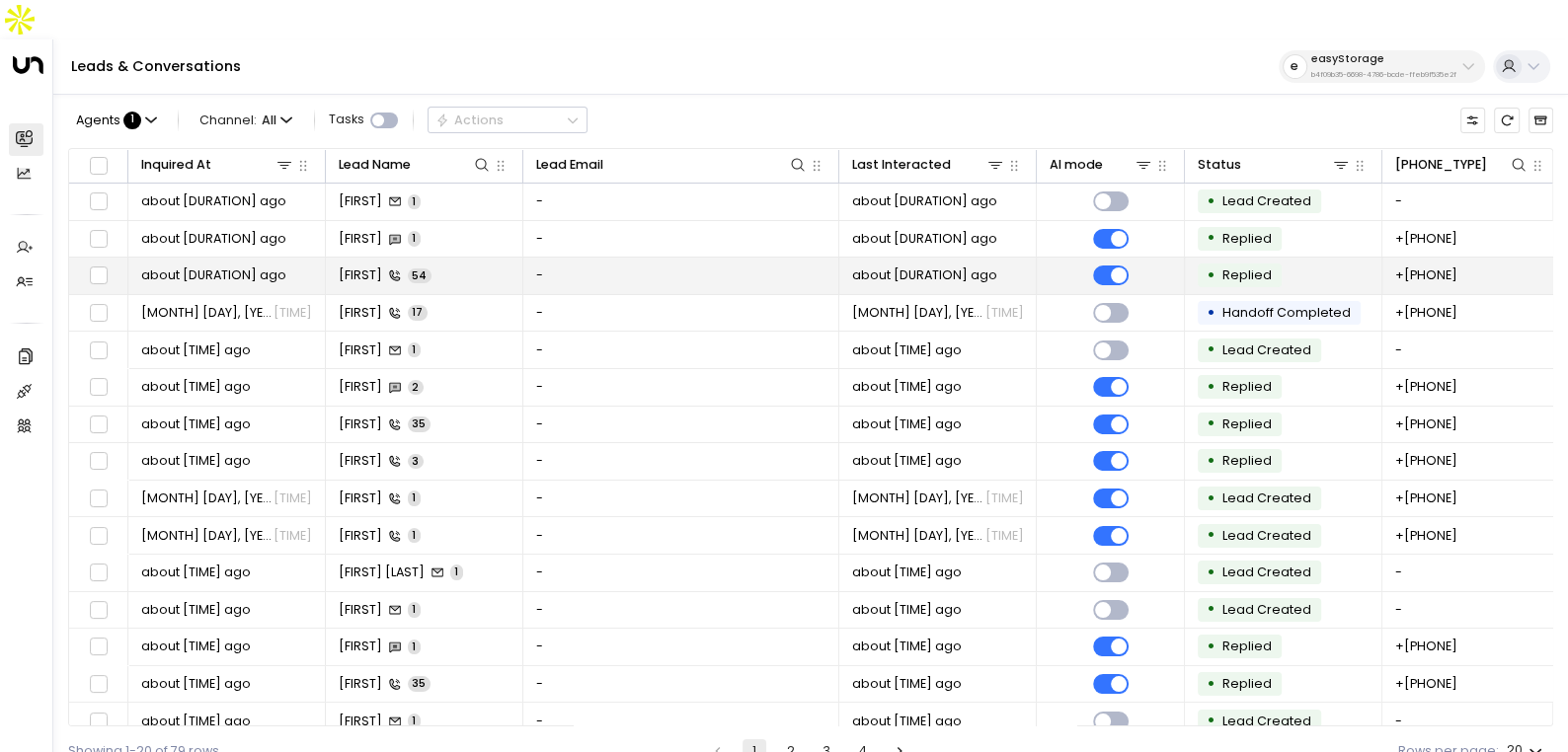 click on "-" at bounding box center [681, 275] 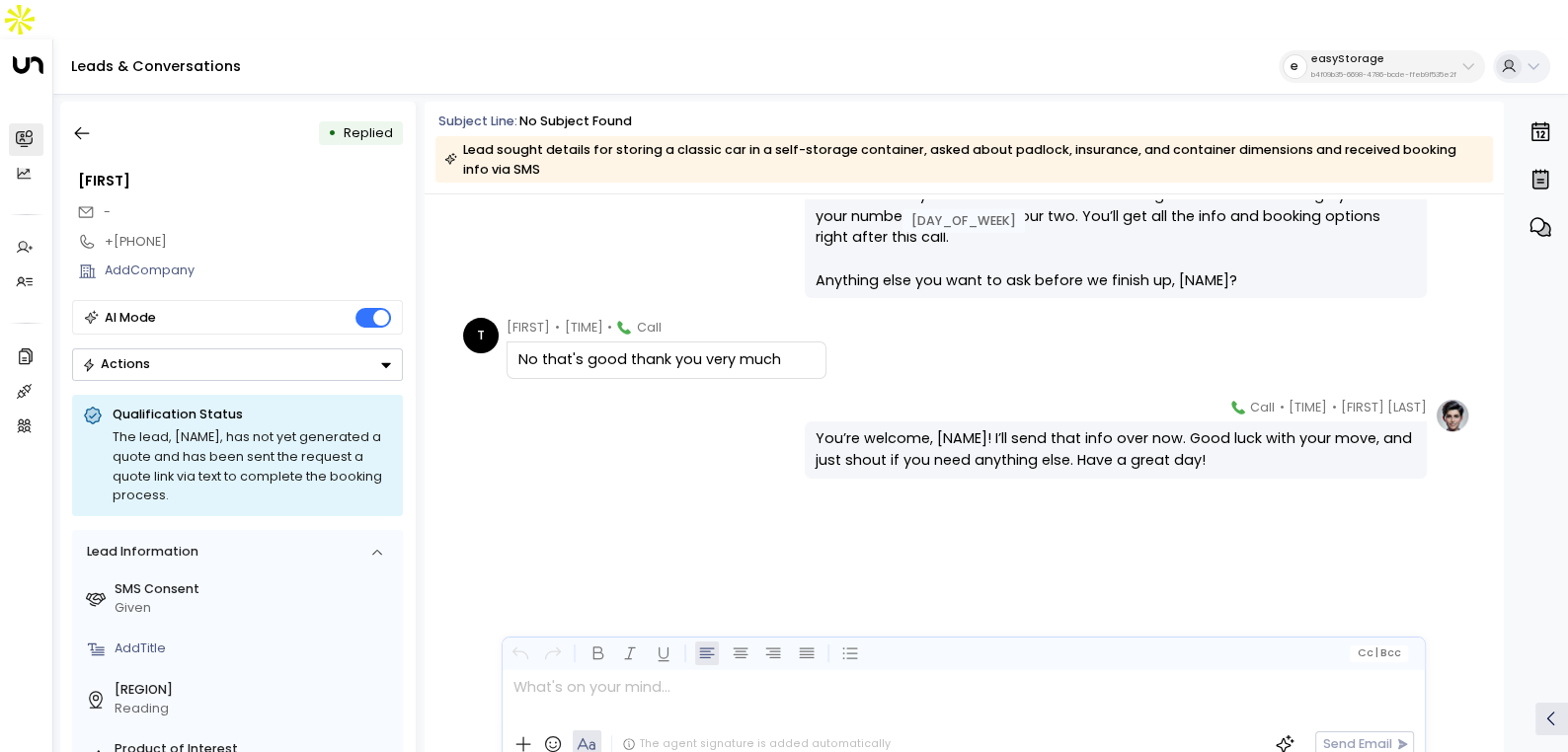 scroll, scrollTop: 5952, scrollLeft: 0, axis: vertical 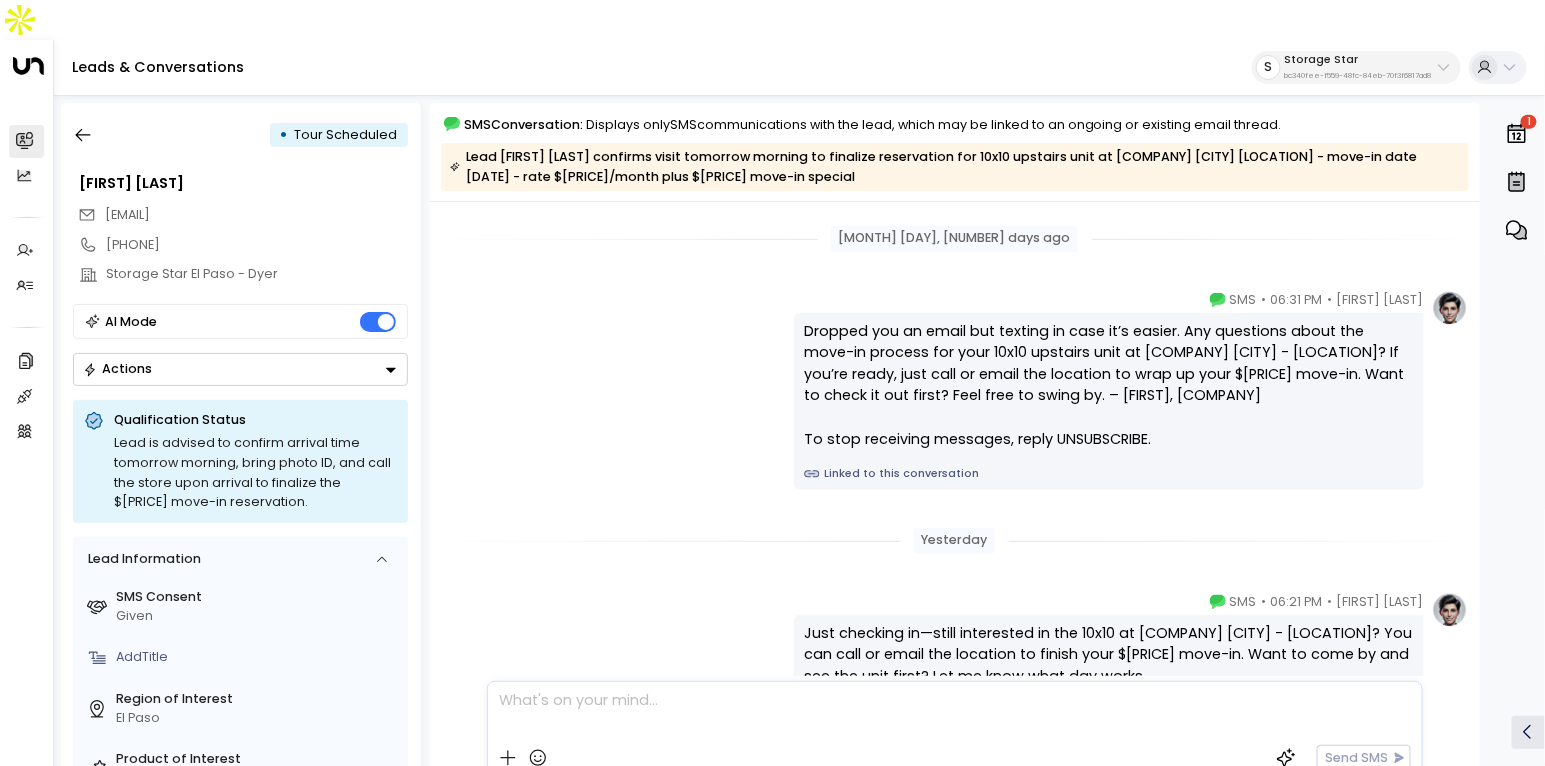 click on "Linked to this conversation" at bounding box center [1108, 474] 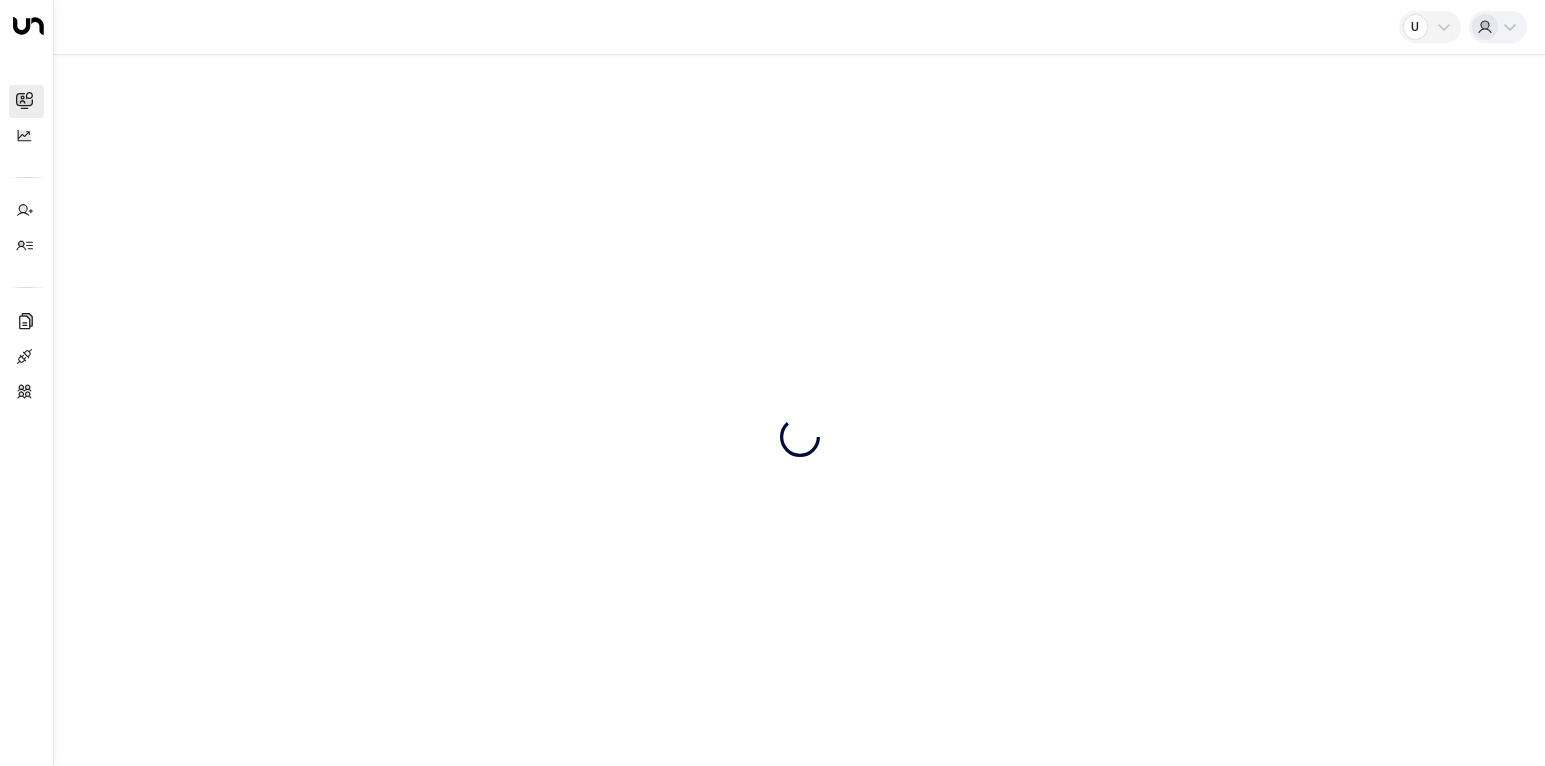 scroll, scrollTop: 0, scrollLeft: 0, axis: both 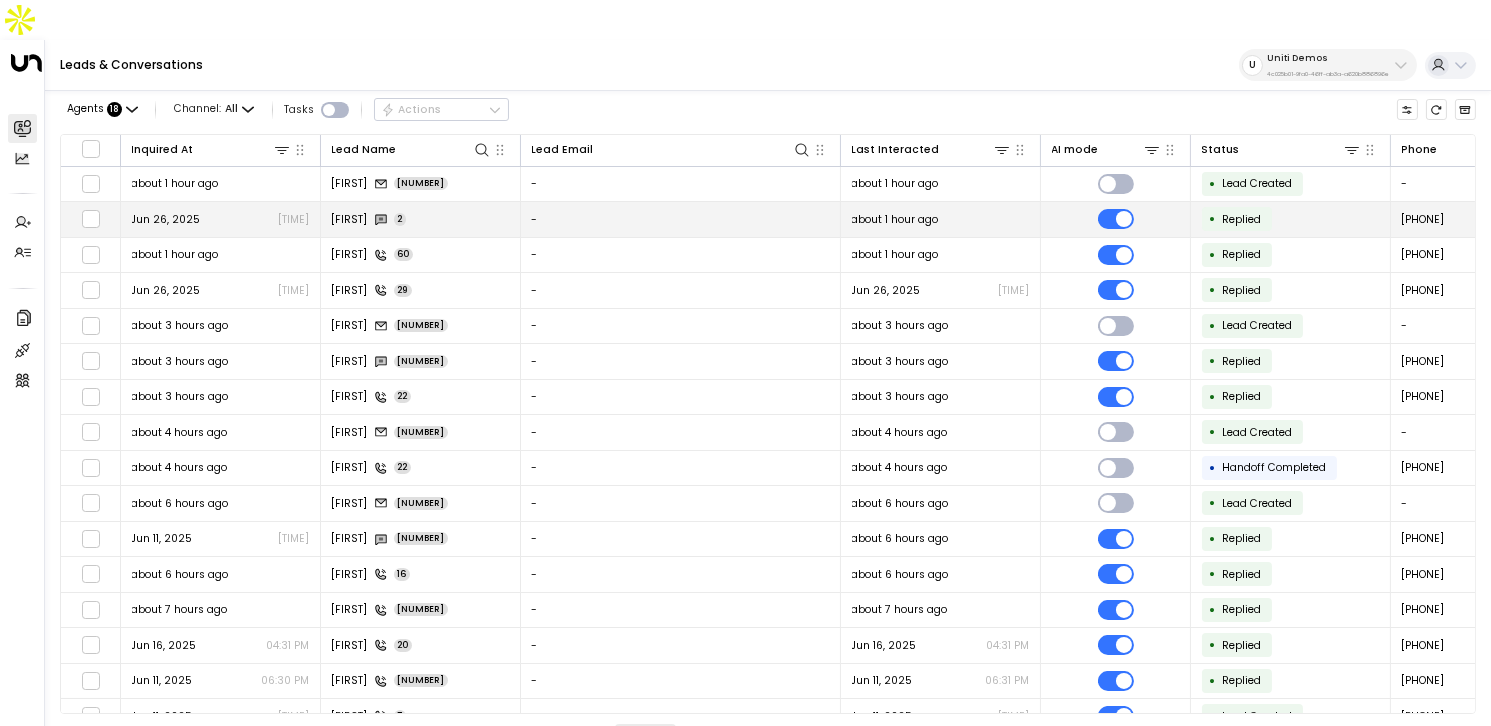 click on "Fatima 2" at bounding box center (421, 219) 